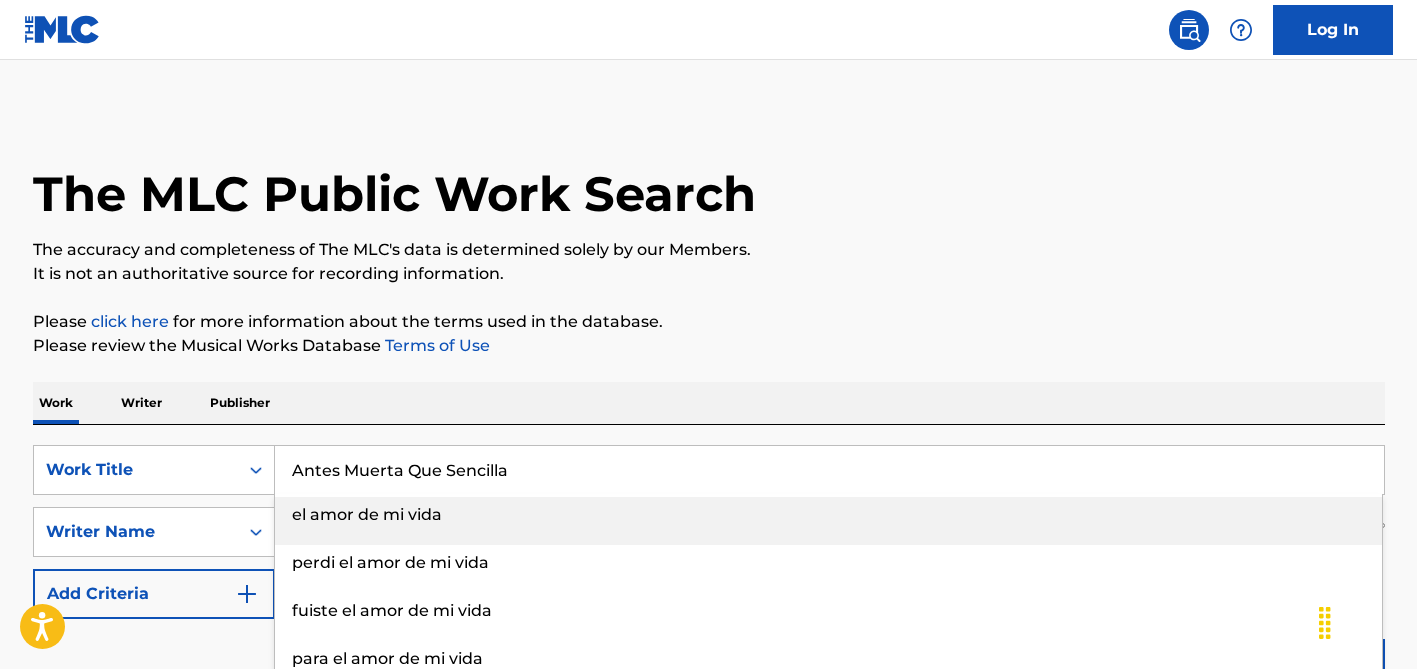scroll, scrollTop: 0, scrollLeft: 0, axis: both 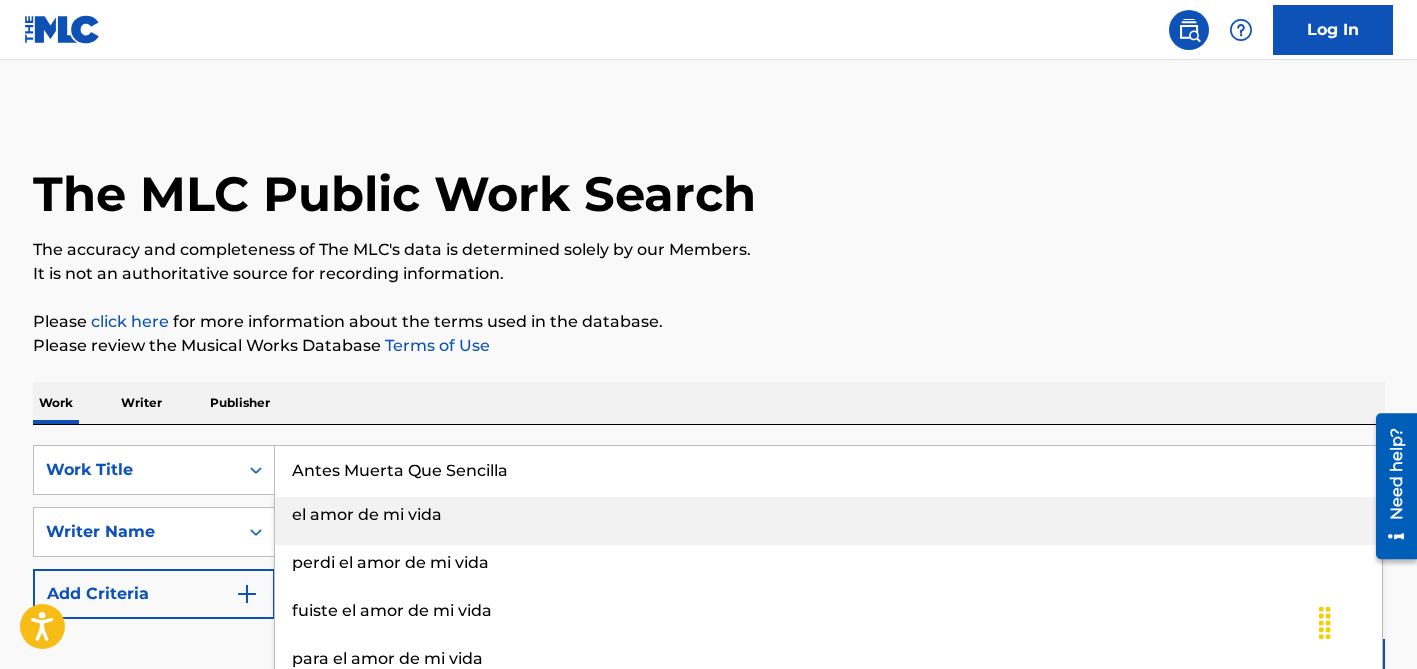 type on "Antes Muerta Que Sencilla" 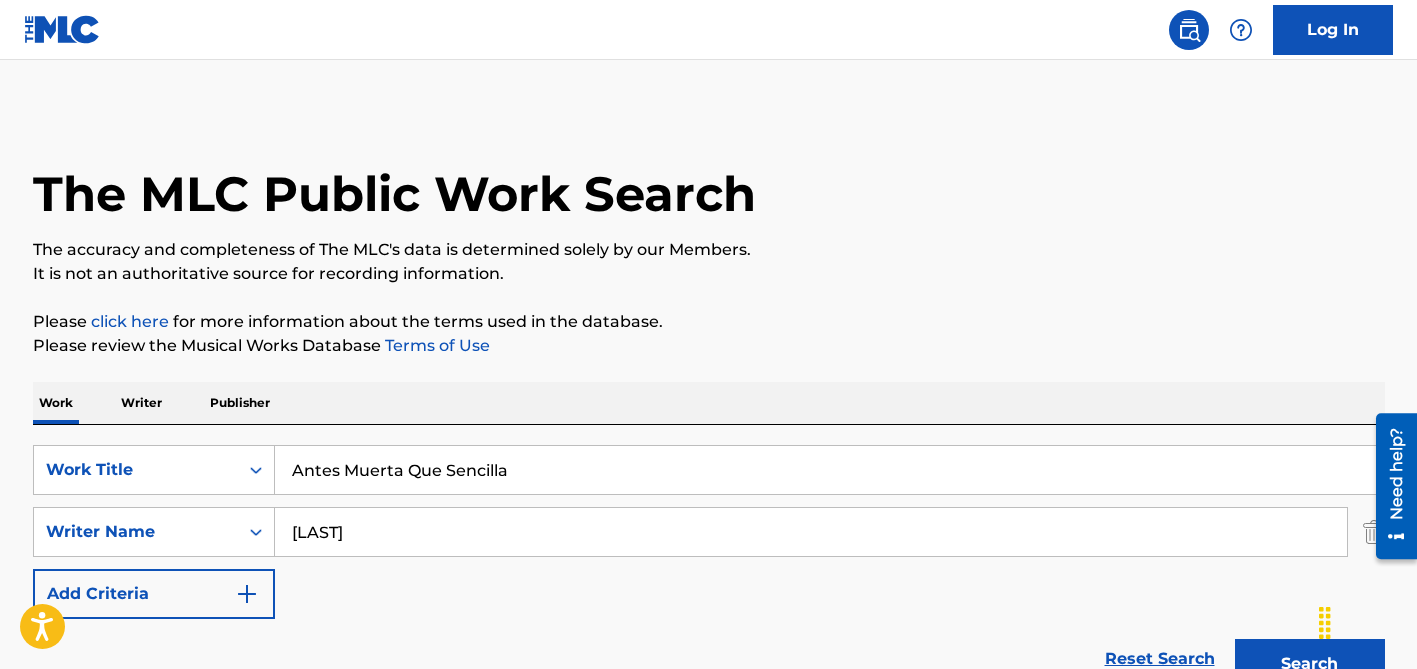 click on "Work Writer Publisher" at bounding box center [709, 403] 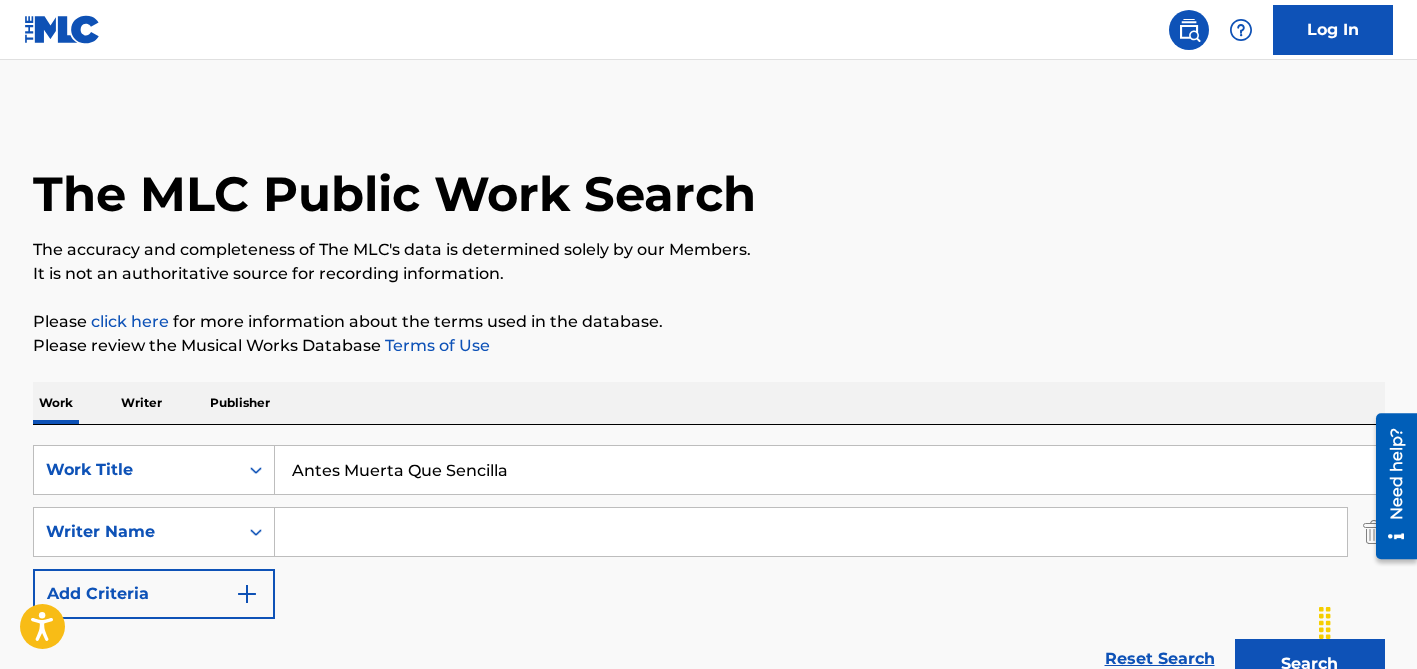 type 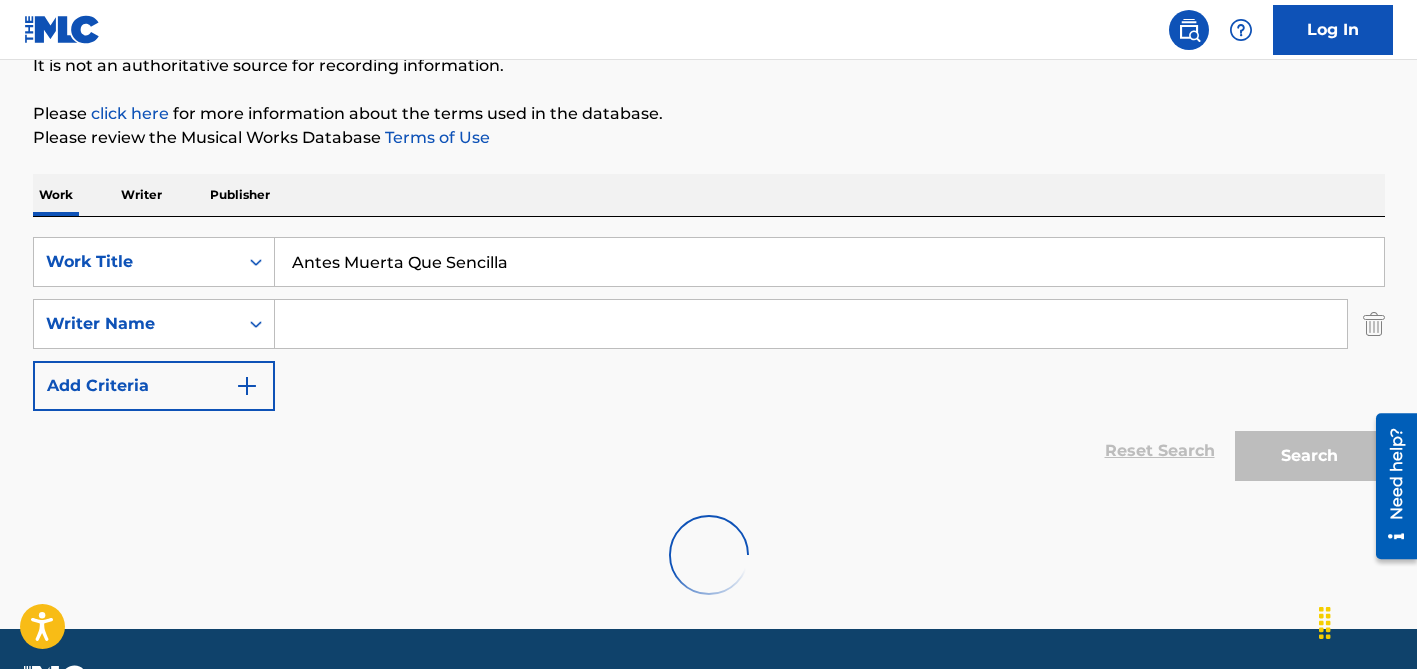 scroll, scrollTop: 264, scrollLeft: 0, axis: vertical 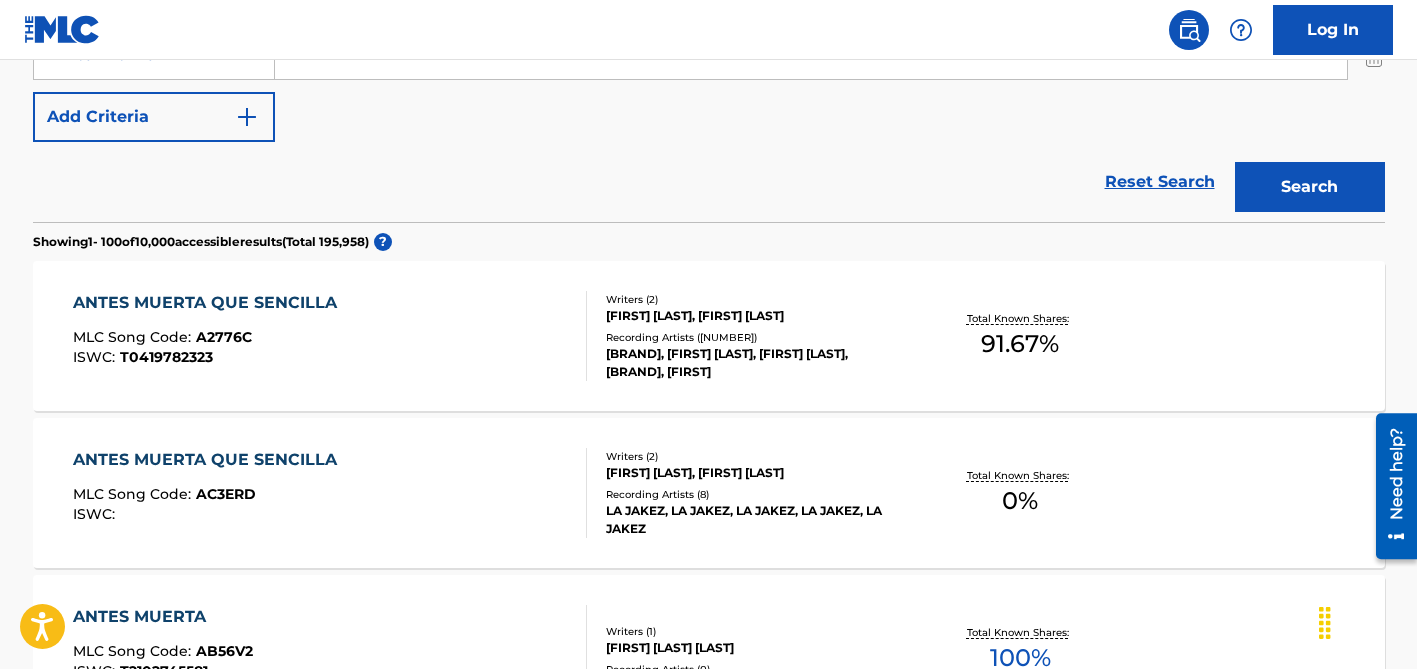 click on "Recording Artists ( 1178 )" at bounding box center (757, 337) 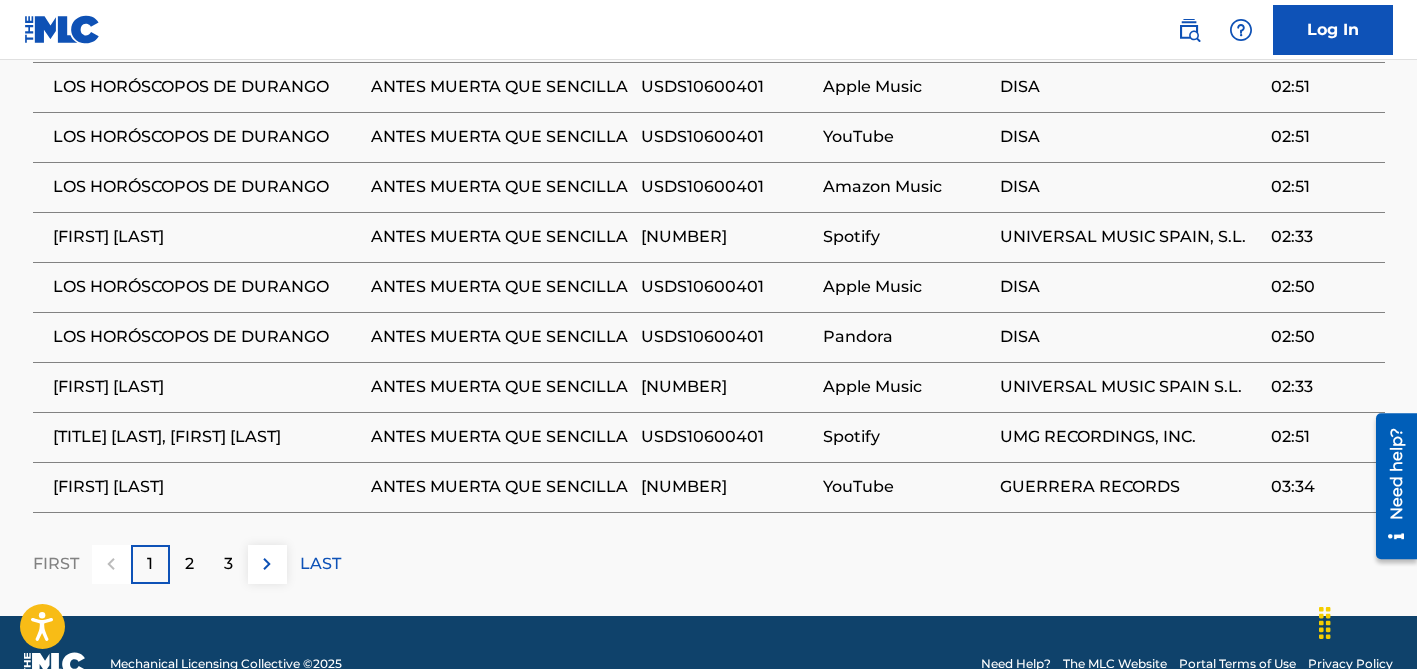 scroll, scrollTop: 2232, scrollLeft: 0, axis: vertical 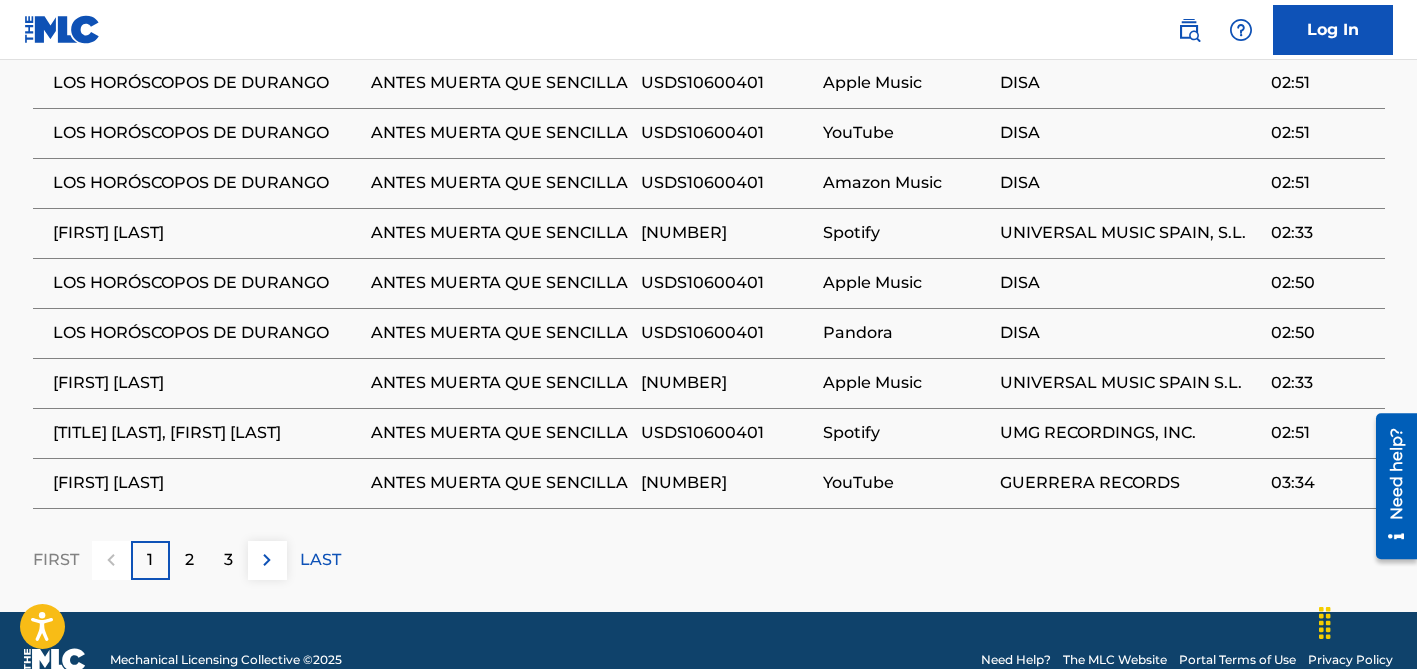 click on "2" at bounding box center [189, 560] 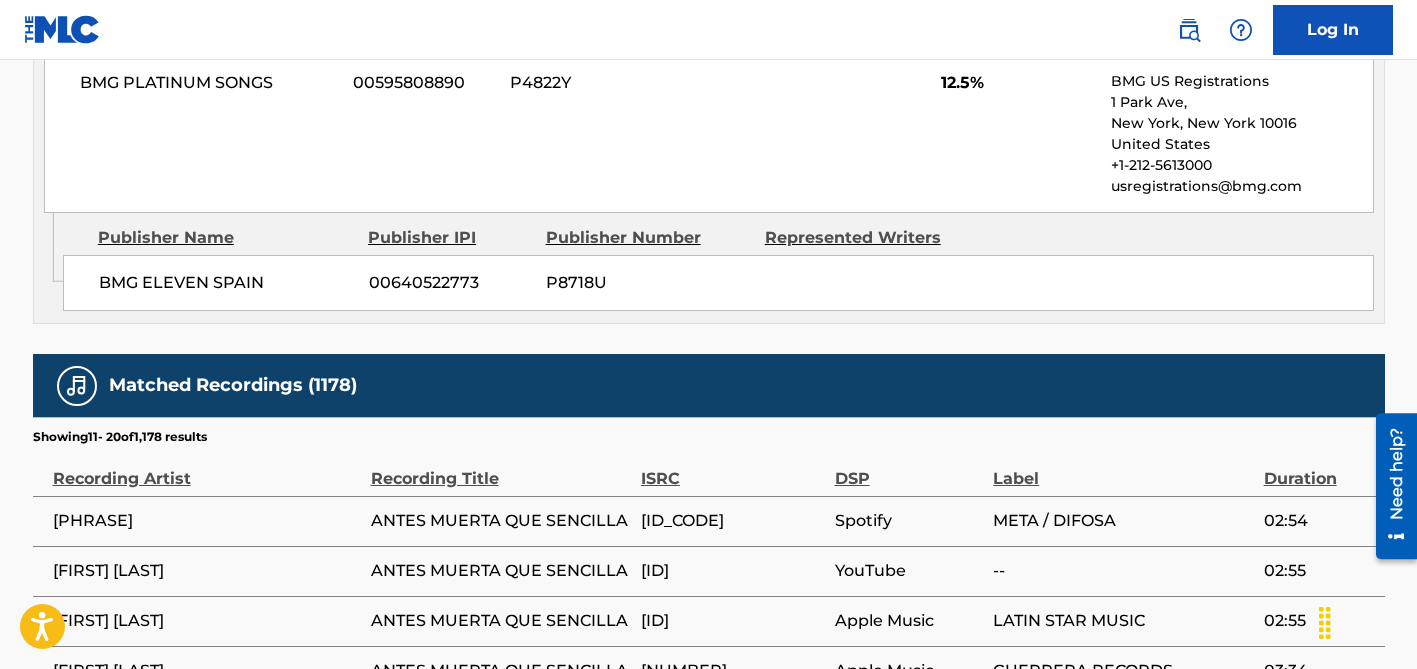 scroll, scrollTop: 2232, scrollLeft: 0, axis: vertical 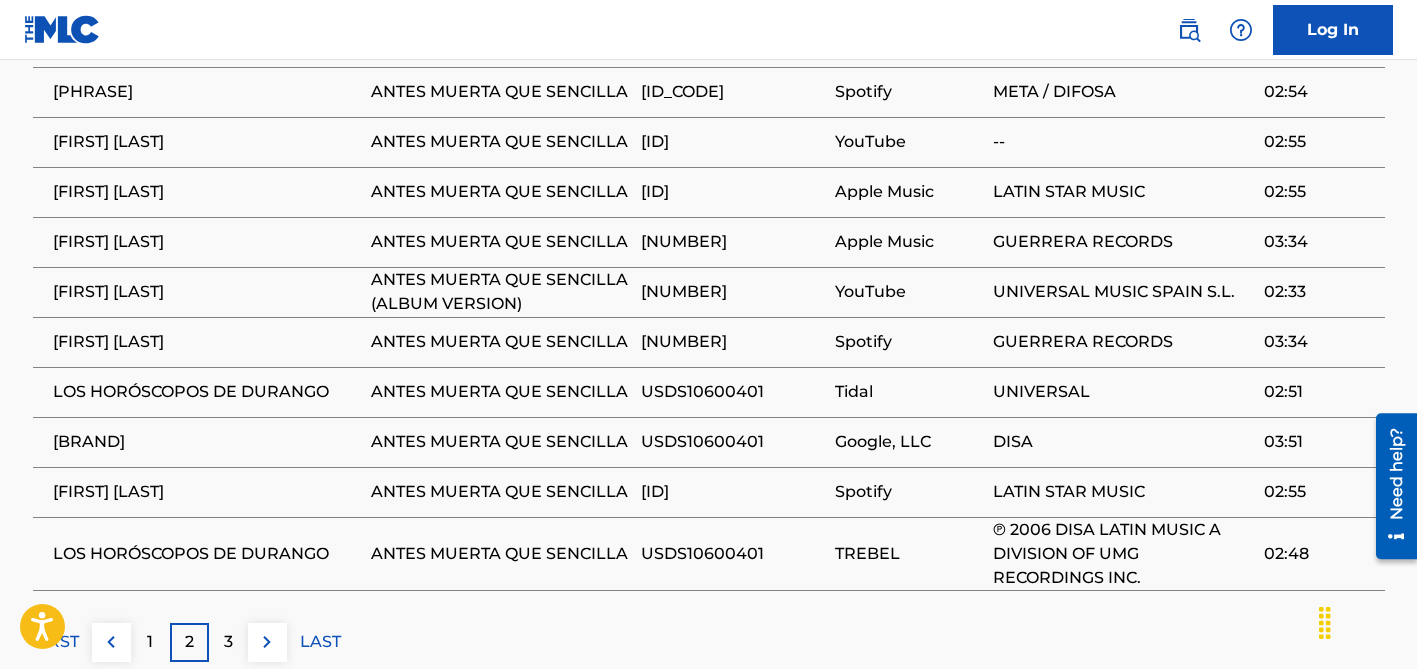 drag, startPoint x: 224, startPoint y: 635, endPoint x: 250, endPoint y: 548, distance: 90.80198 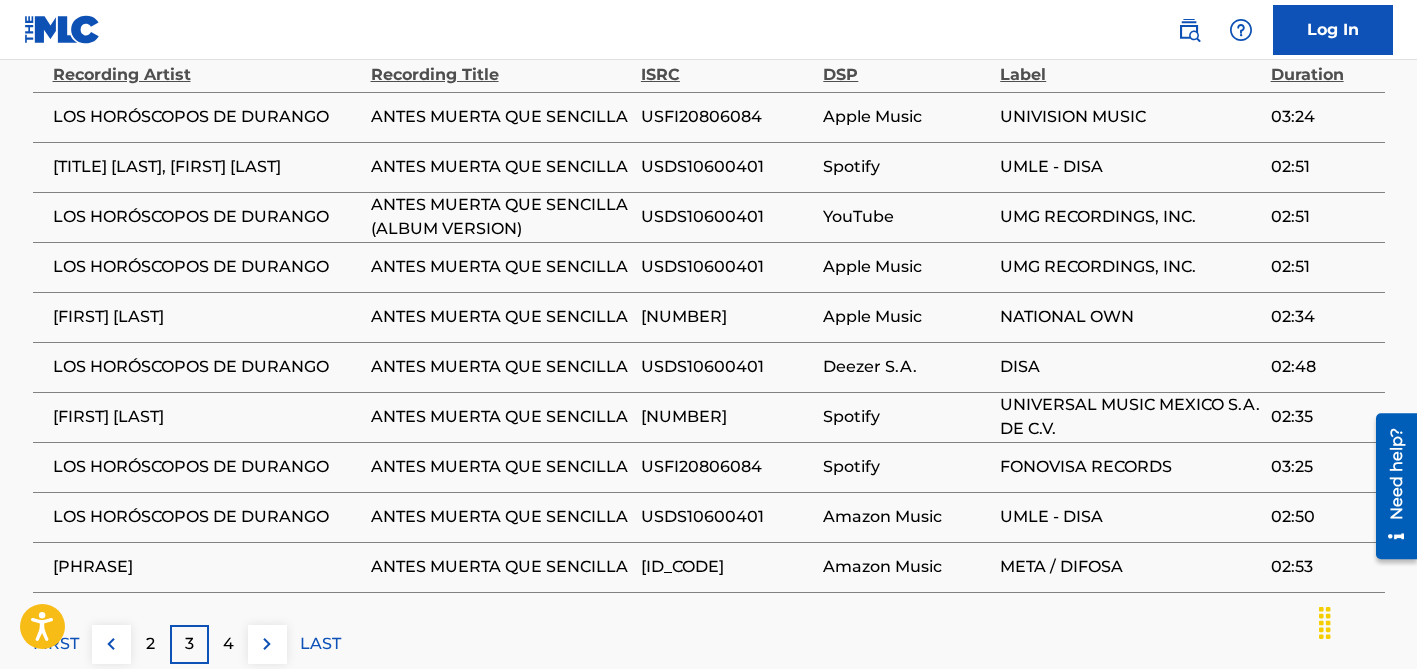 scroll, scrollTop: 2268, scrollLeft: 0, axis: vertical 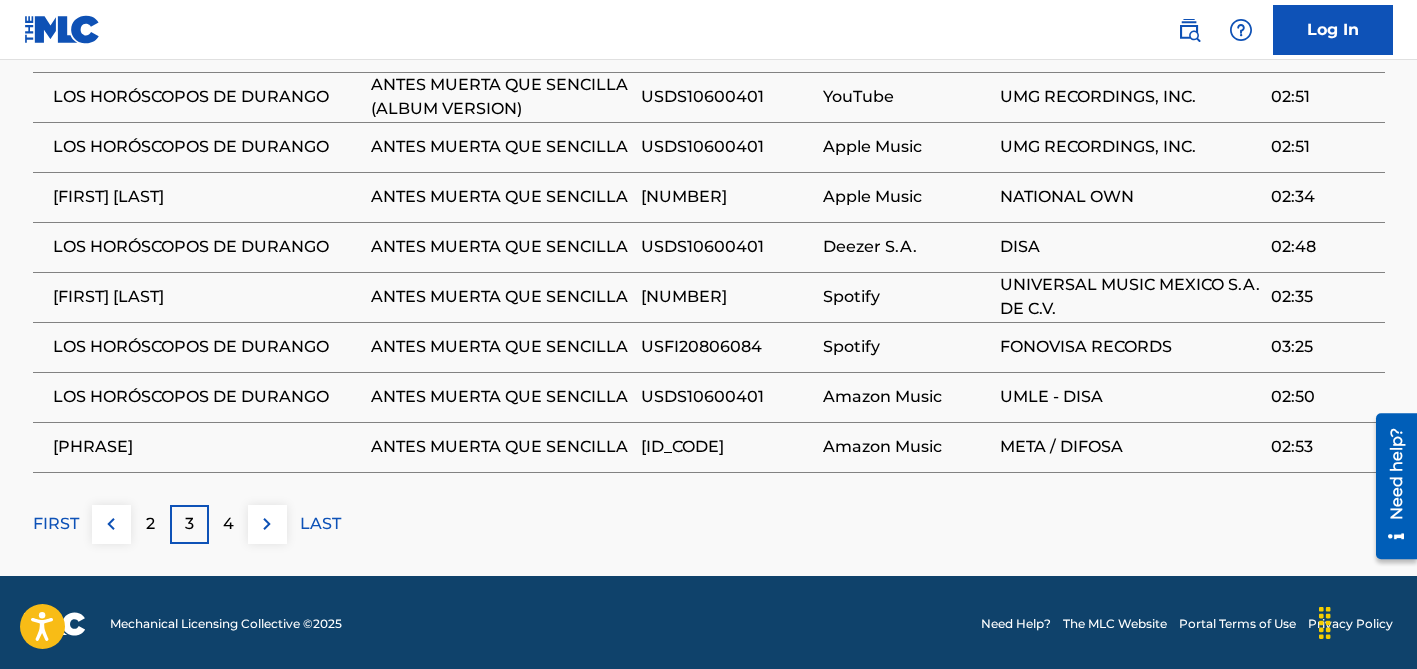 click on "4" at bounding box center [228, 524] 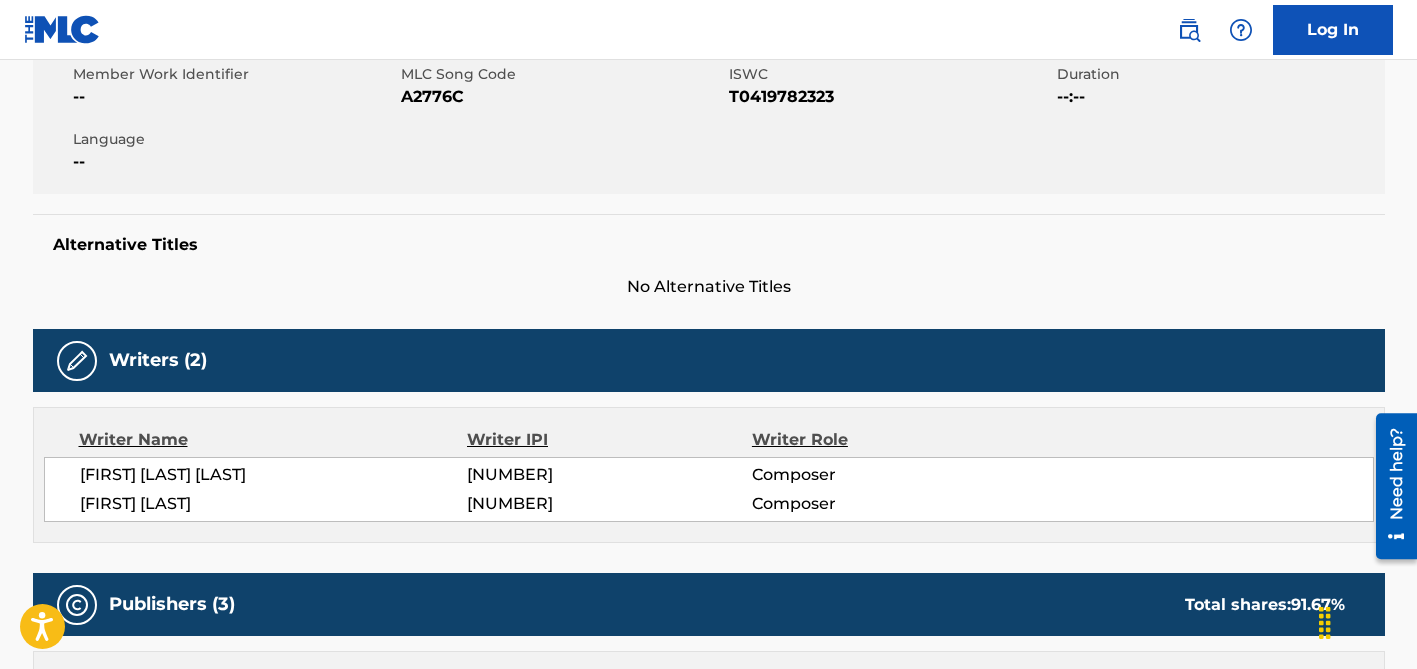 scroll, scrollTop: 0, scrollLeft: 0, axis: both 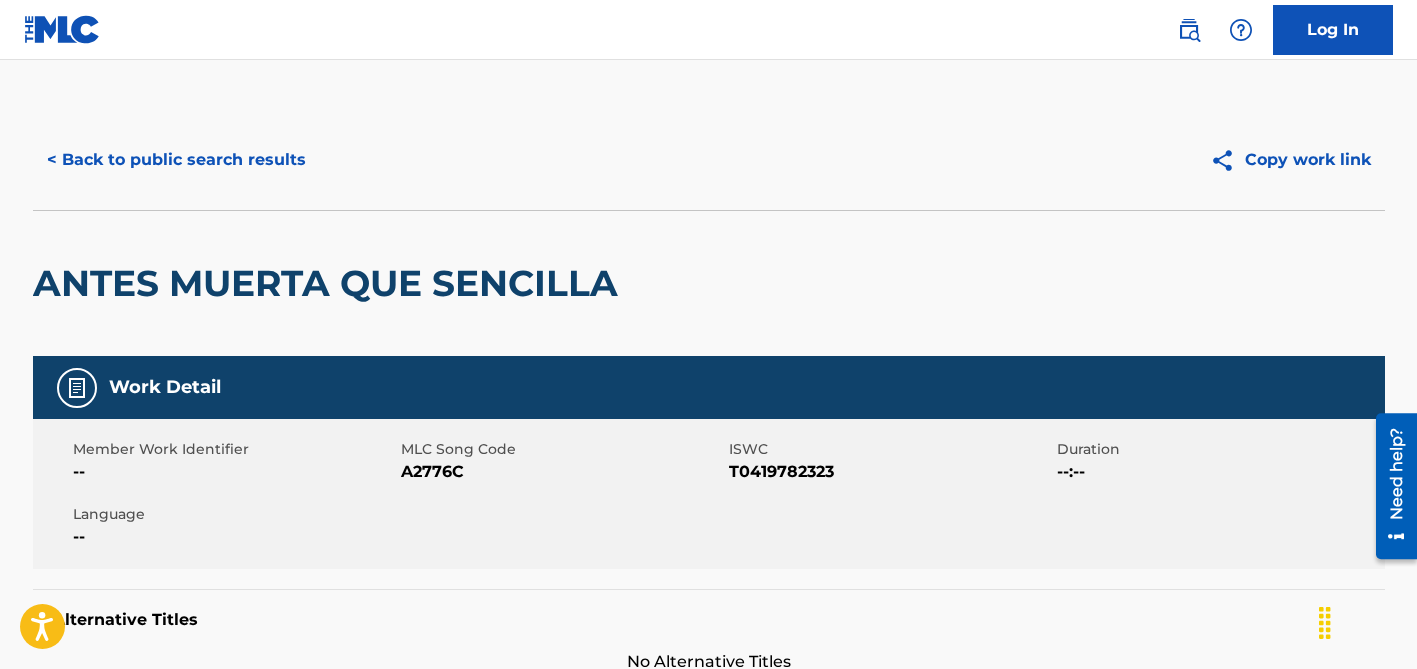 click on "< Back to public search results" at bounding box center (176, 160) 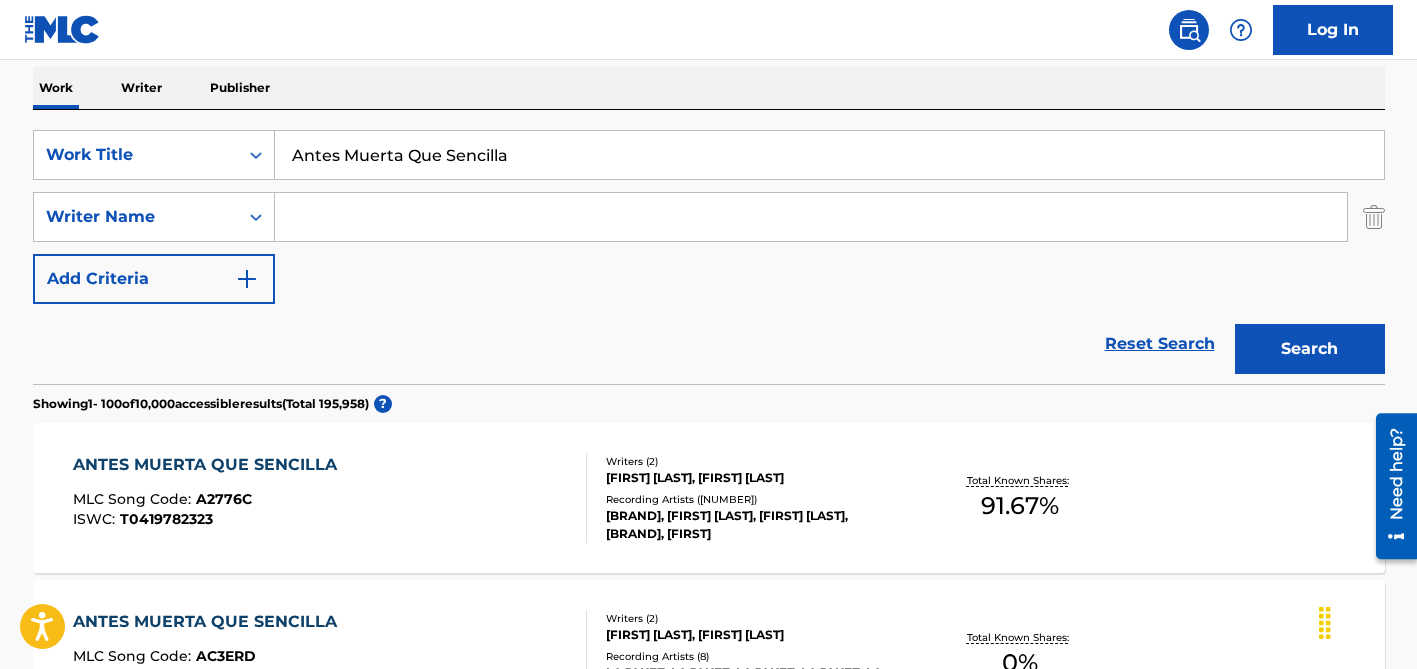 scroll, scrollTop: 248, scrollLeft: 0, axis: vertical 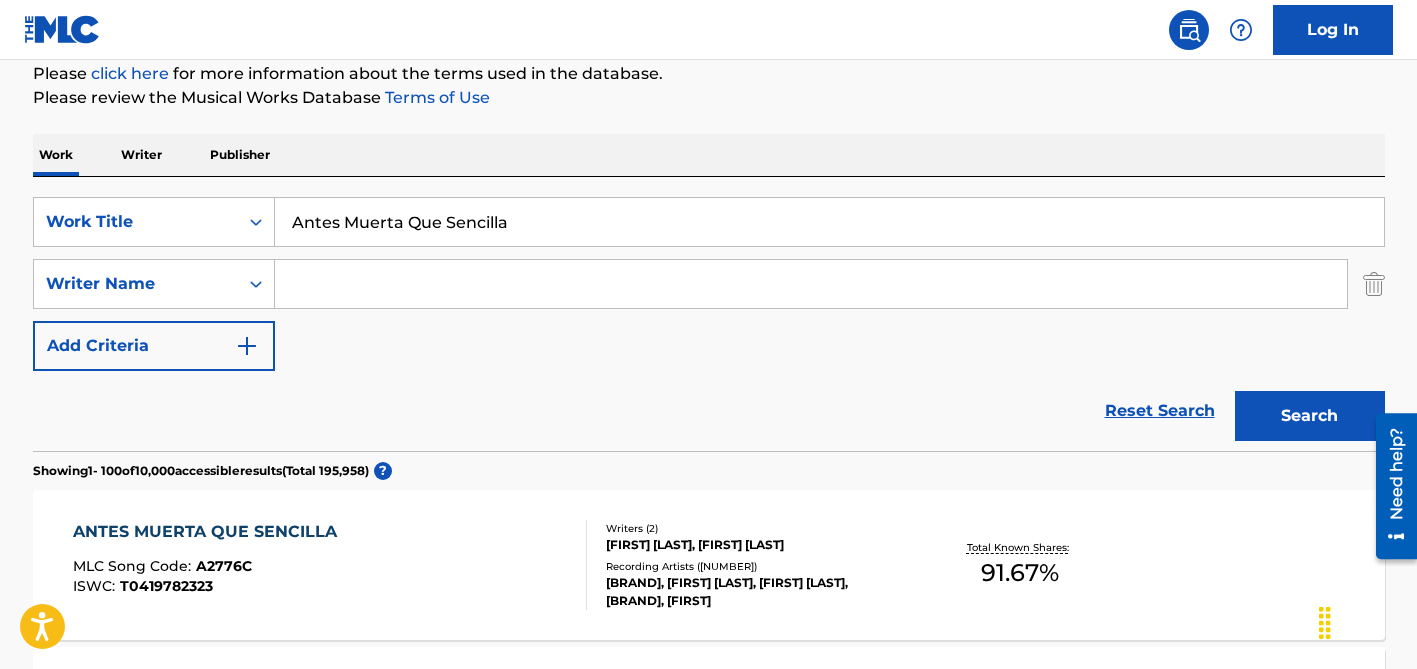 click on "Antes Muerta Que Sencilla" at bounding box center (829, 222) 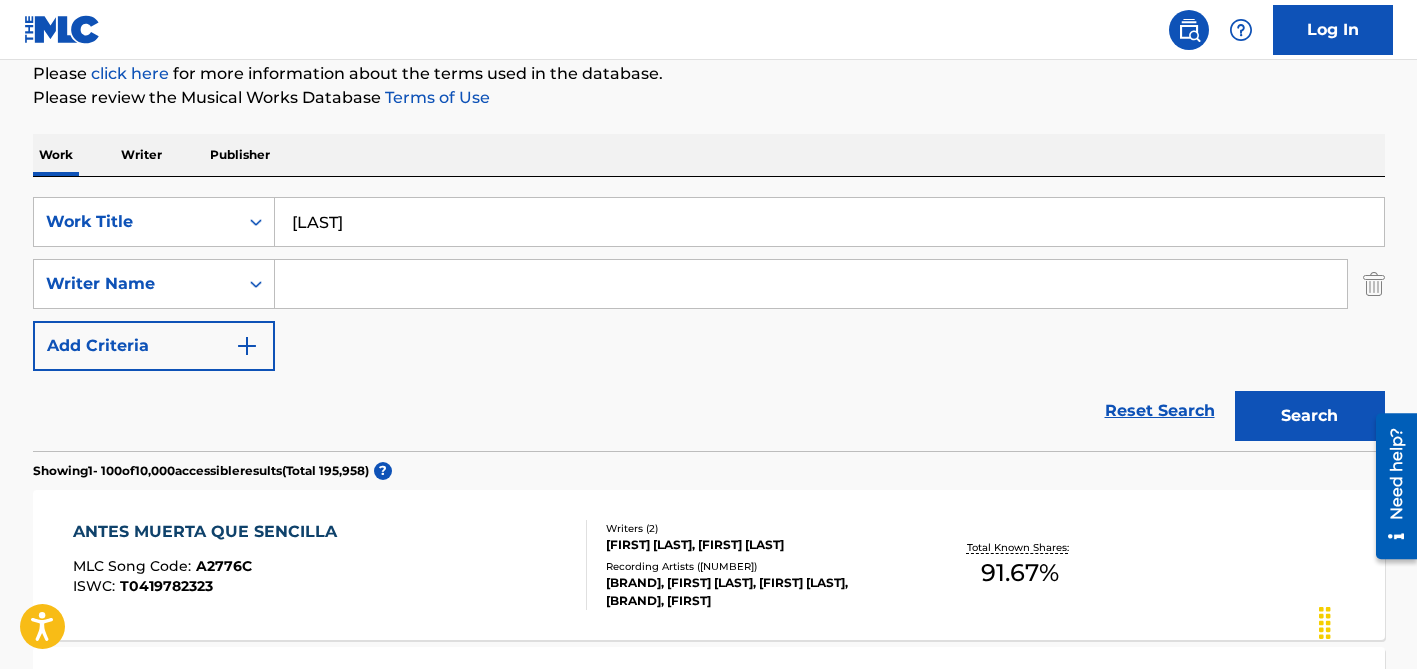 type on "[LAST]" 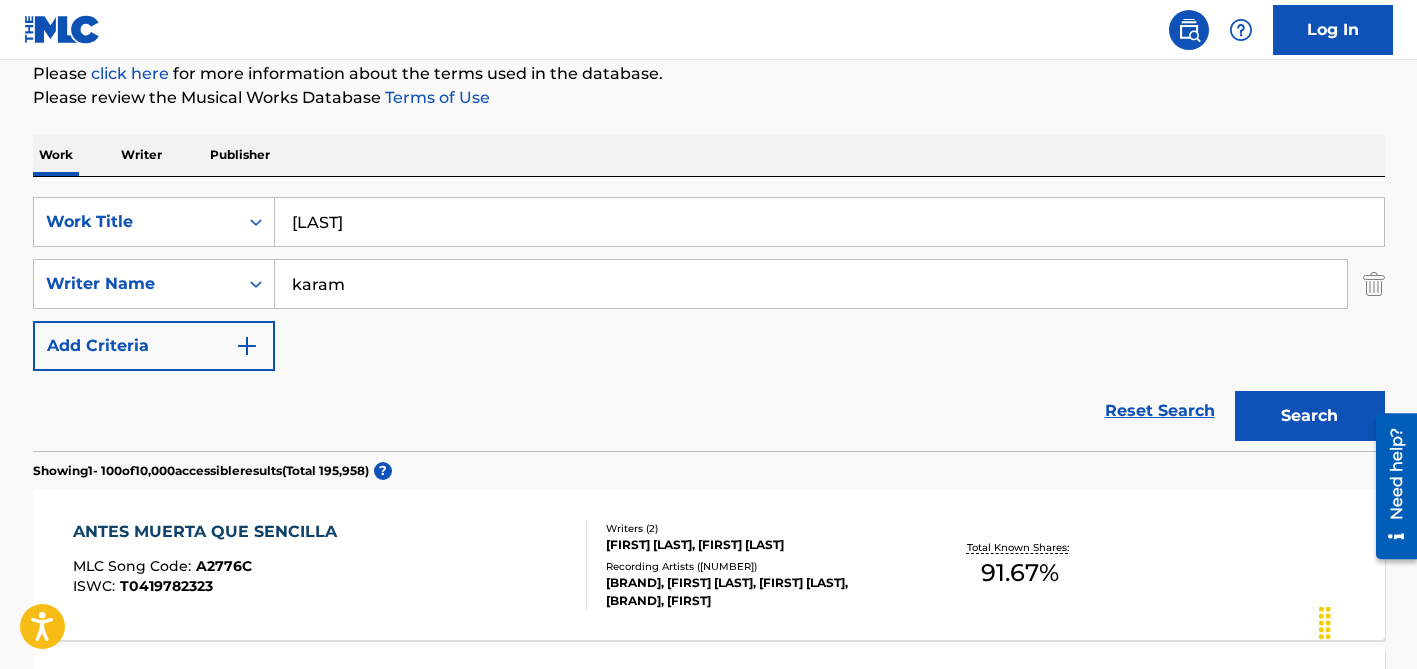type on "karam" 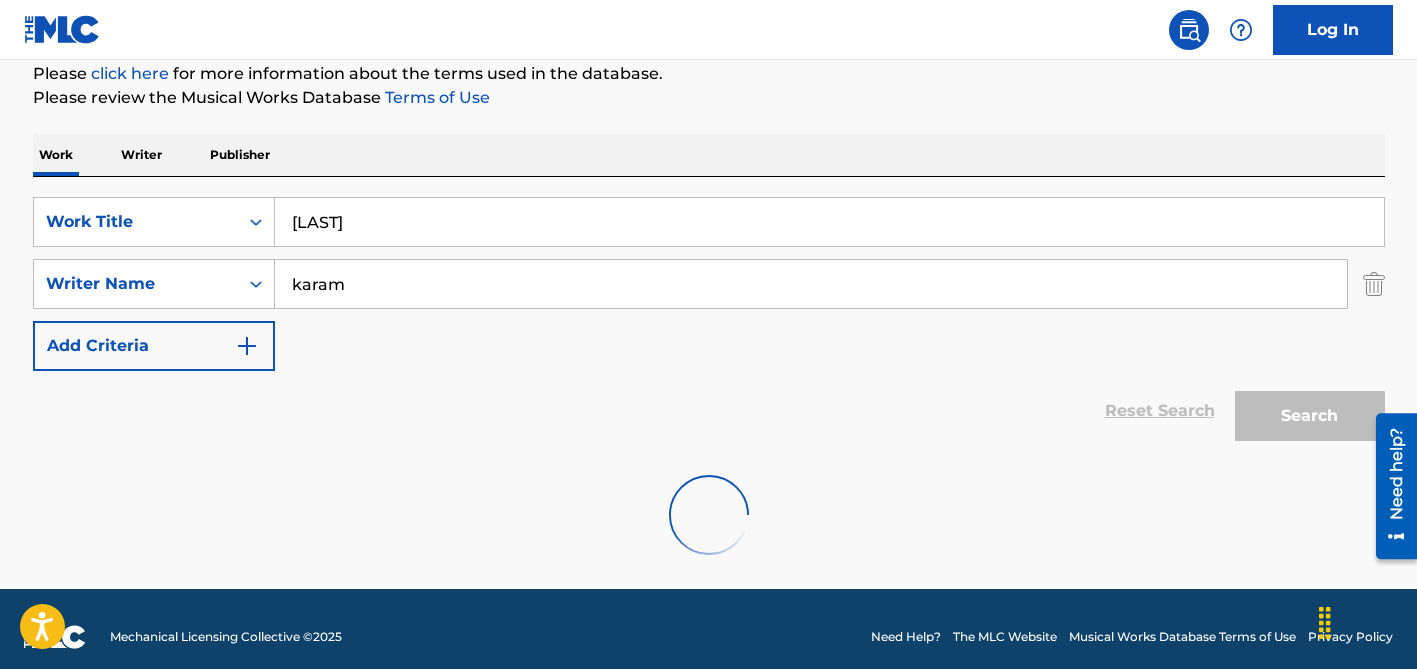 scroll, scrollTop: 199, scrollLeft: 0, axis: vertical 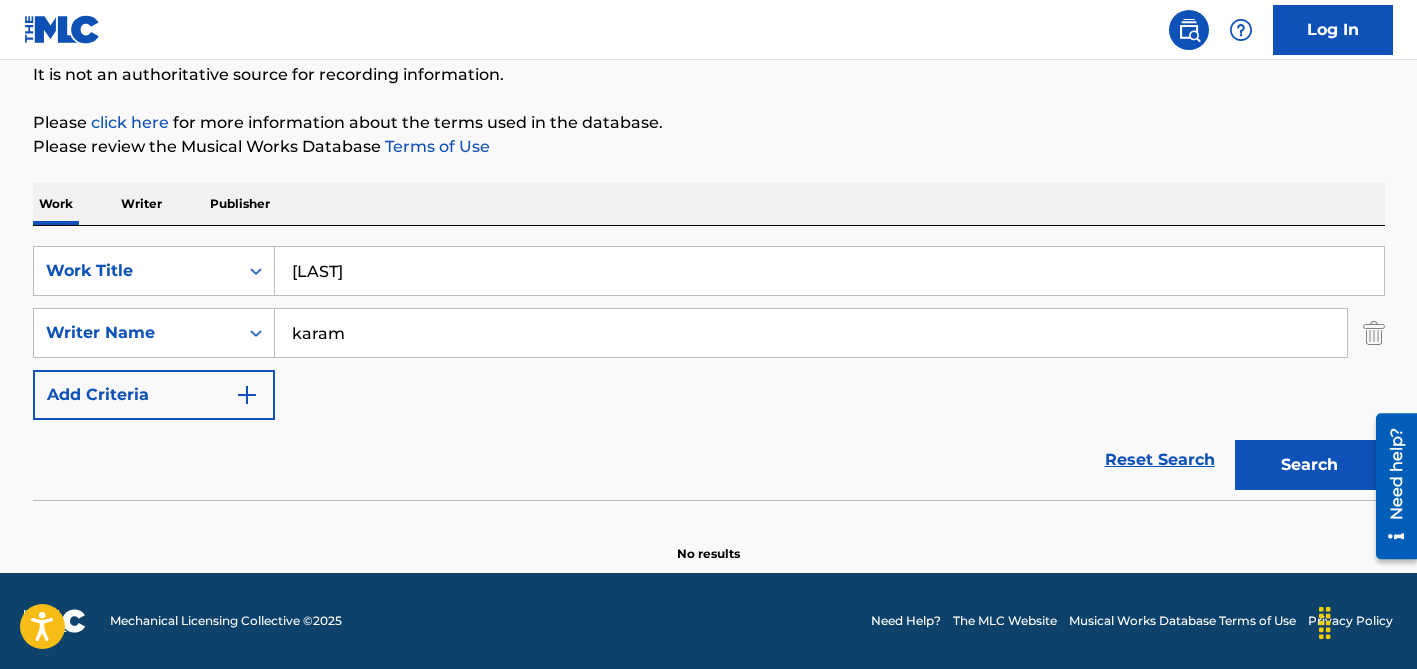 click on "[LAST]" at bounding box center [829, 271] 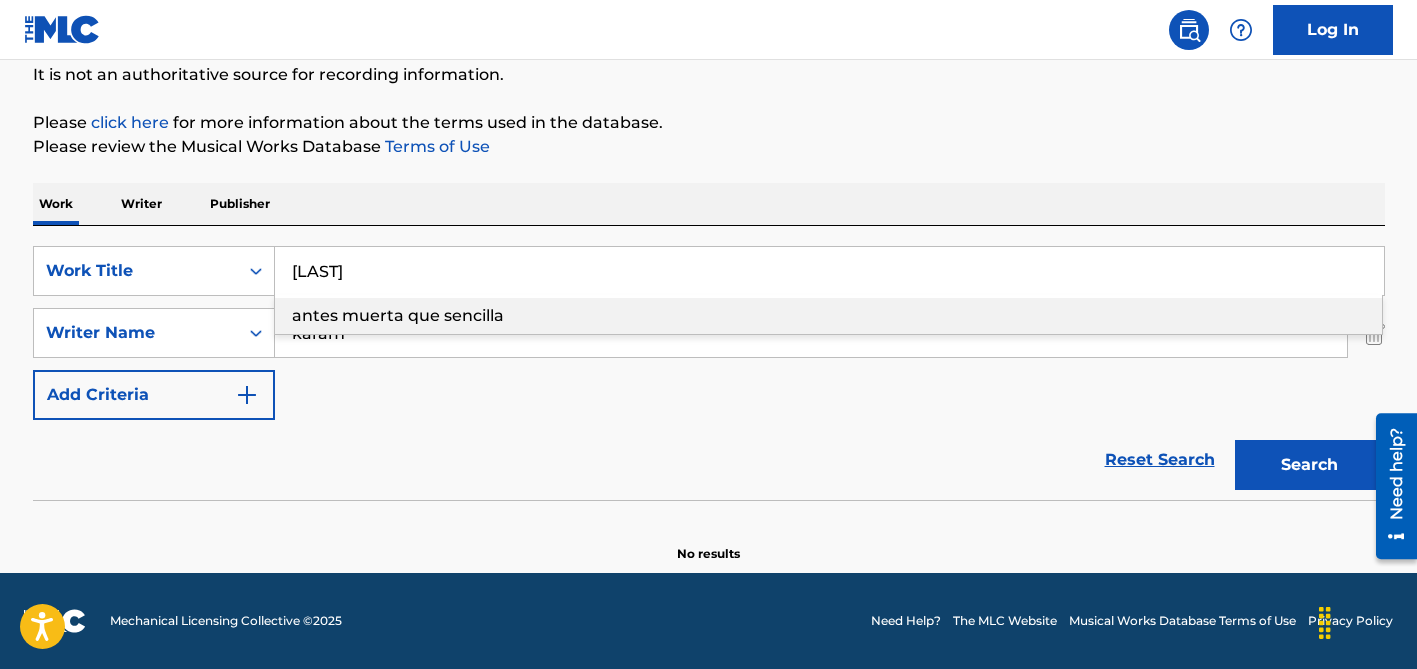 click on "[LAST]" at bounding box center (829, 271) 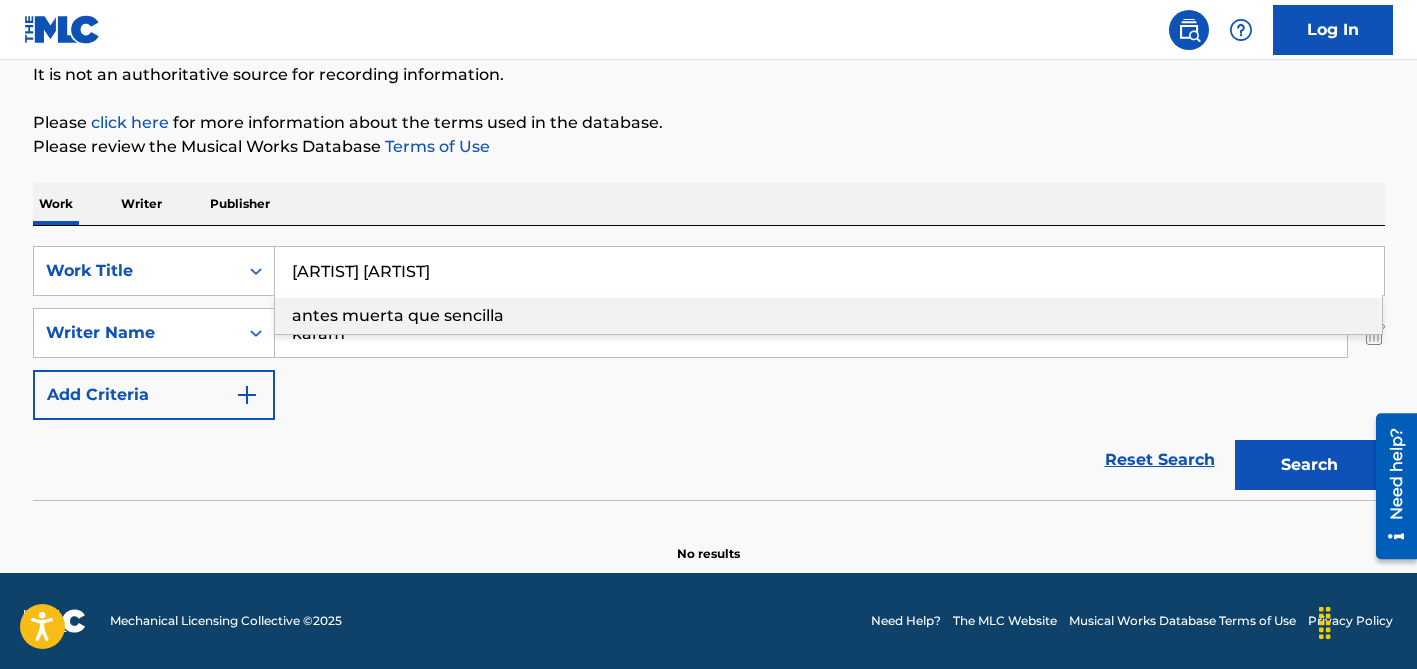 type on "[ARTIST] [ARTIST]" 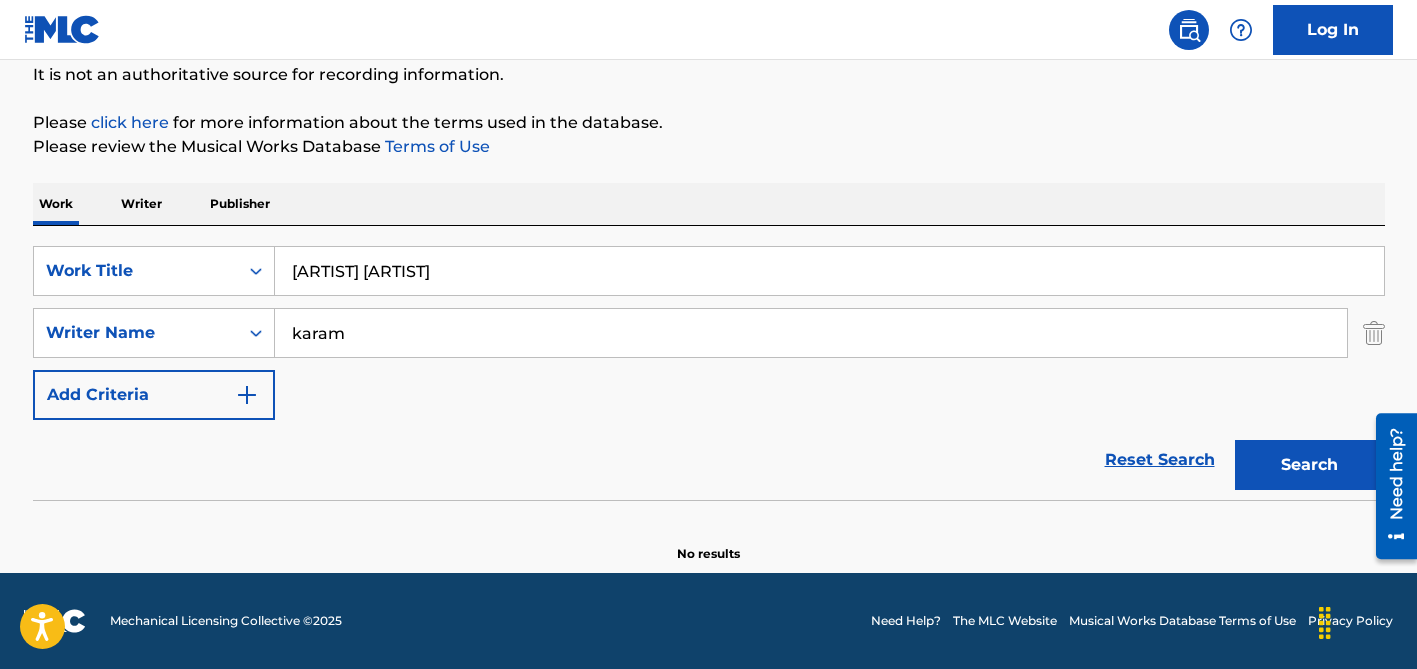 click on "Work Writer Publisher" at bounding box center [709, 204] 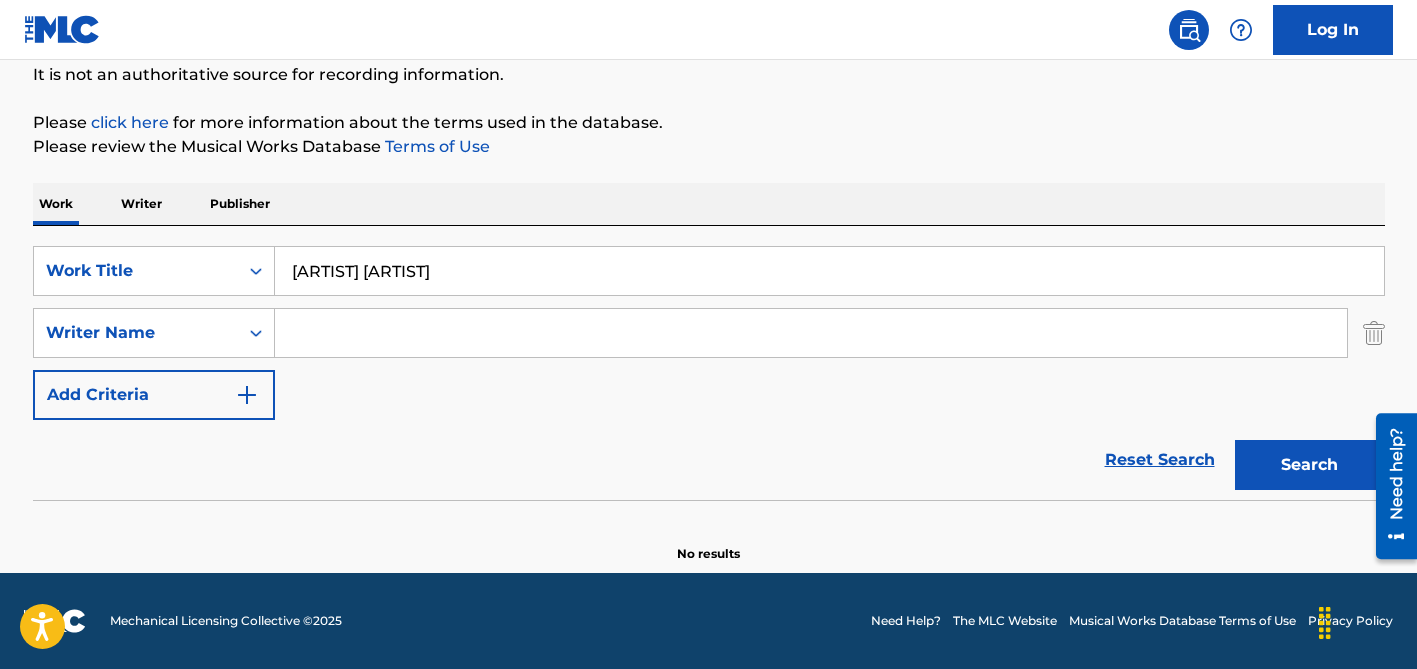 type 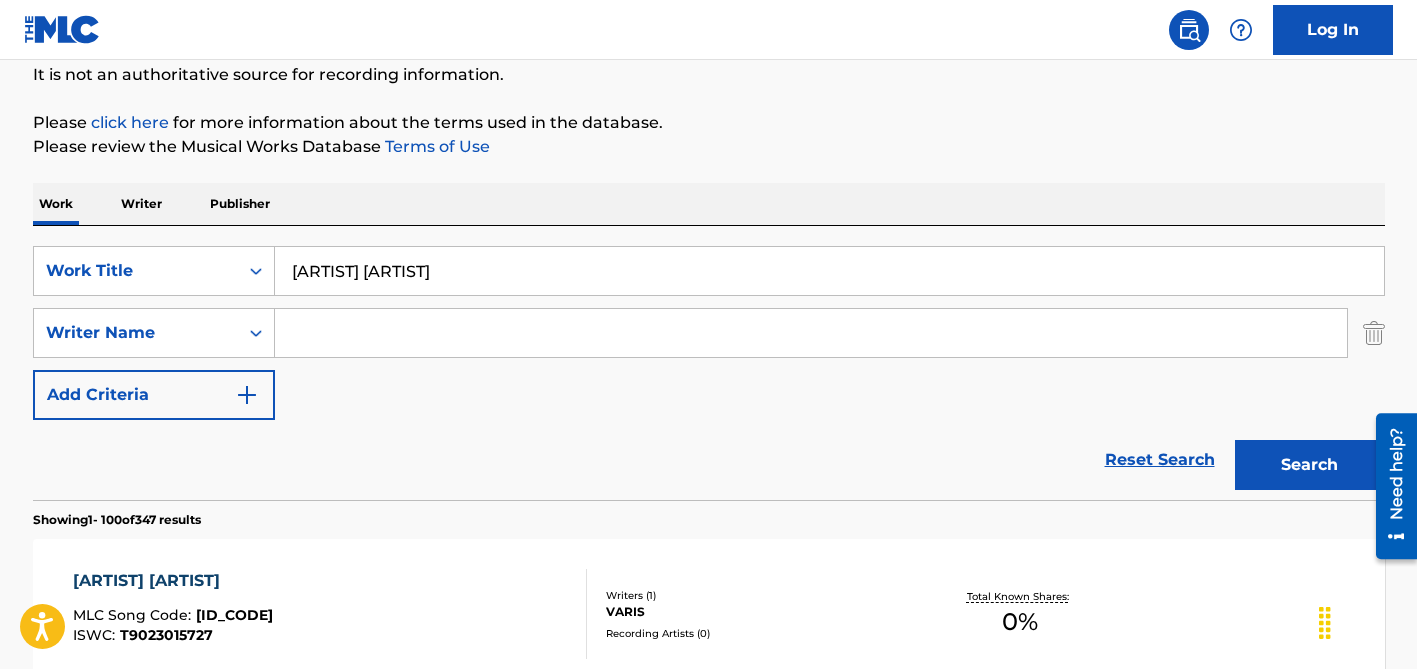 click on "[ARTIST] [ARTIST]" at bounding box center (829, 271) 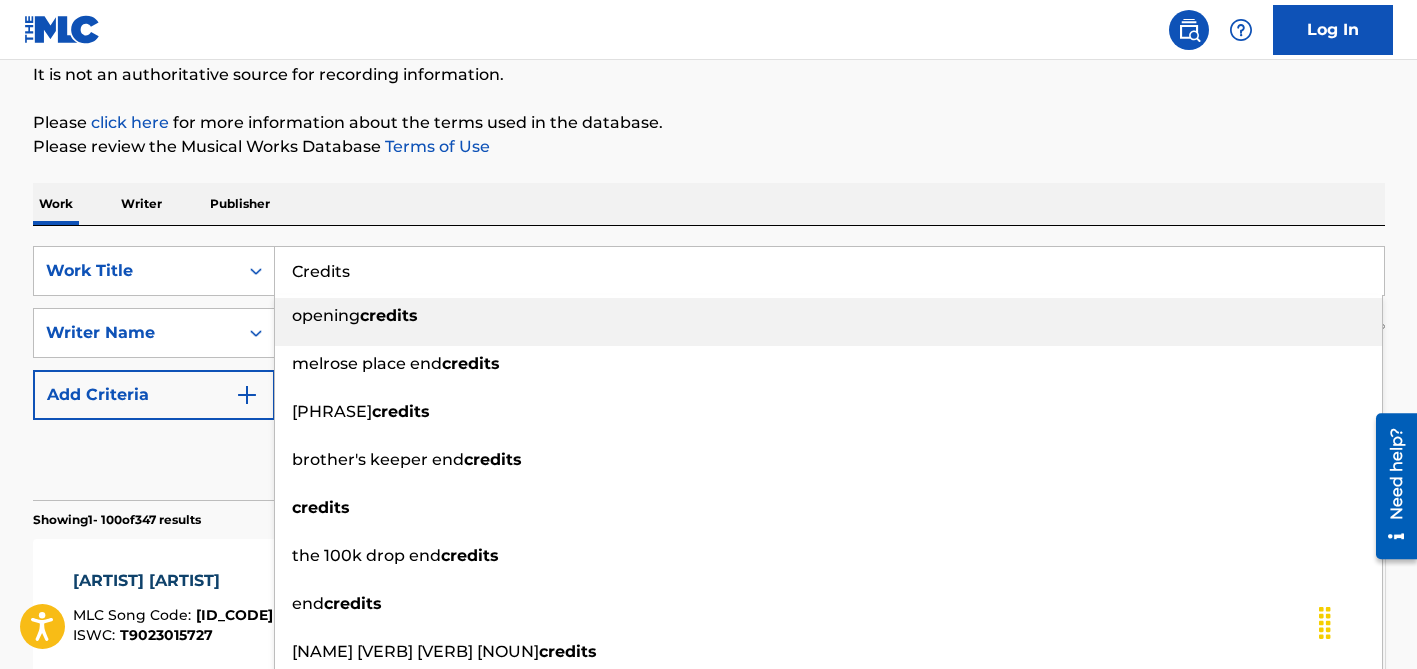 click on "Credits" at bounding box center (829, 271) 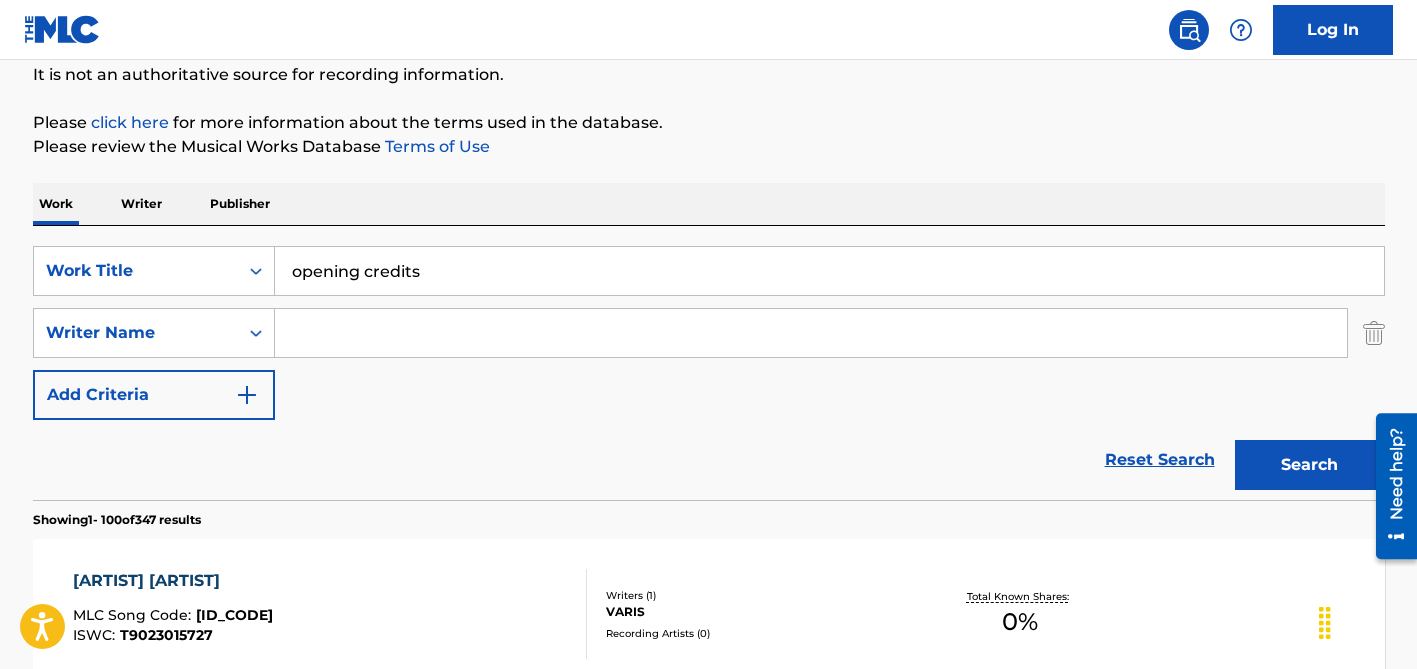 click on "opening credits" at bounding box center [829, 271] 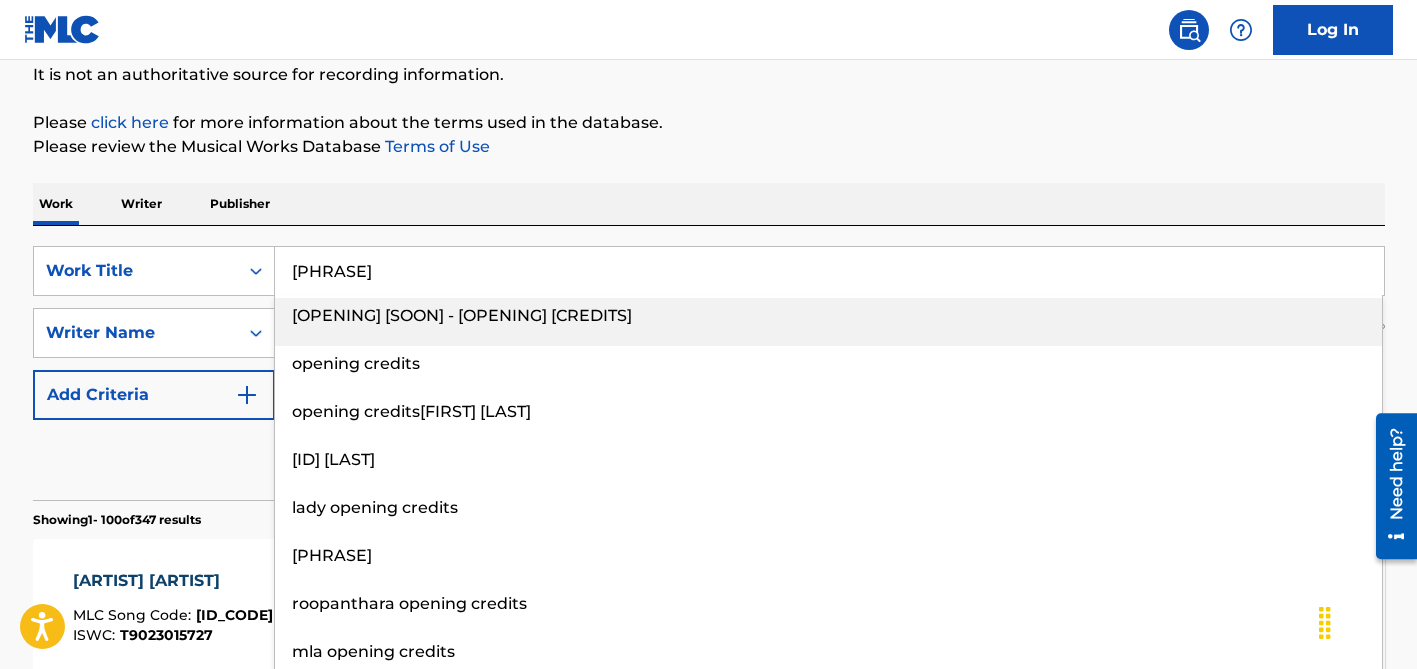 click on "[OPENING] [SOON] - [OPENING] [CREDITS]" at bounding box center (462, 315) 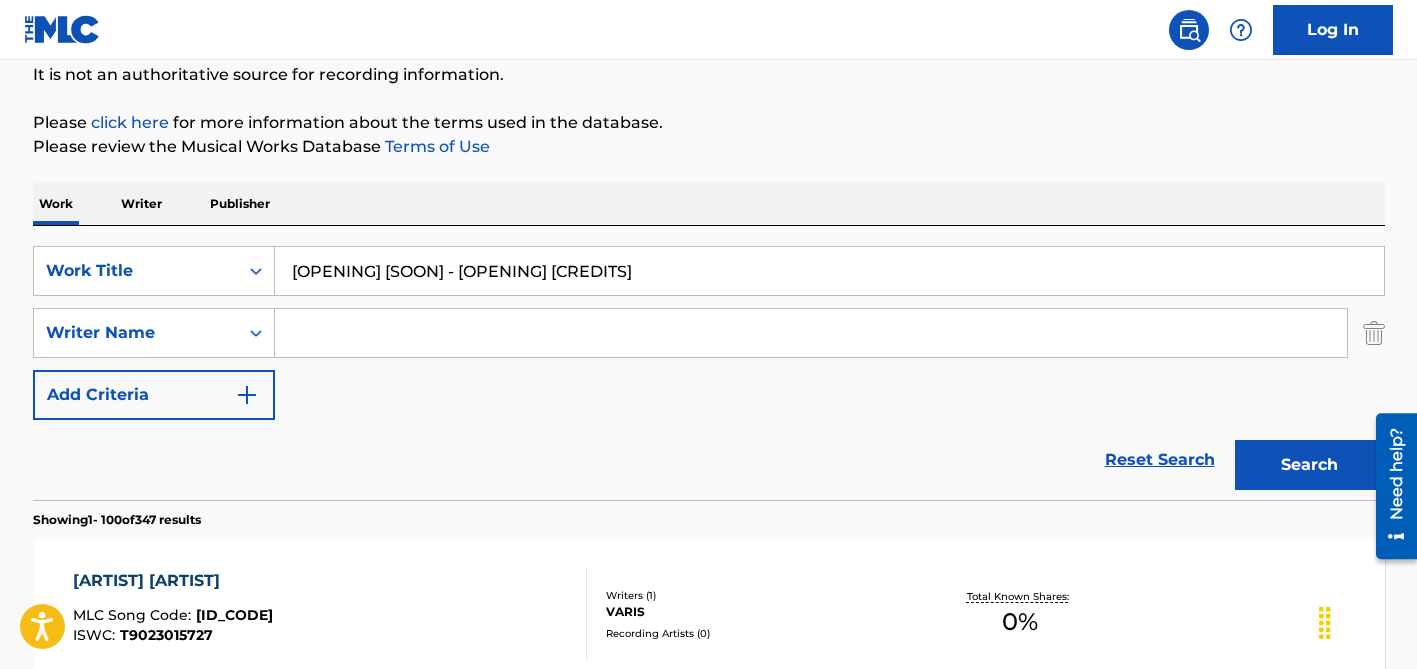 click on "[OPENING] [SOON] - [OPENING] [CREDITS]" at bounding box center (829, 271) 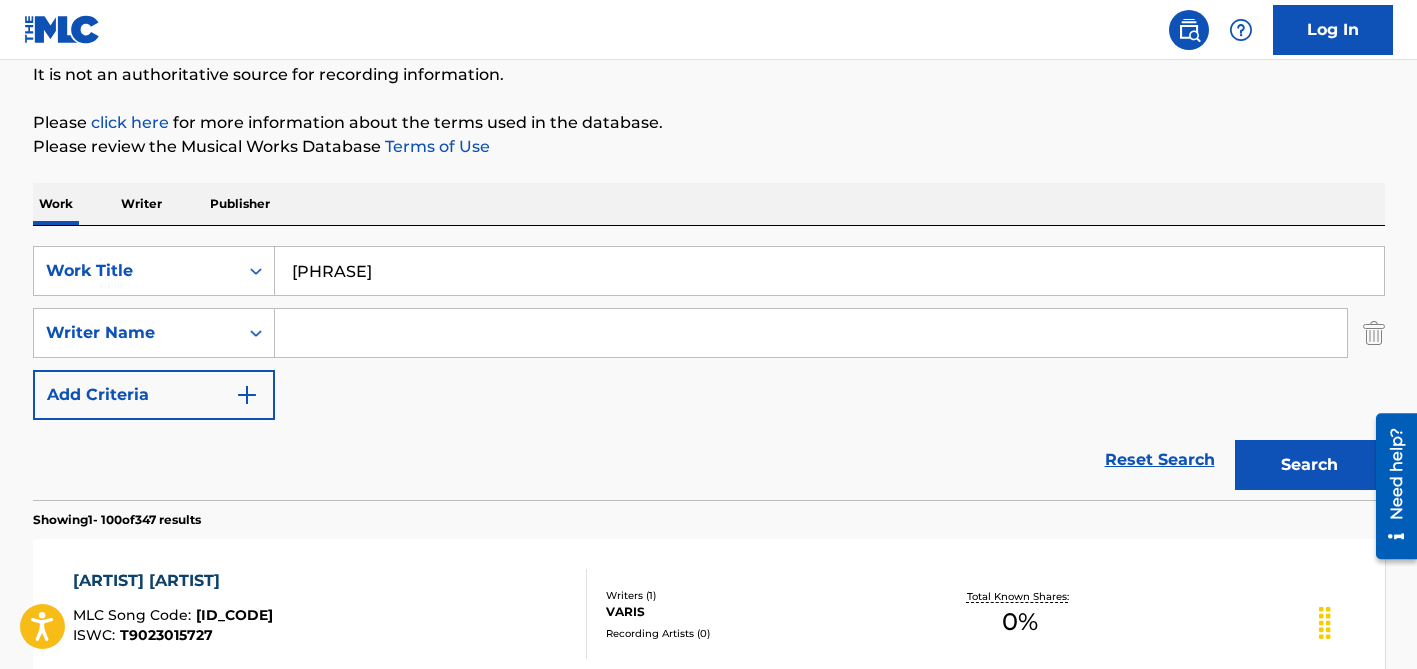 click at bounding box center [811, 333] 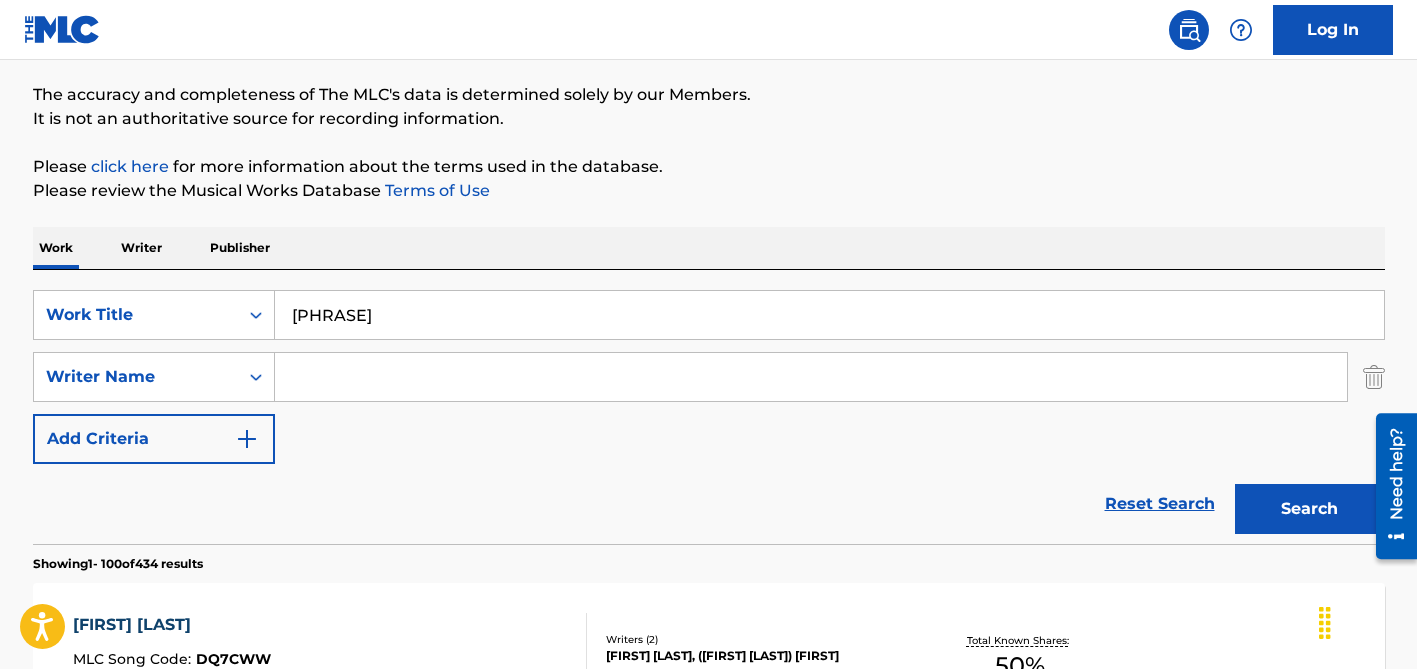 scroll, scrollTop: 0, scrollLeft: 0, axis: both 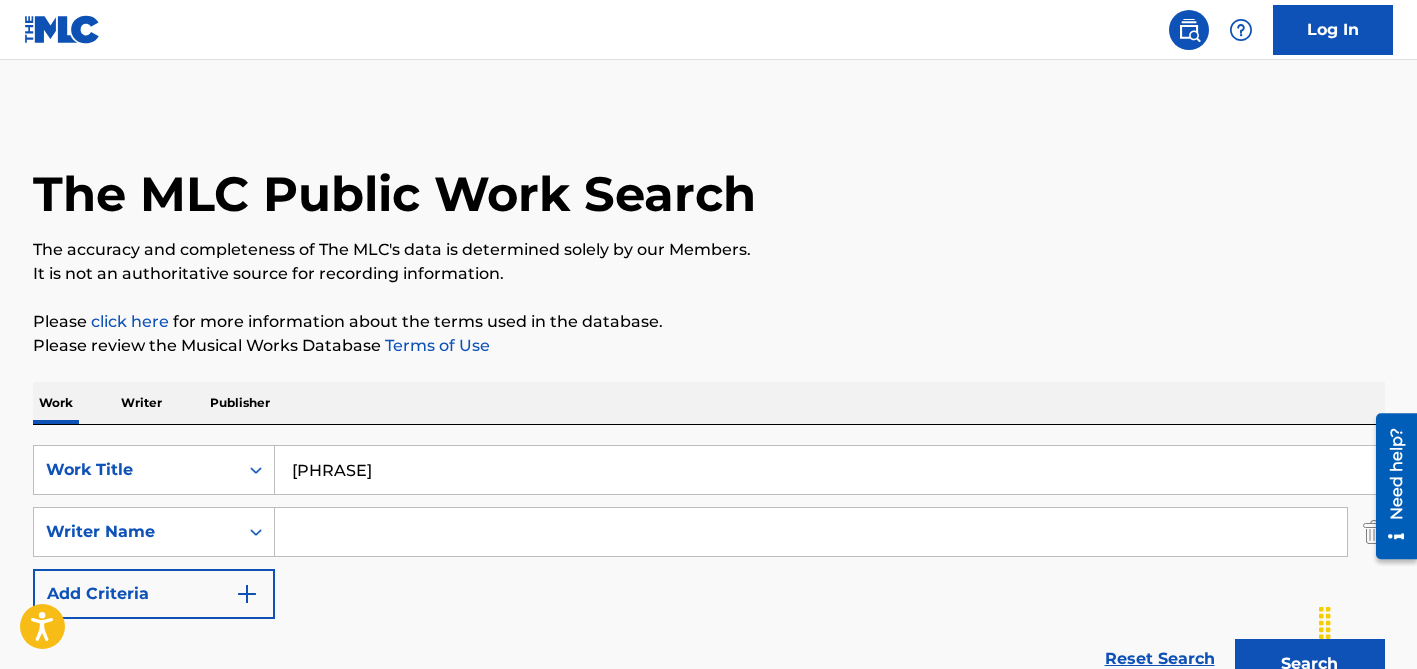 click on "[PHRASE]" at bounding box center [829, 470] 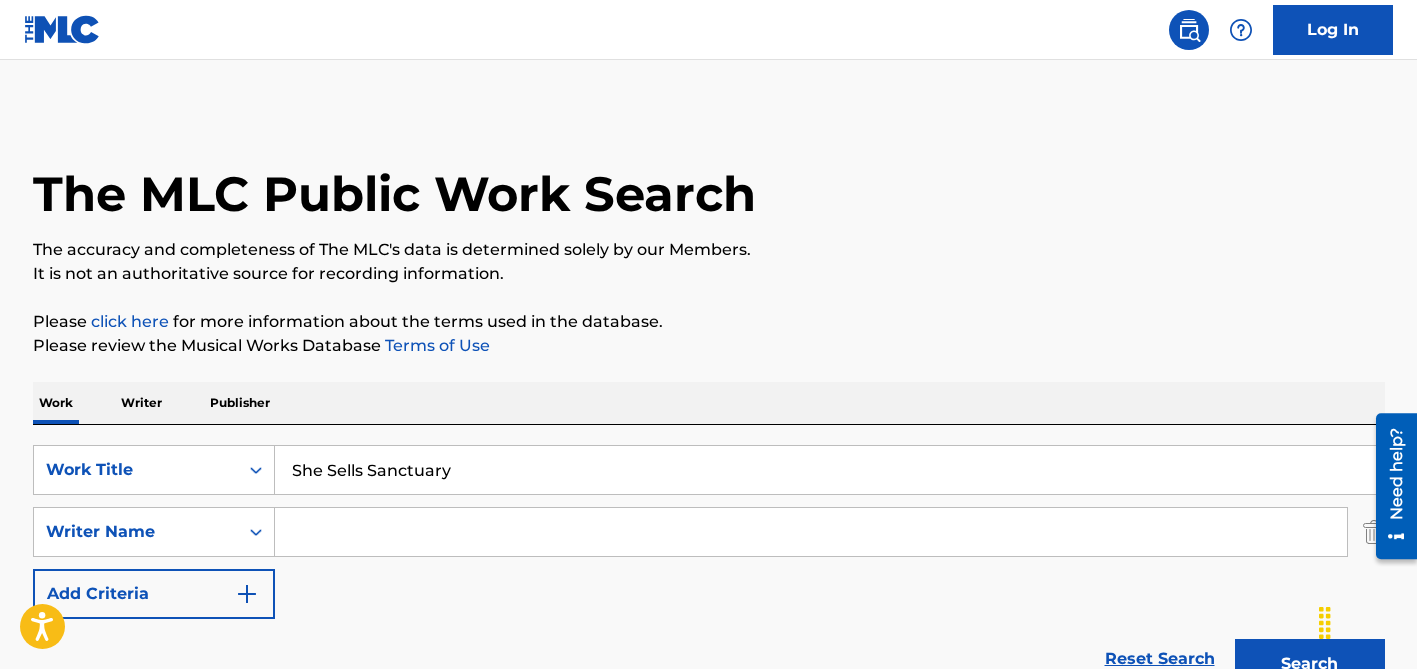 type on "She Sells Sanctuary" 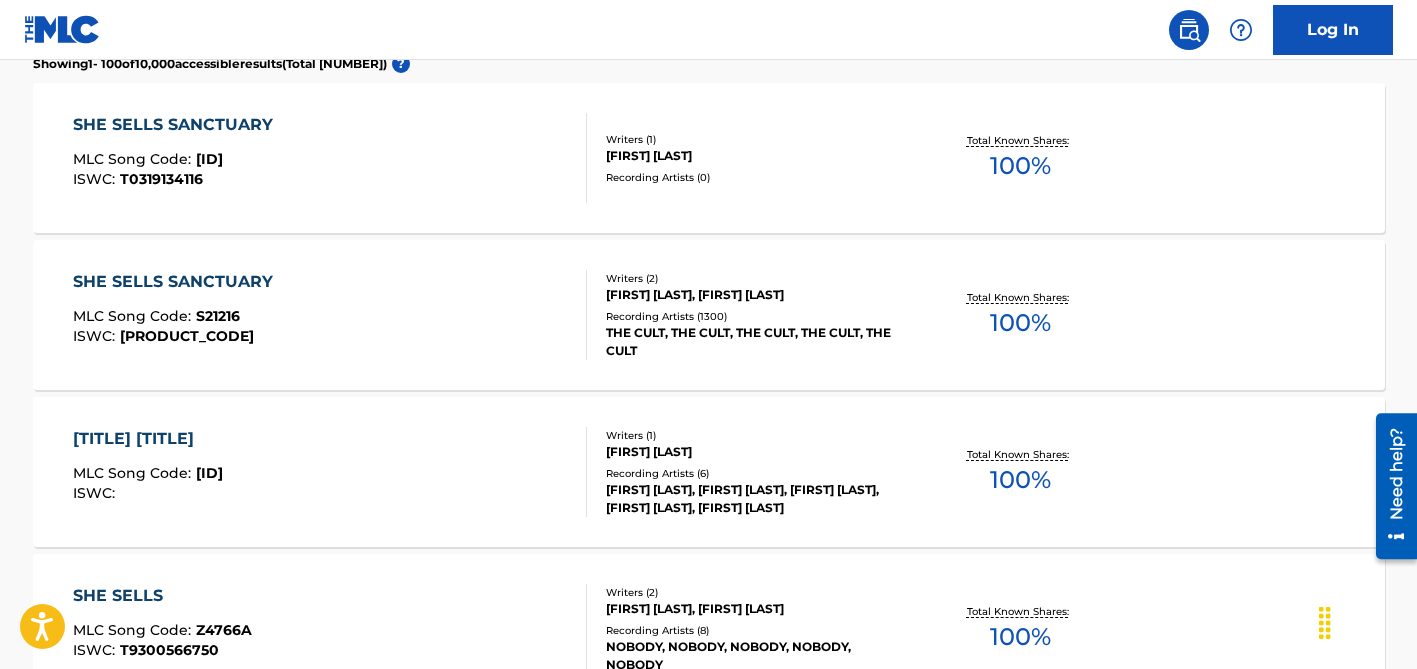 scroll, scrollTop: 680, scrollLeft: 0, axis: vertical 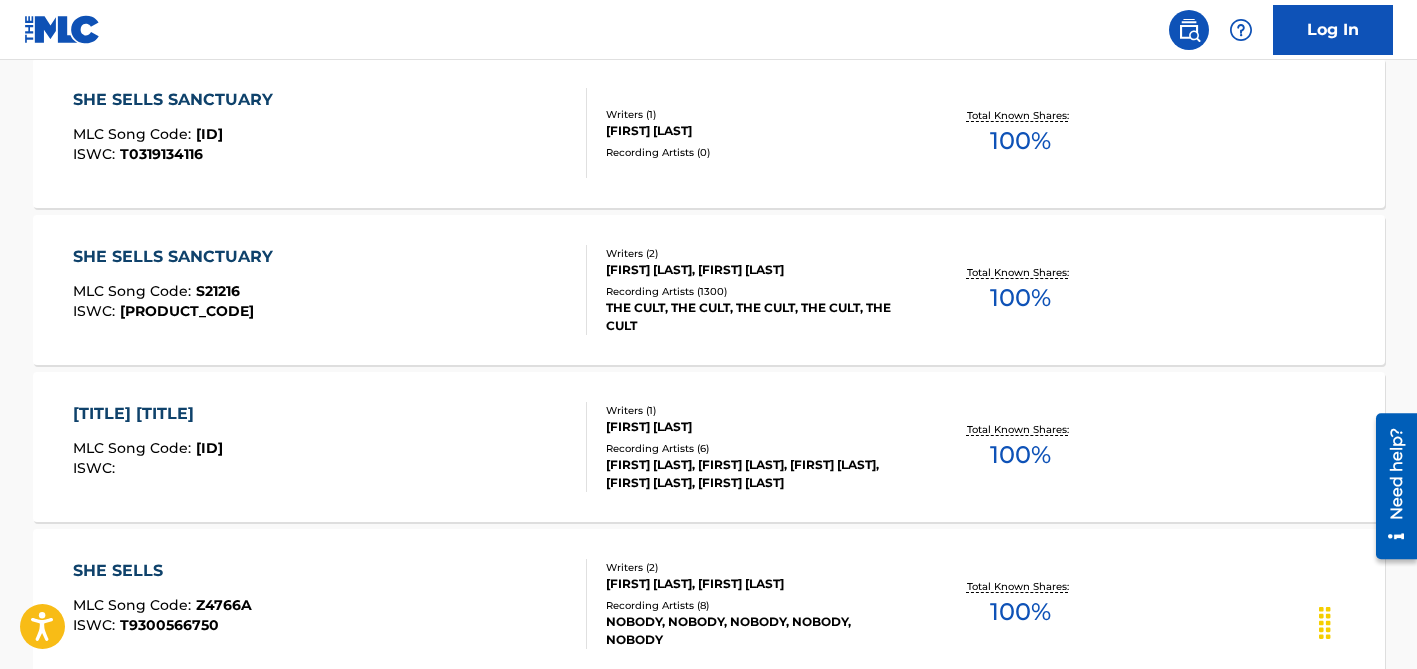 click on "THE CULT, THE CULT, THE CULT, THE CULT, THE CULT" at bounding box center (757, 317) 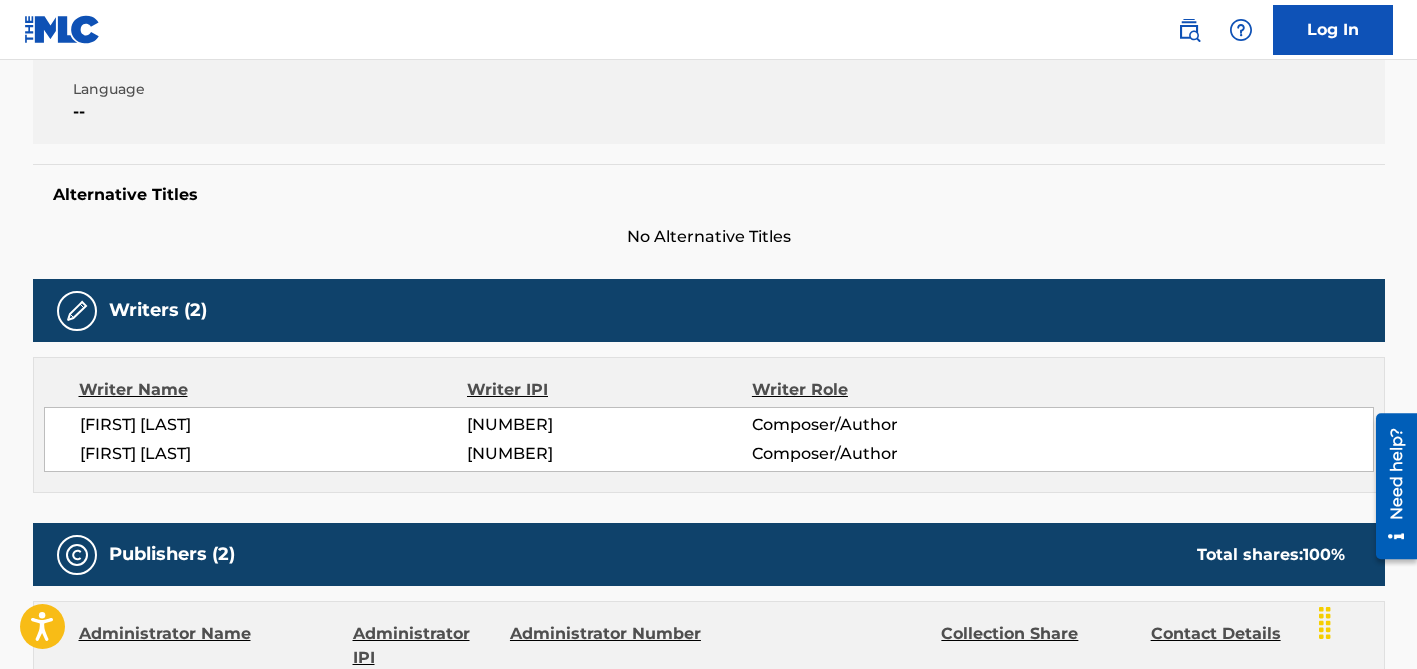 scroll, scrollTop: 0, scrollLeft: 0, axis: both 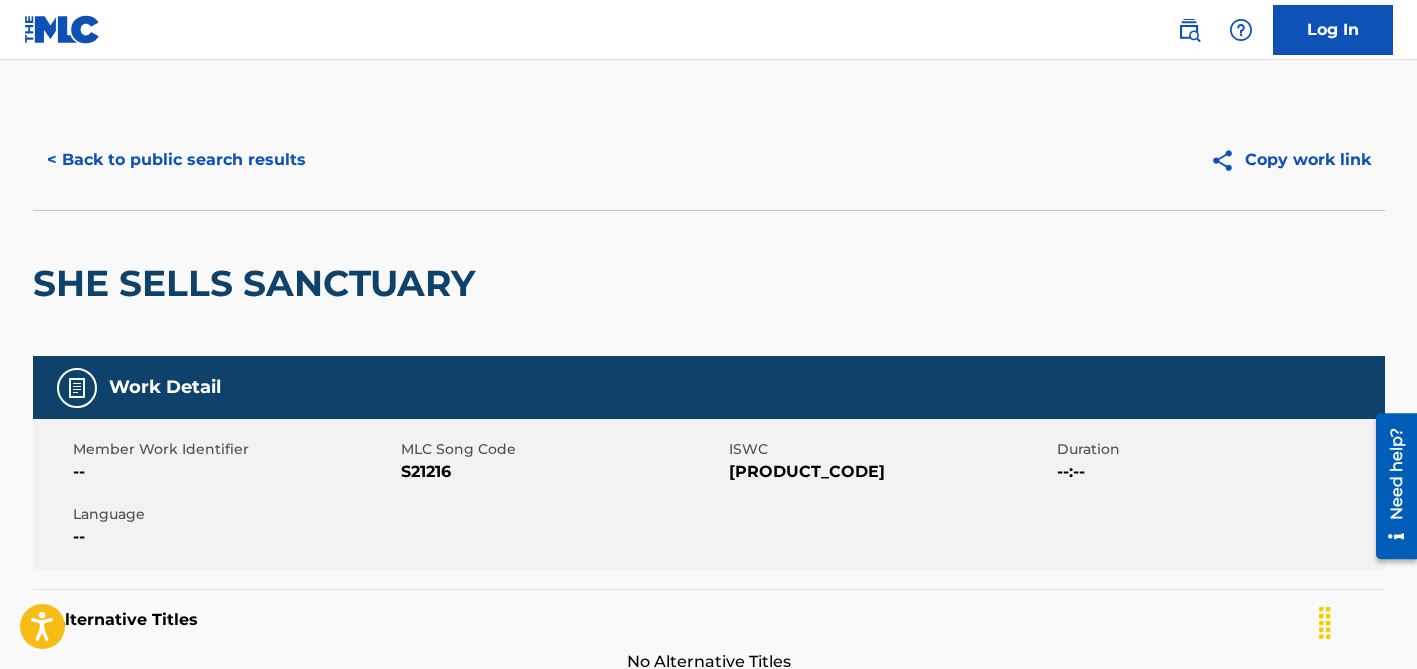 click on "< Back to public search results" at bounding box center [176, 160] 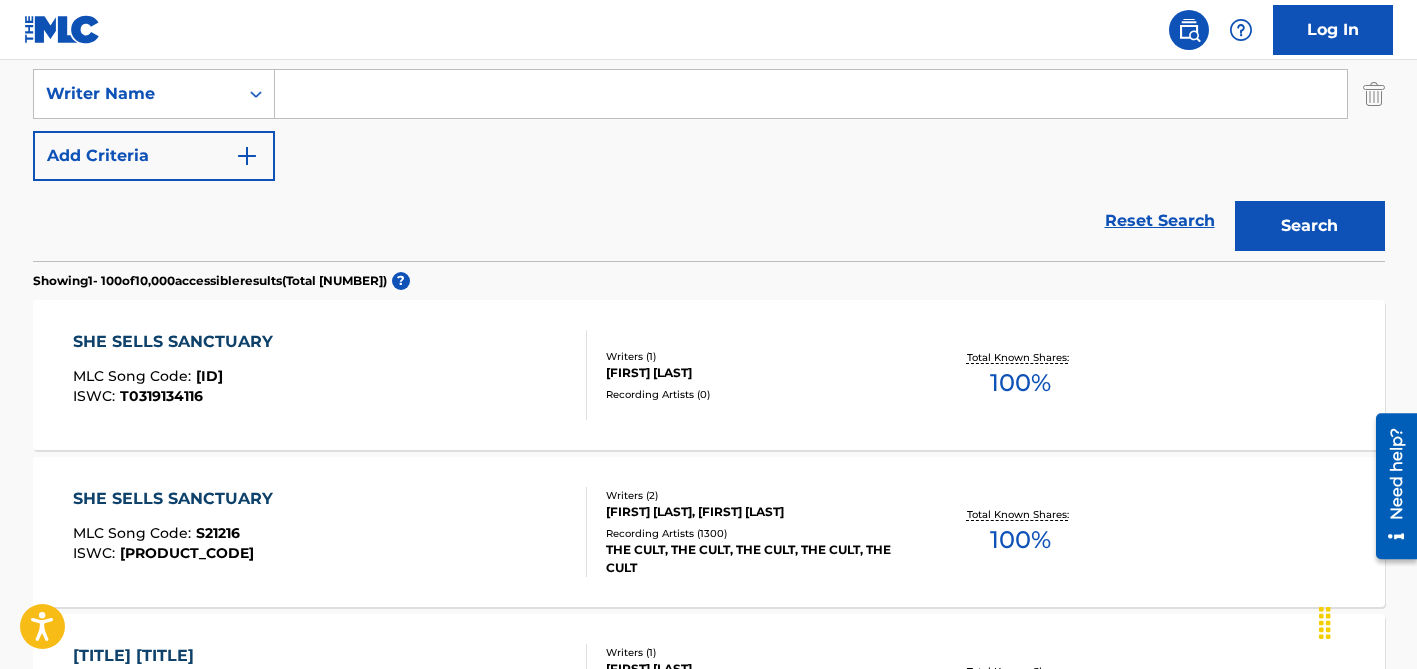 scroll, scrollTop: 210, scrollLeft: 0, axis: vertical 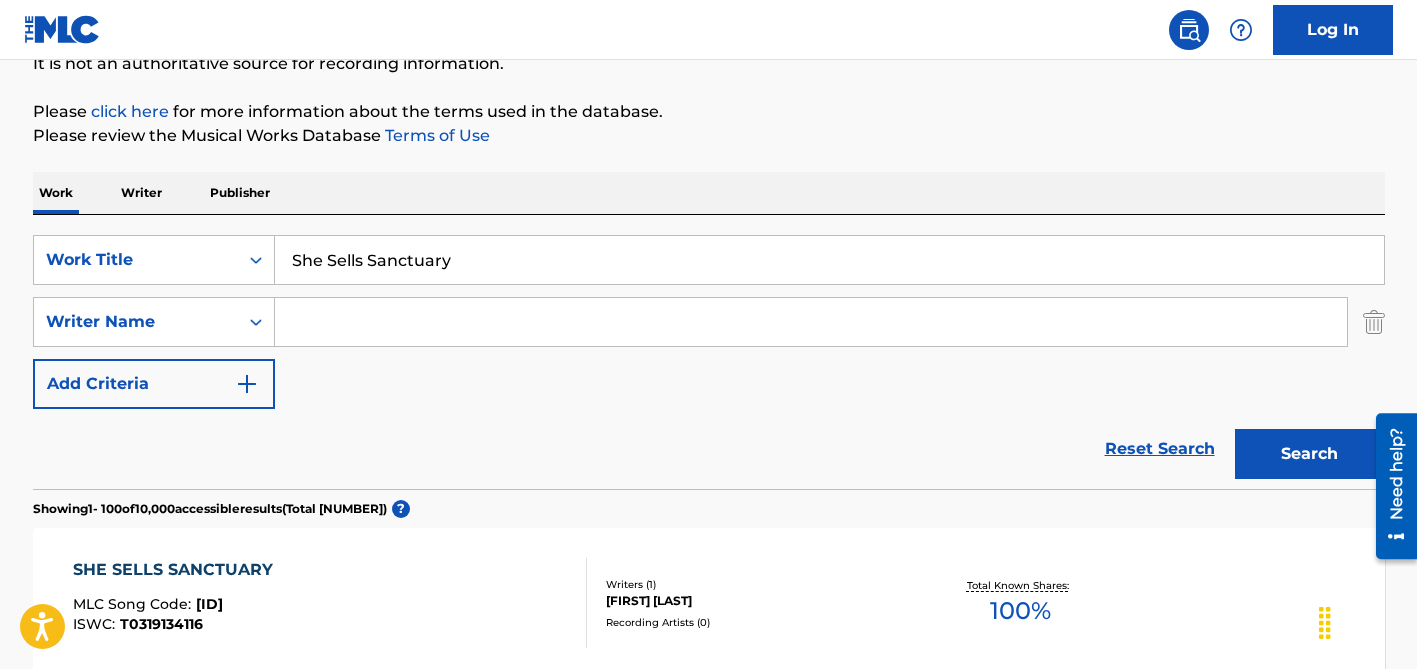 click on "She Sells Sanctuary" at bounding box center (829, 260) 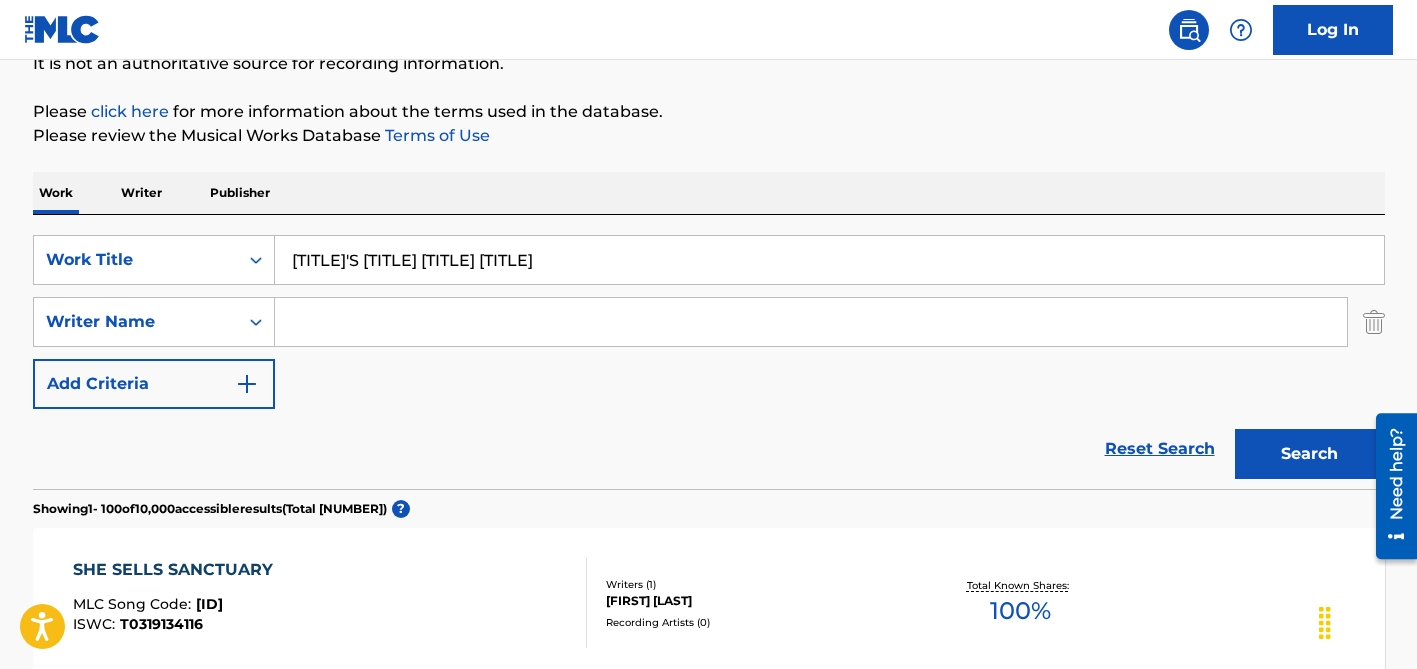 type on "[TITLE]'S [TITLE] [TITLE] [TITLE]" 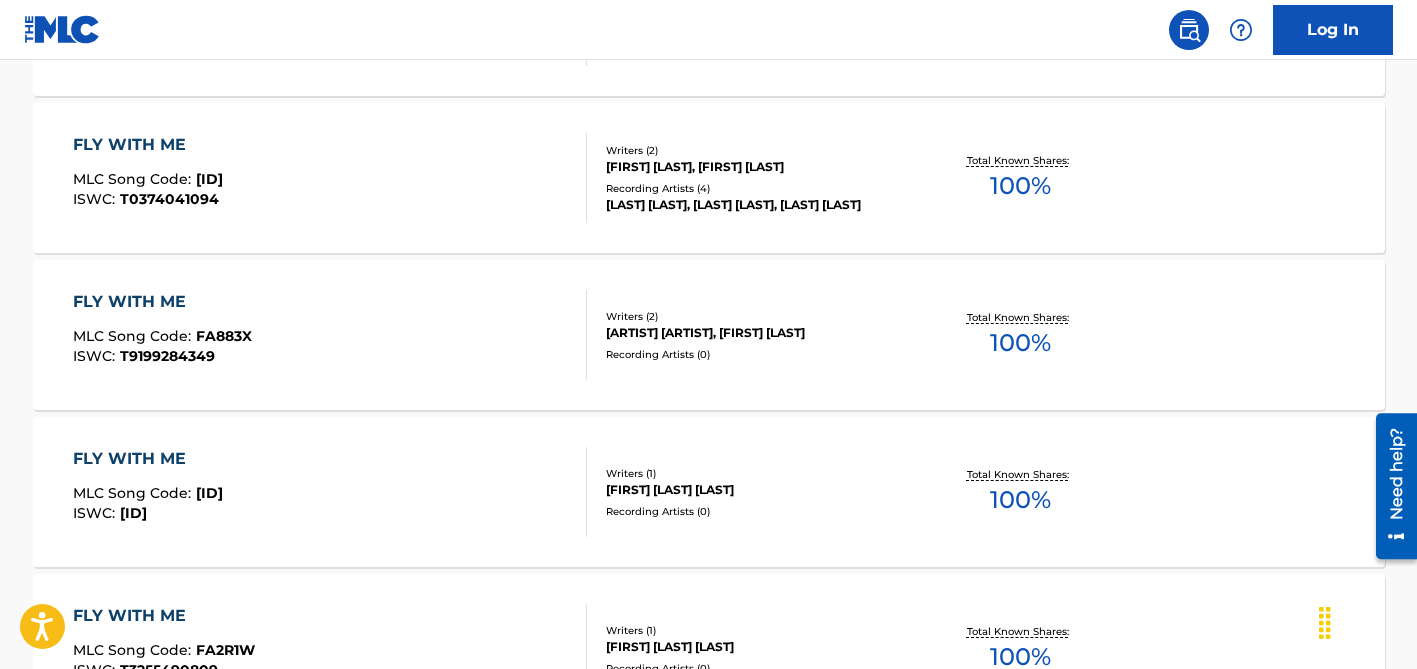 scroll, scrollTop: 1267, scrollLeft: 0, axis: vertical 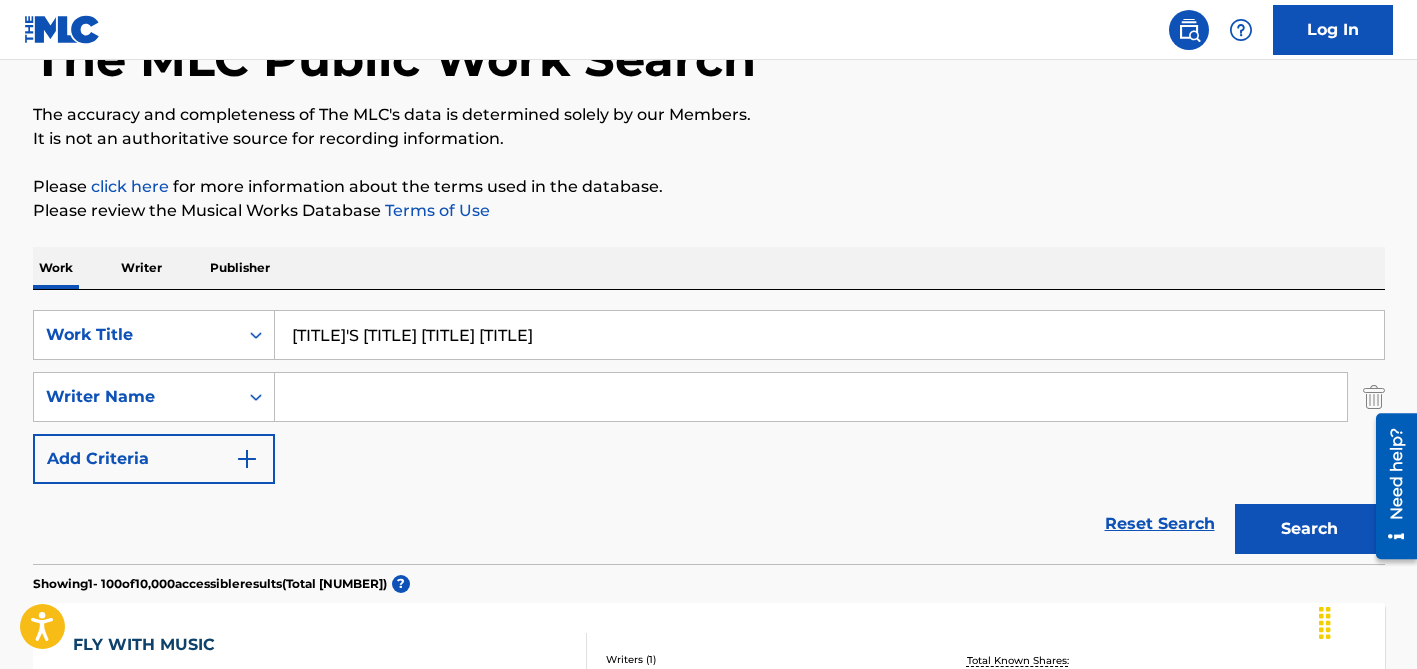 click at bounding box center [811, 397] 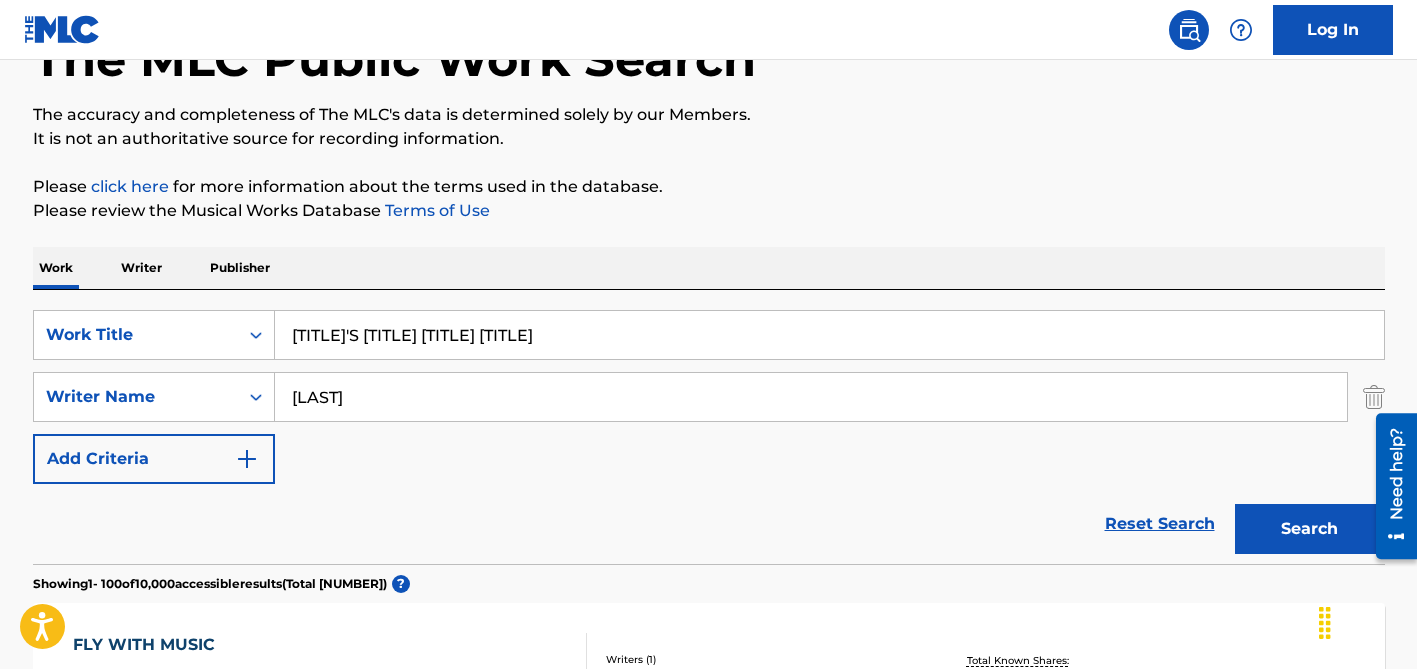 type on "[LAST]" 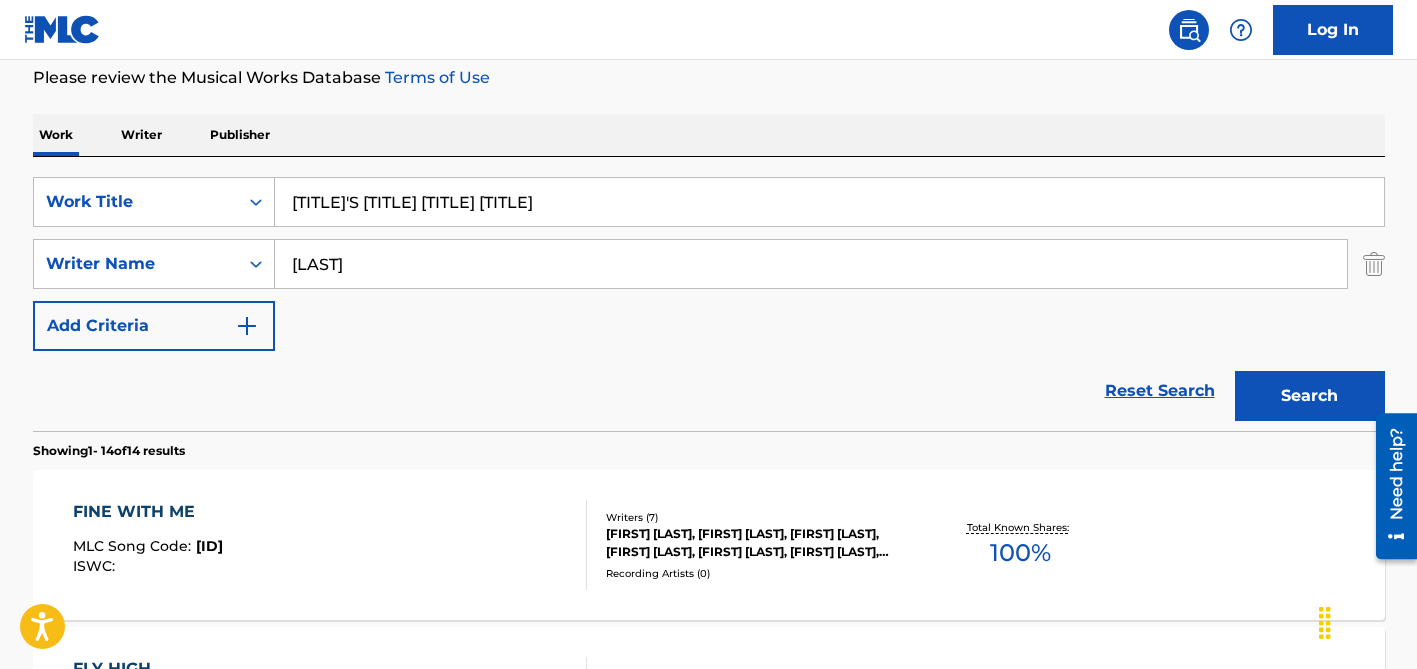 scroll, scrollTop: 0, scrollLeft: 0, axis: both 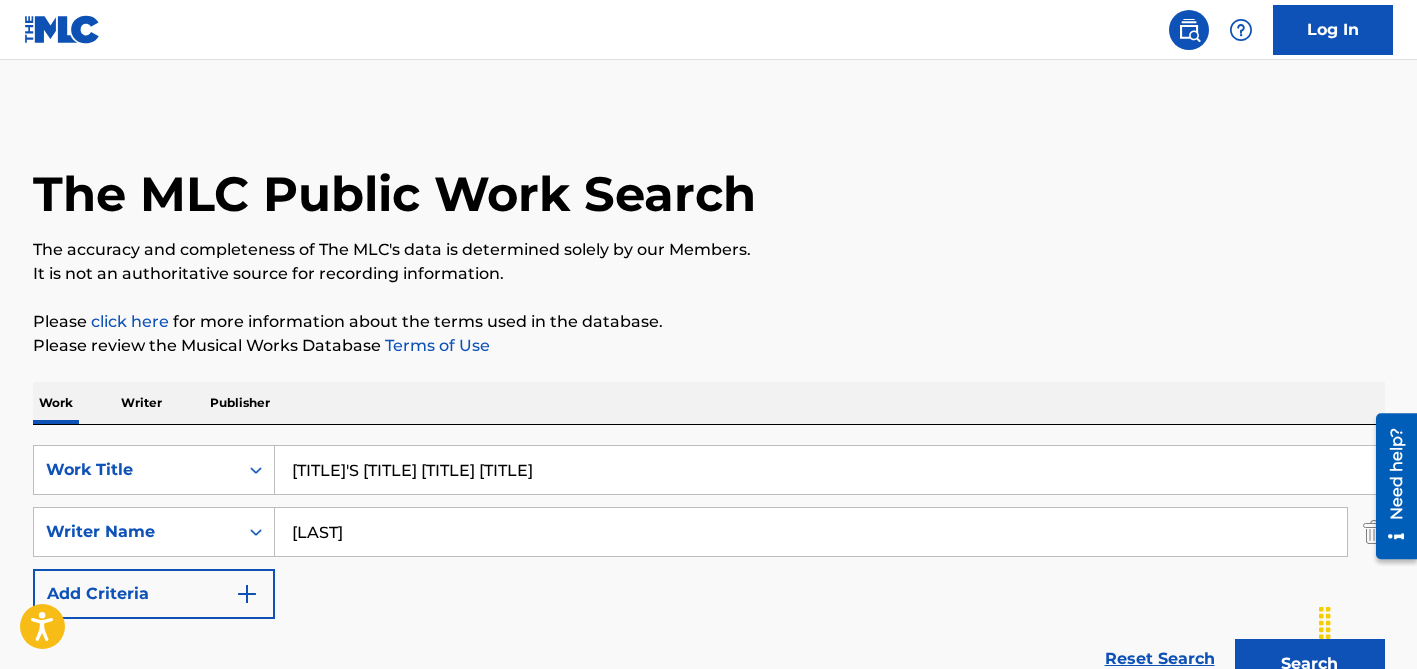 click on "[TITLE]'S [TITLE] [TITLE] [TITLE]" at bounding box center (829, 470) 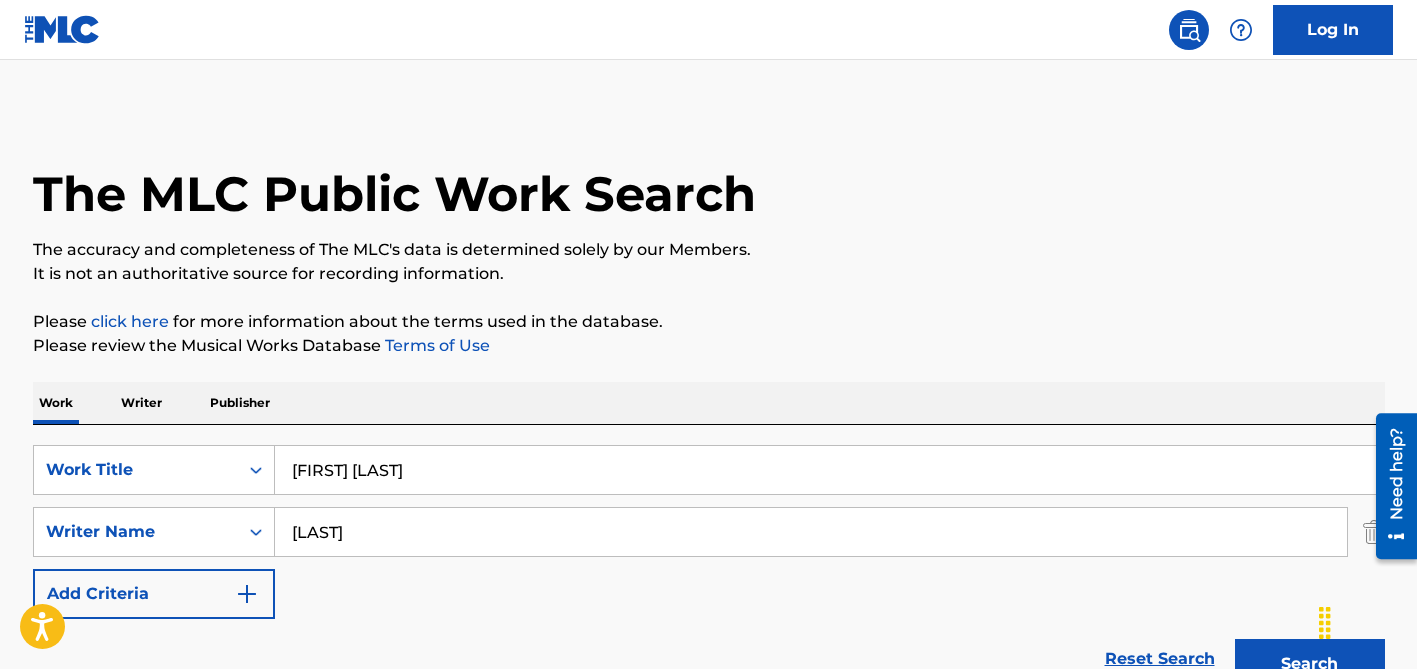 click on "[FIRST] [LAST]" at bounding box center (829, 470) 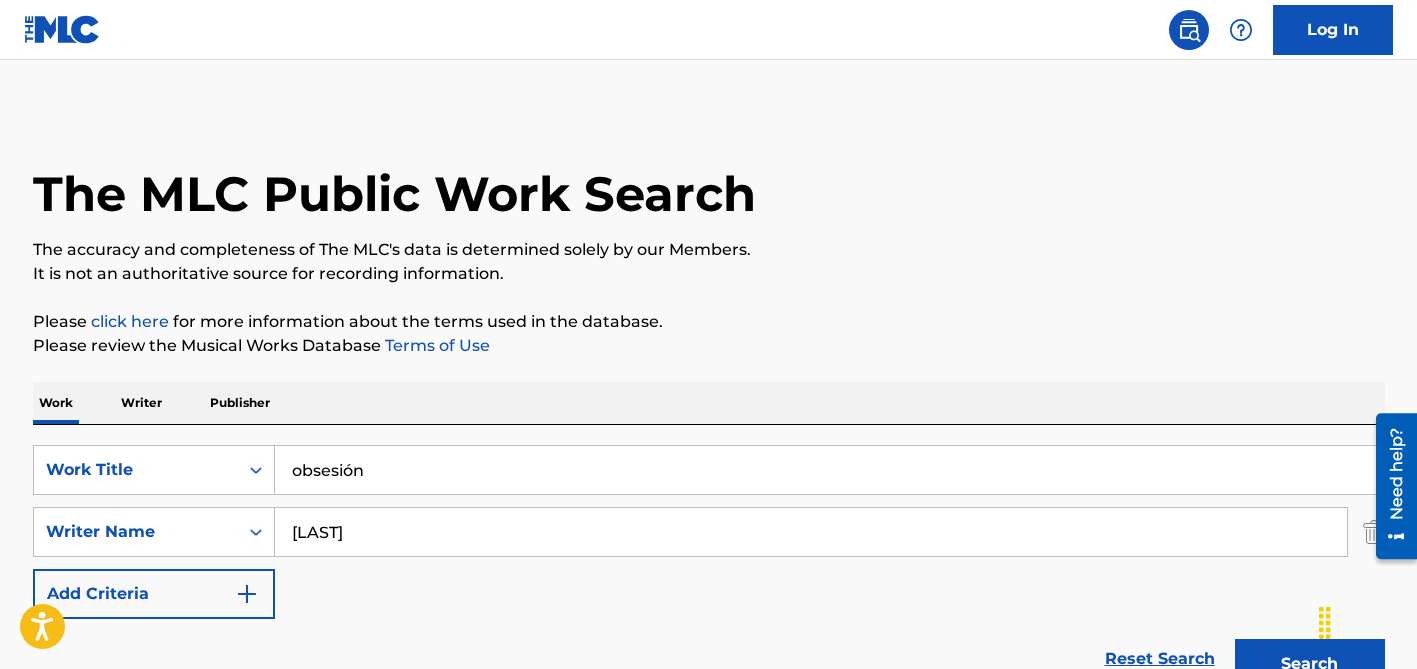 click on "obsesión" at bounding box center (829, 470) 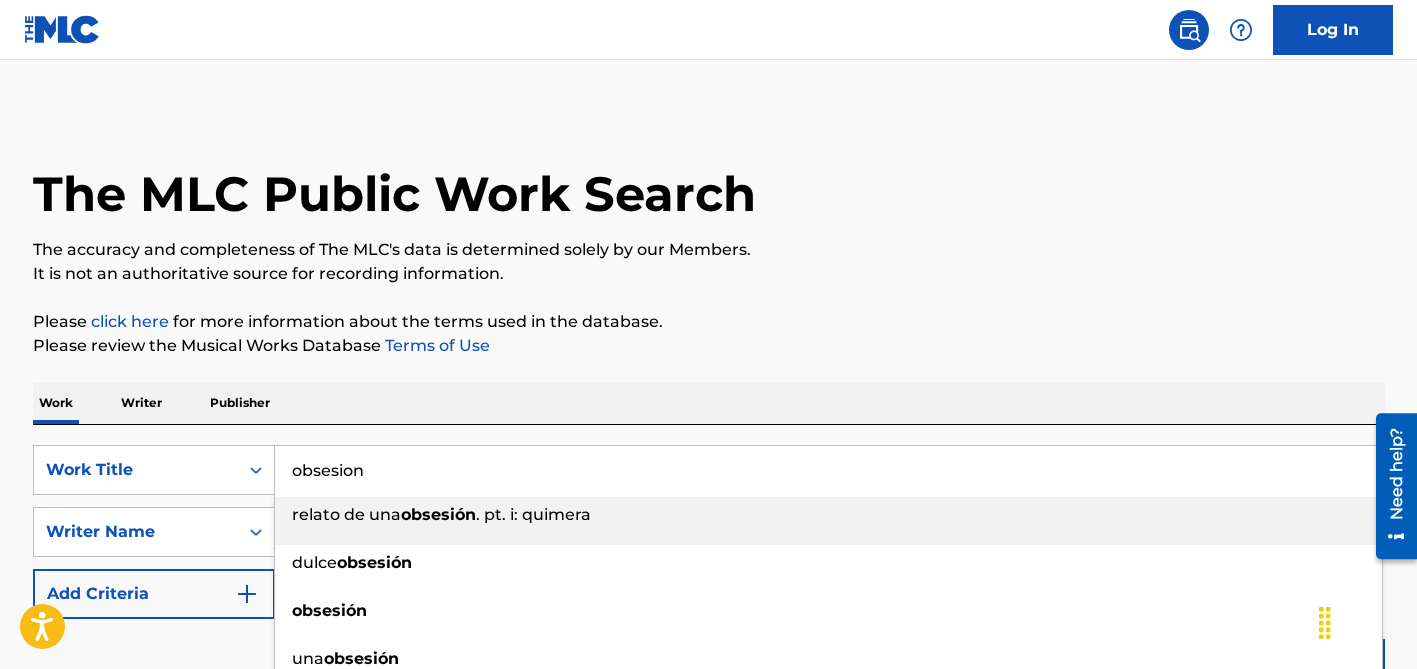 type on "obsesion" 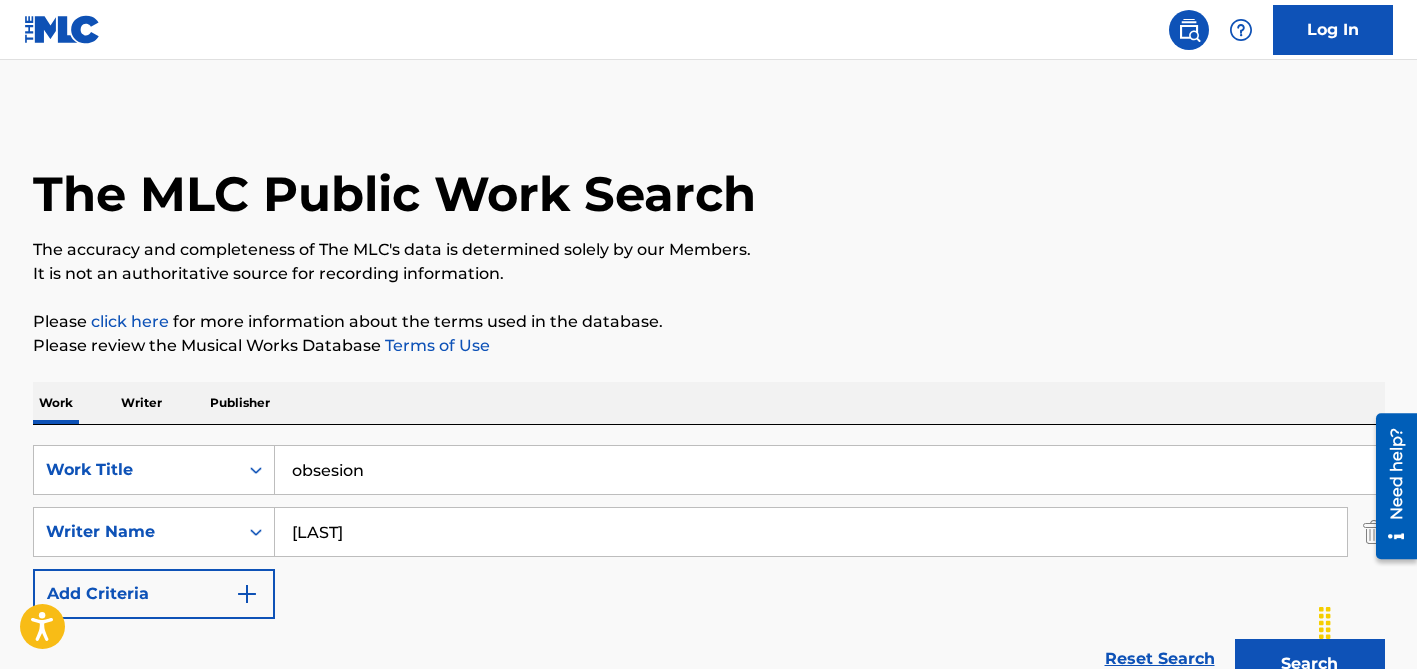 click on "[LAST]" at bounding box center (811, 532) 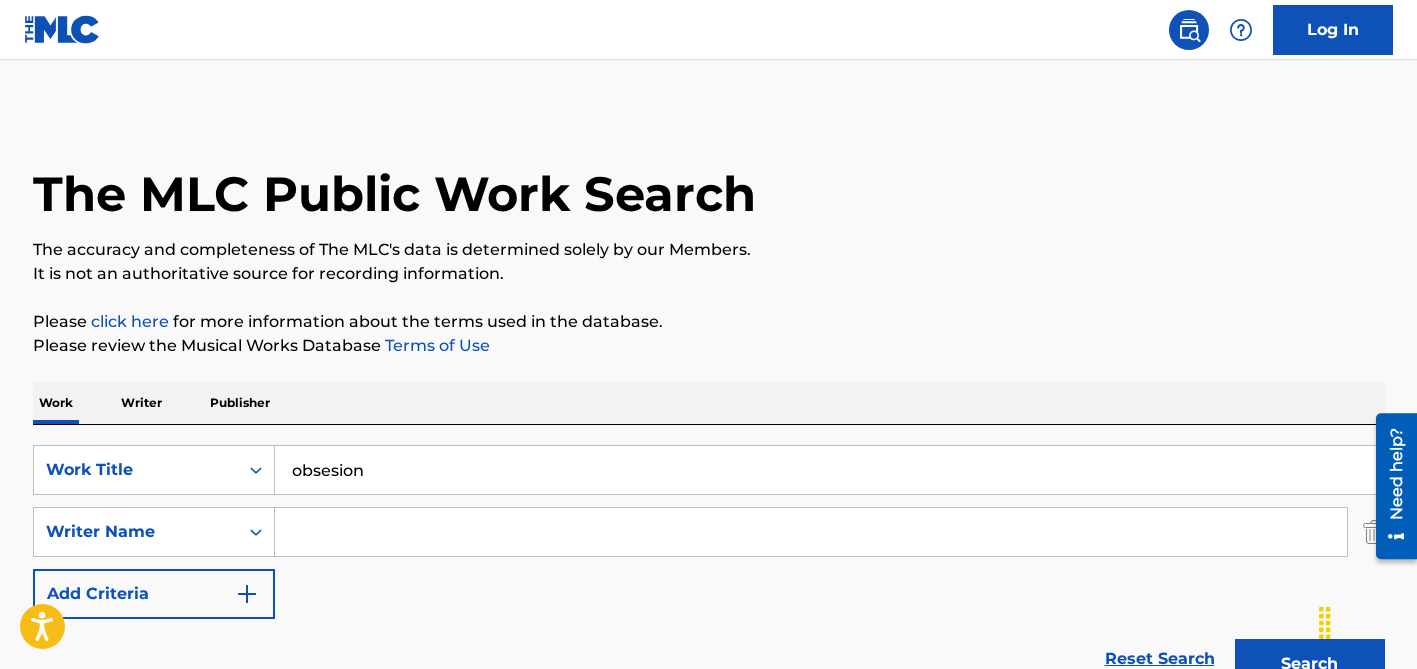 paste on "[LAST]" 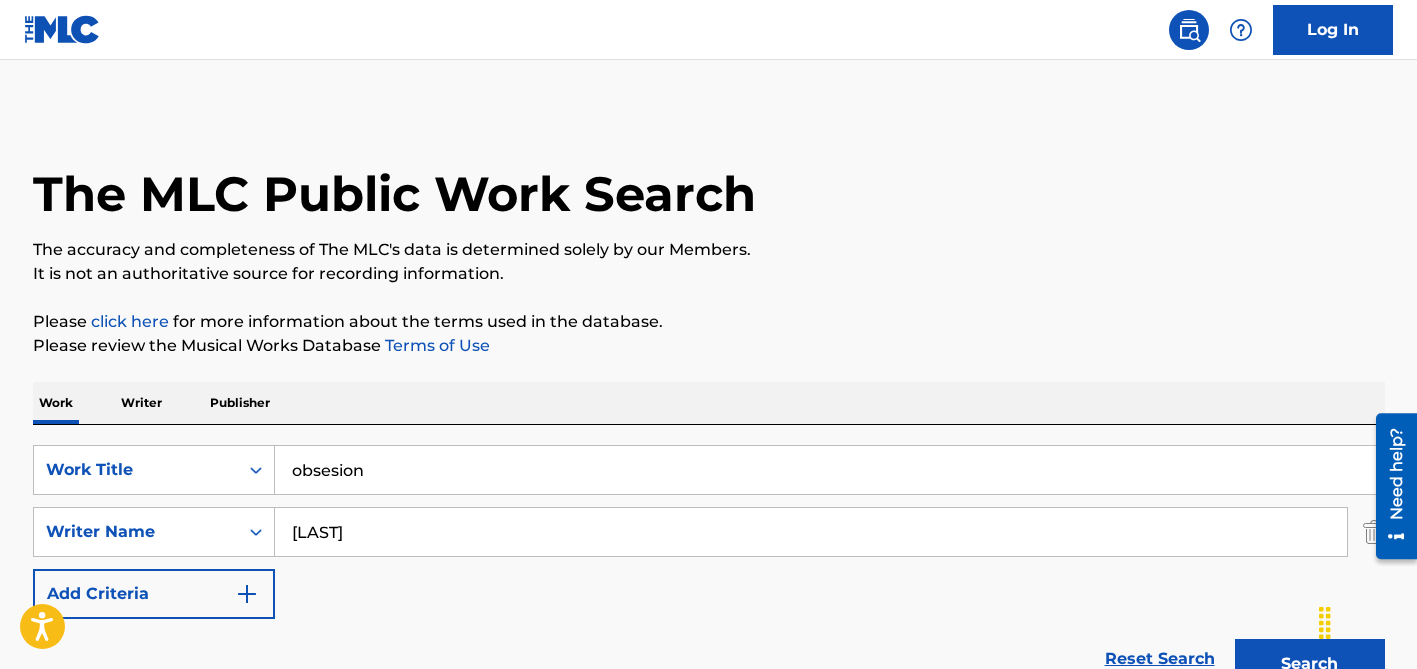 type on "[LAST]" 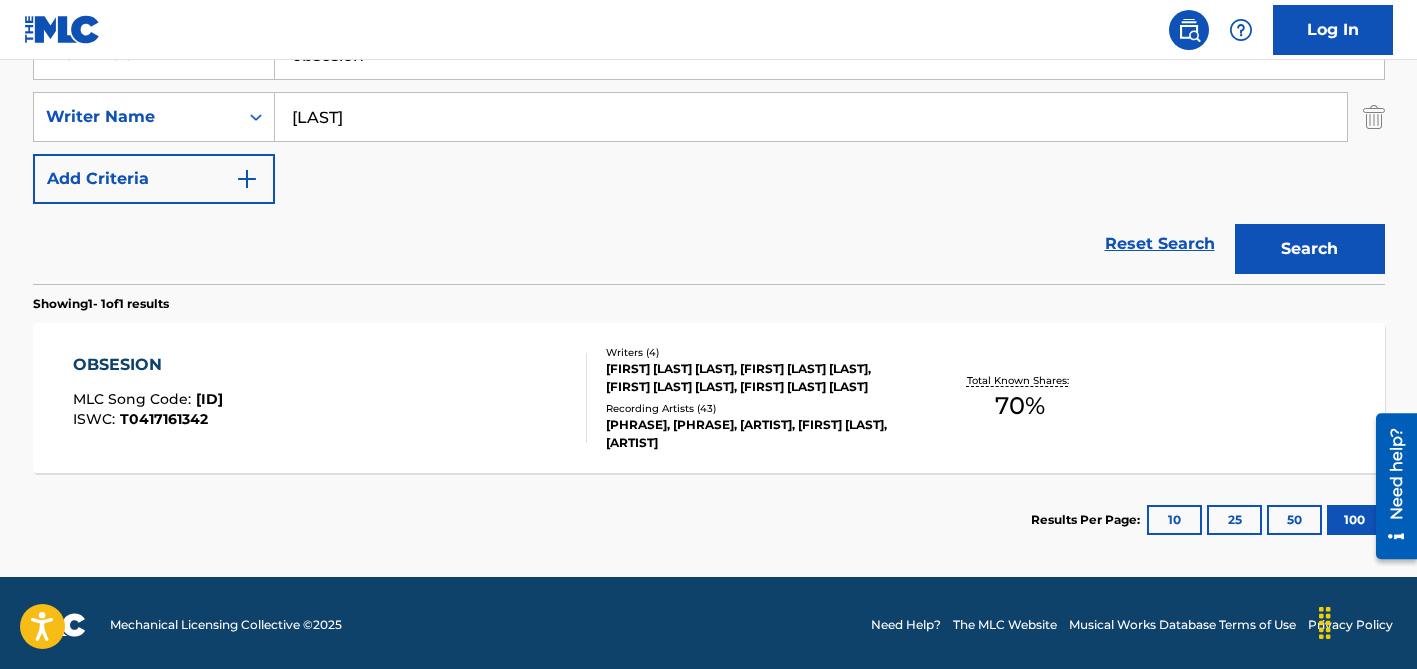 scroll, scrollTop: 419, scrollLeft: 0, axis: vertical 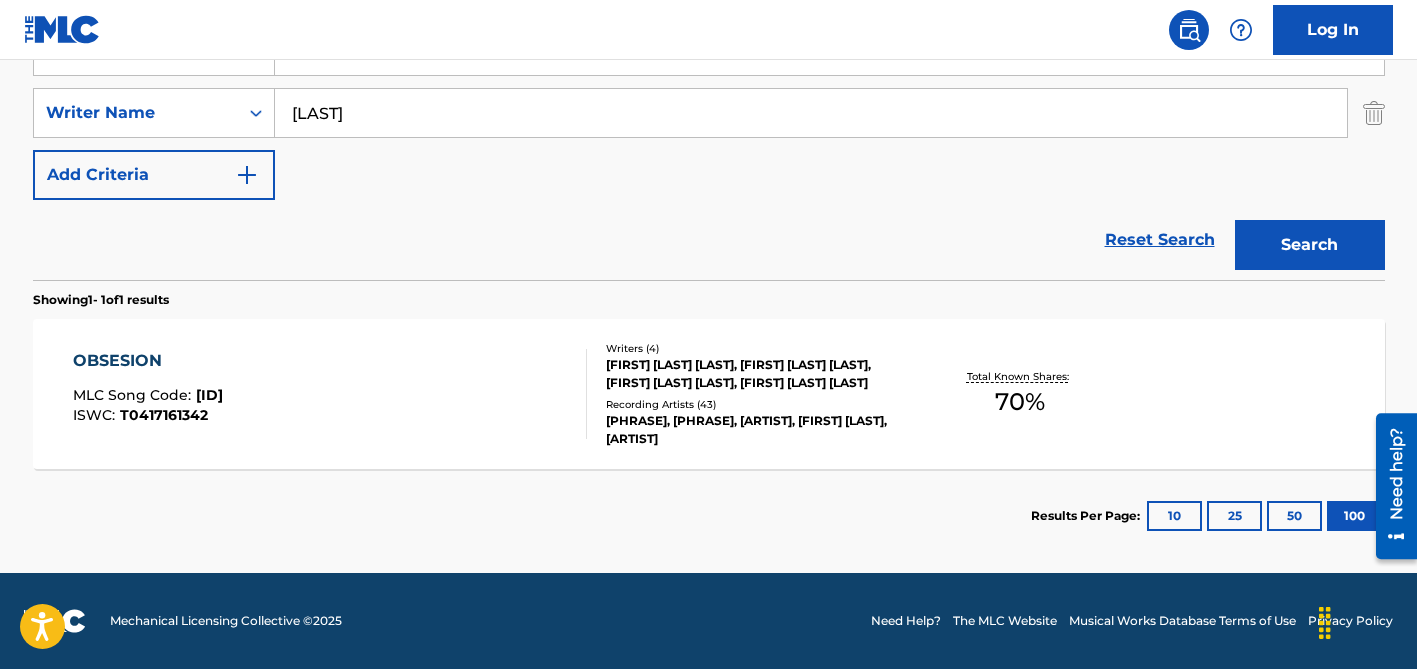 click on "Recording Artists ( 43 )" at bounding box center (757, 404) 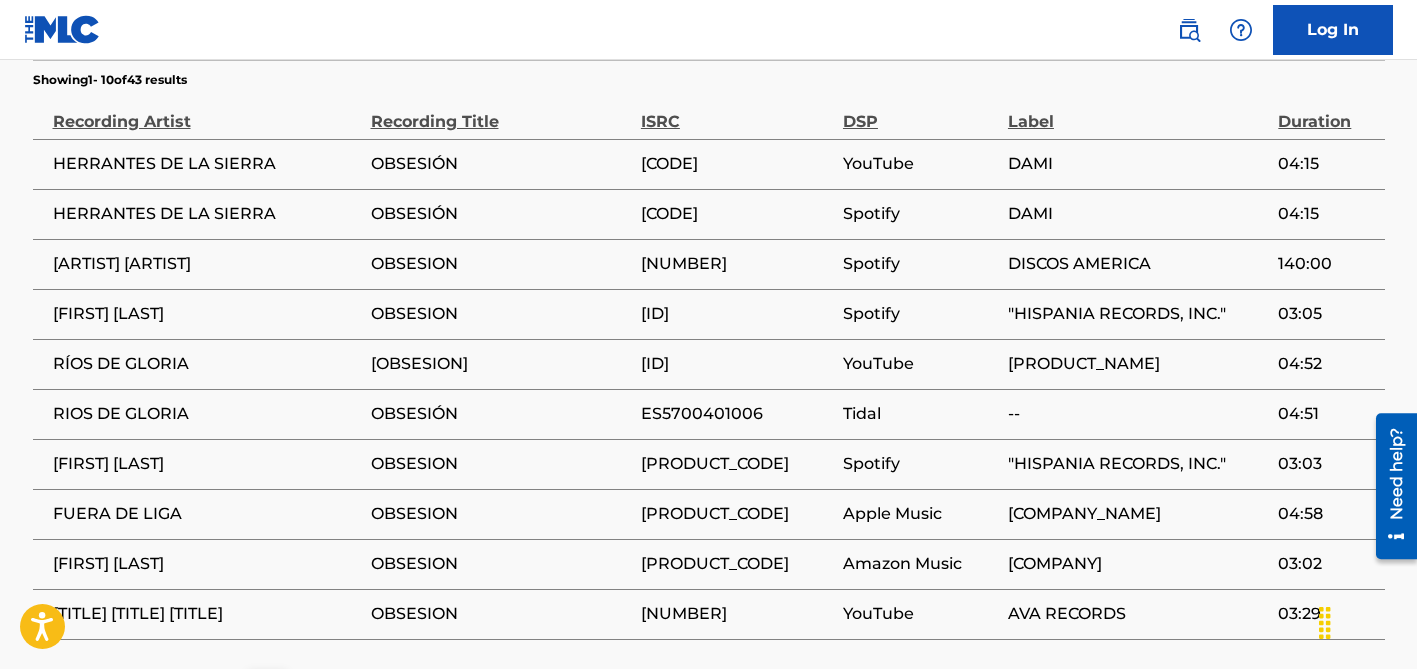 scroll, scrollTop: 1900, scrollLeft: 0, axis: vertical 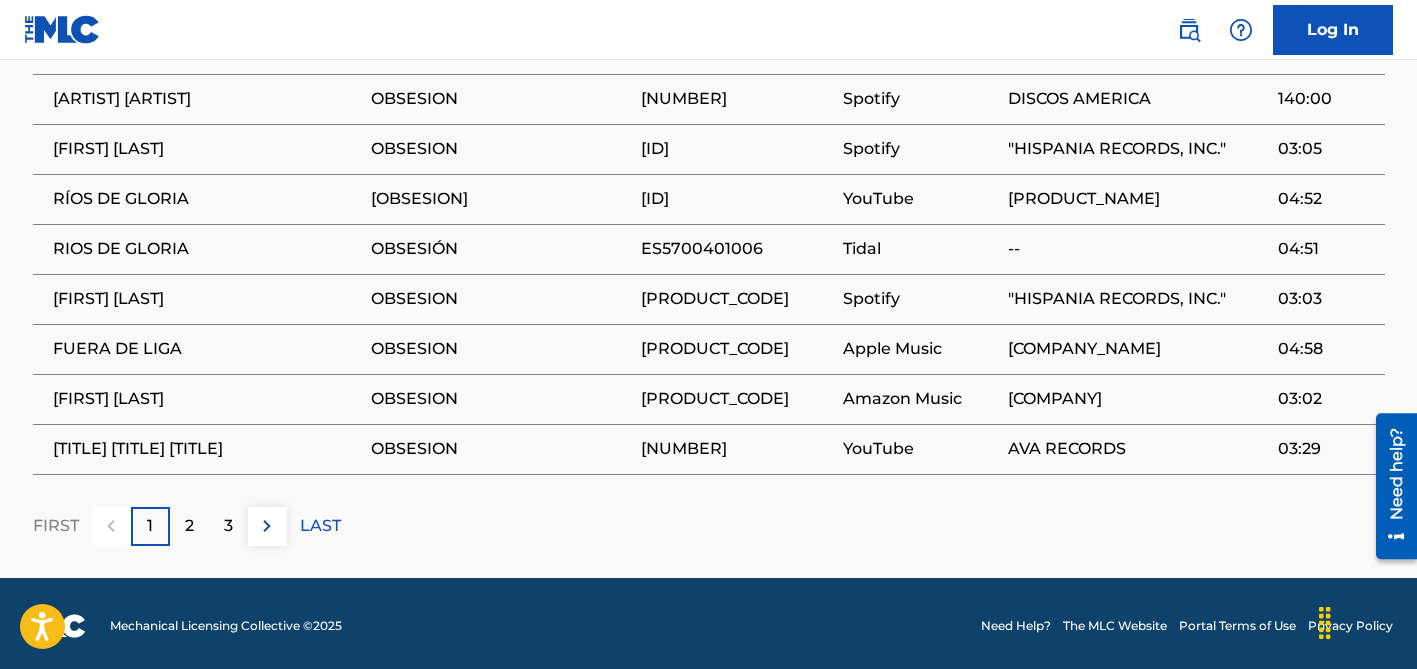 click on "2" at bounding box center (189, 526) 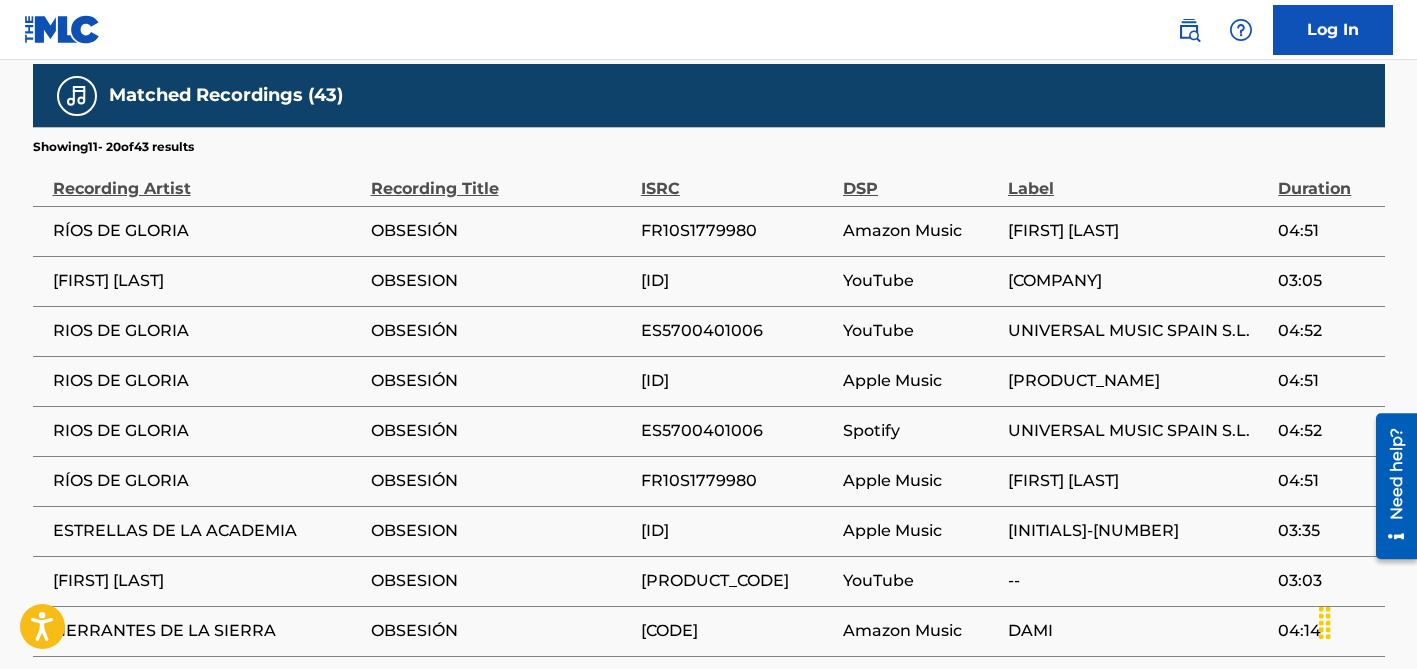 scroll, scrollTop: 1647, scrollLeft: 0, axis: vertical 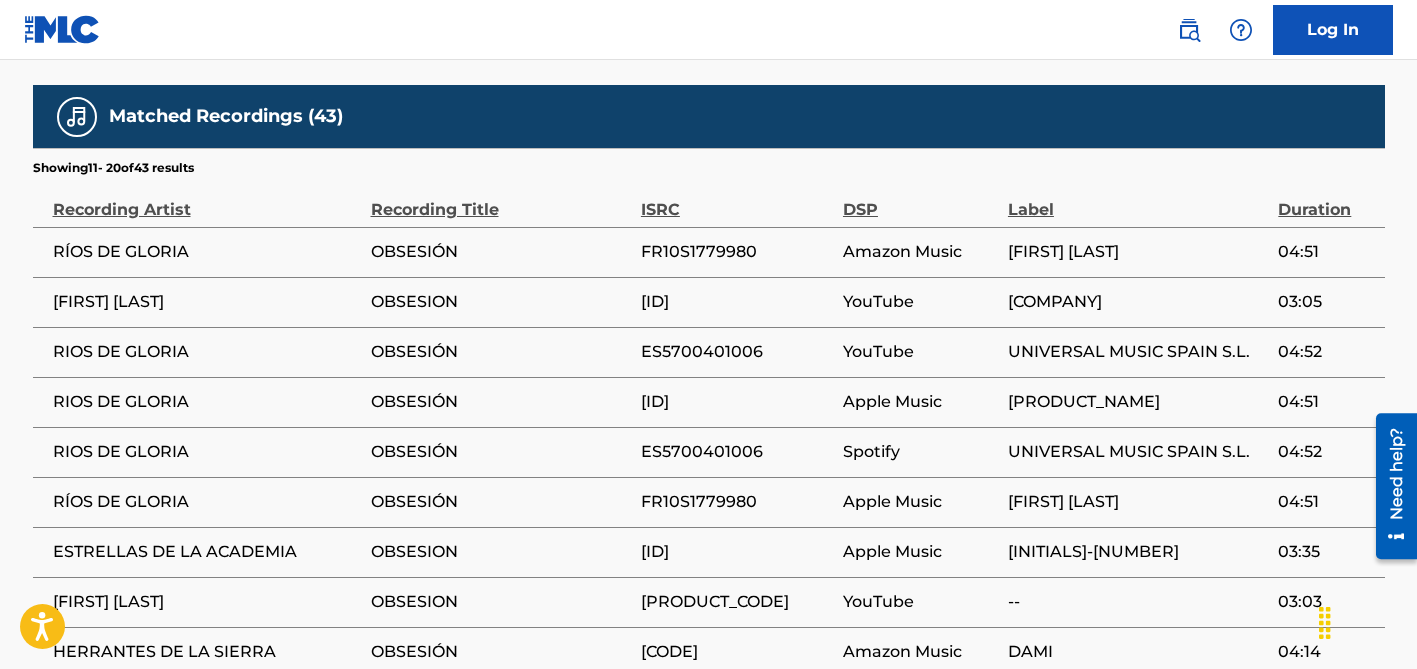 click on "RIOS DE GLORIA" at bounding box center (207, 352) 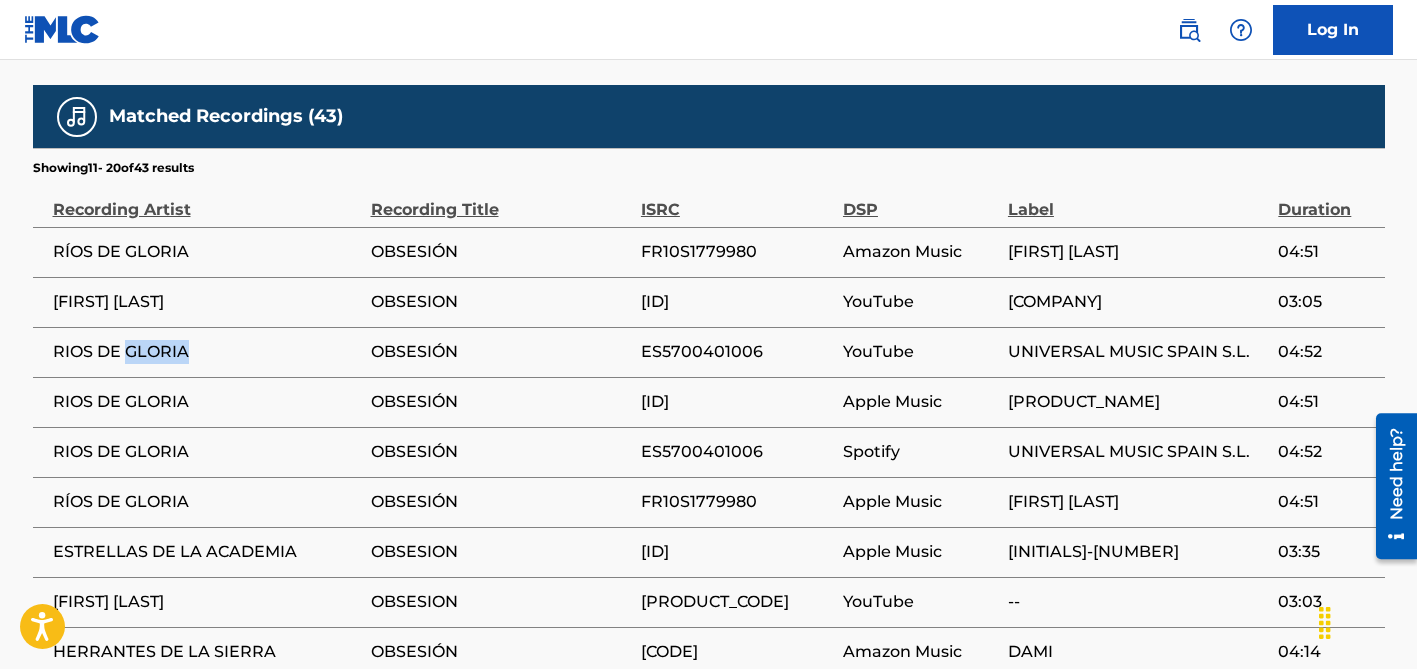 click on "RIOS DE GLORIA" at bounding box center [207, 352] 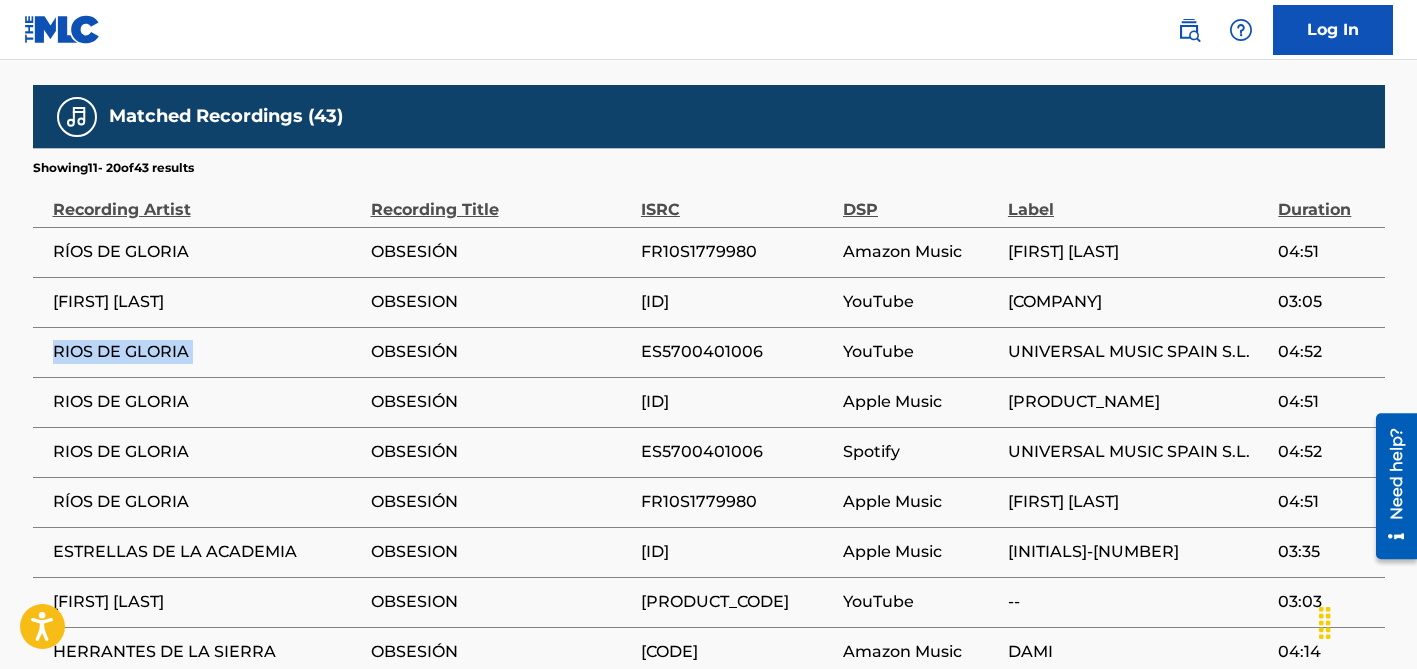 click on "RIOS DE GLORIA" at bounding box center (207, 352) 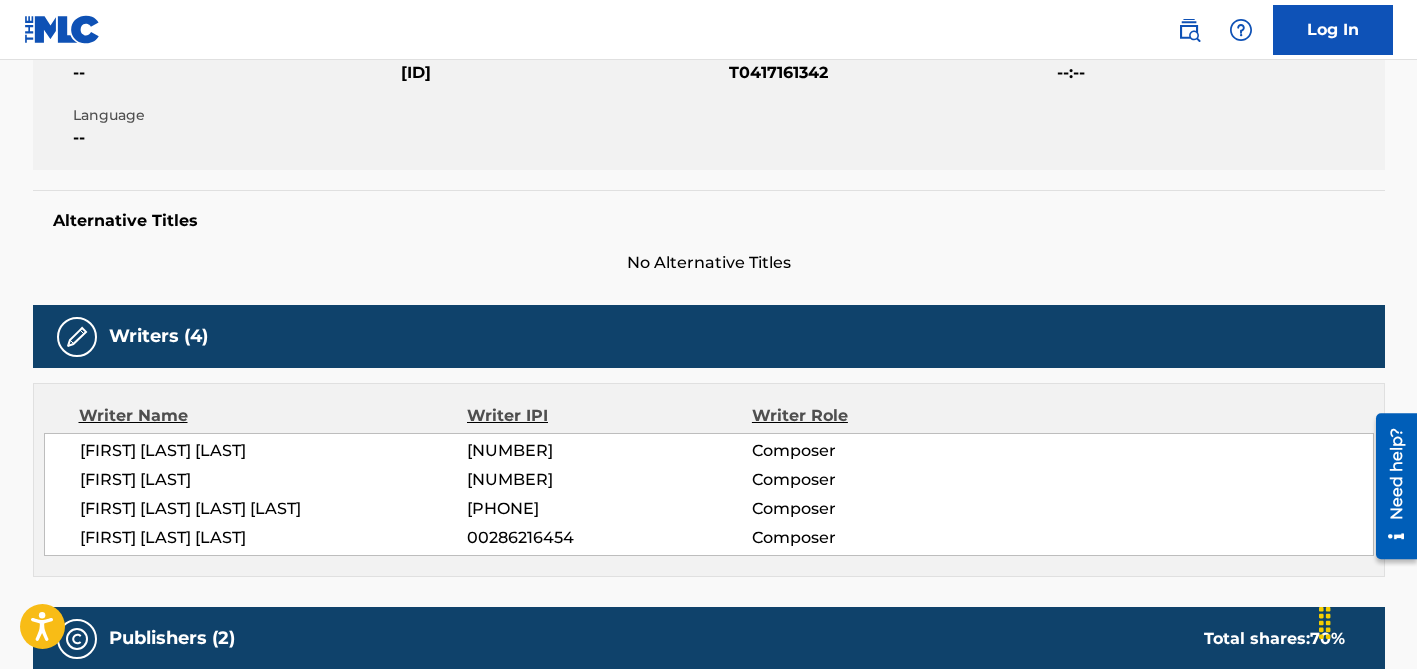 scroll, scrollTop: 0, scrollLeft: 0, axis: both 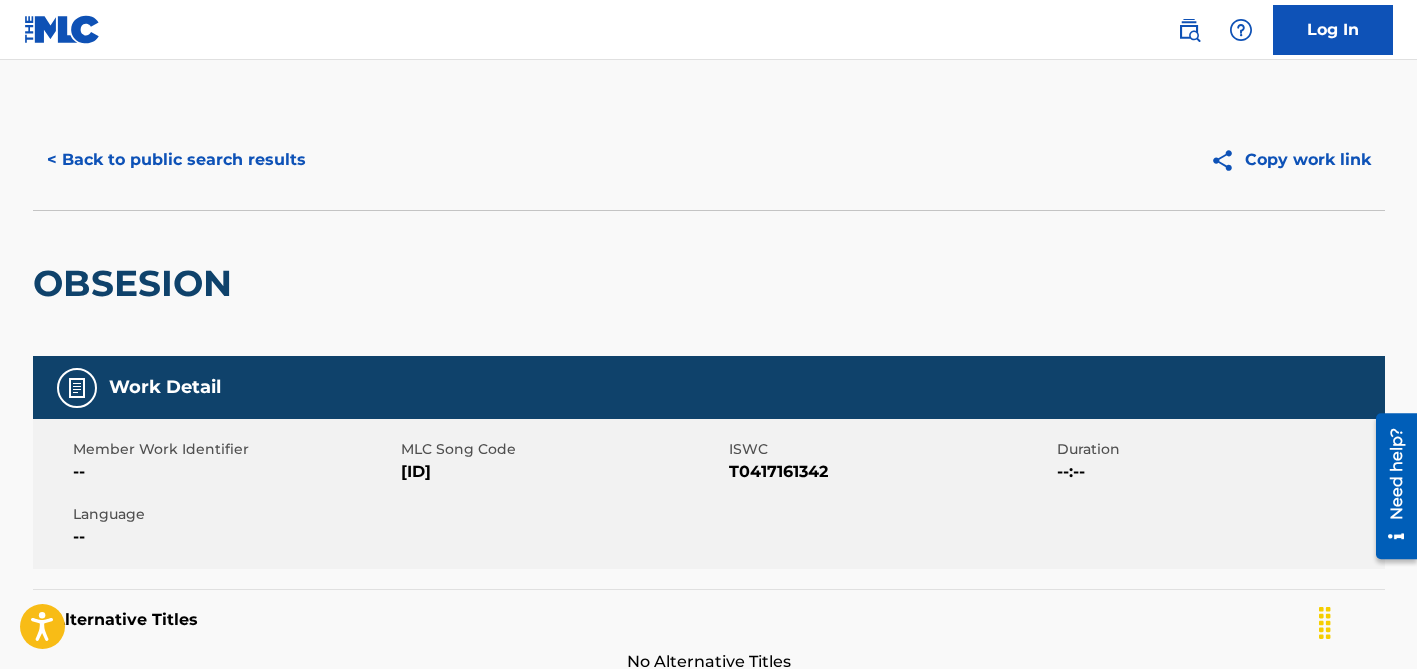 click on "< Back to public search results" at bounding box center [176, 160] 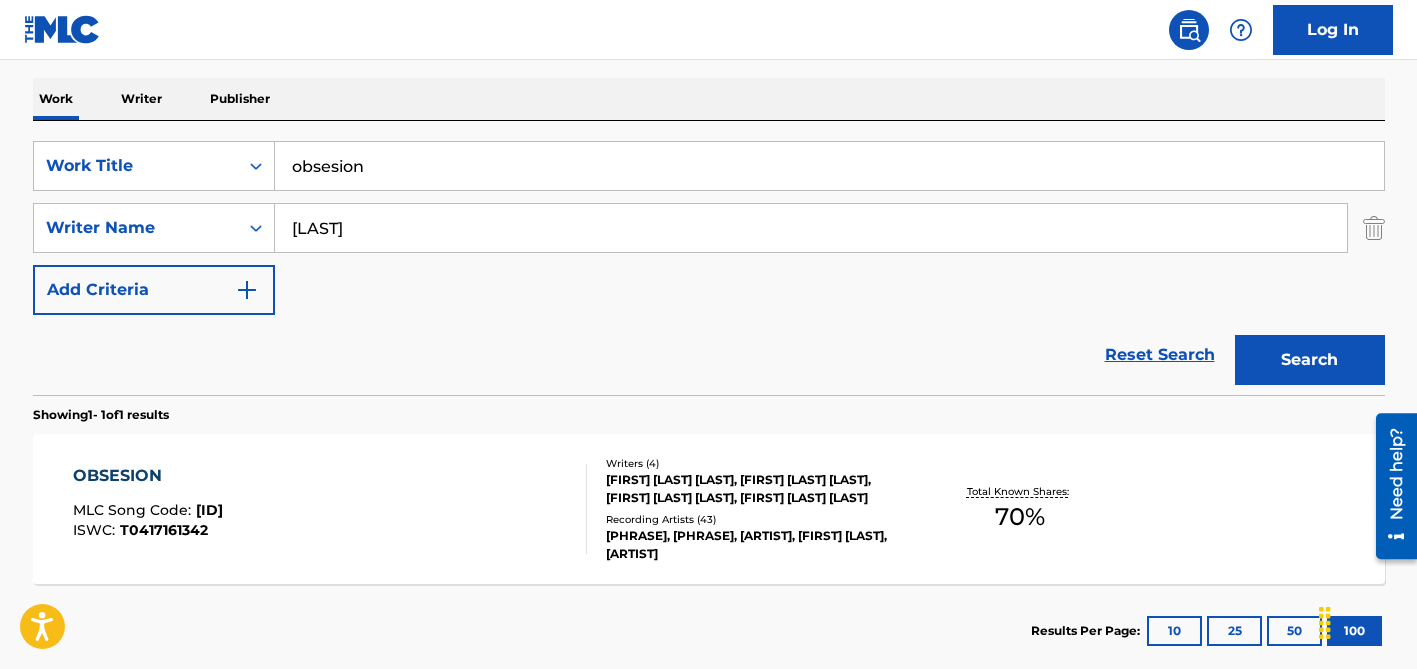 click on "[LAST]" at bounding box center (811, 228) 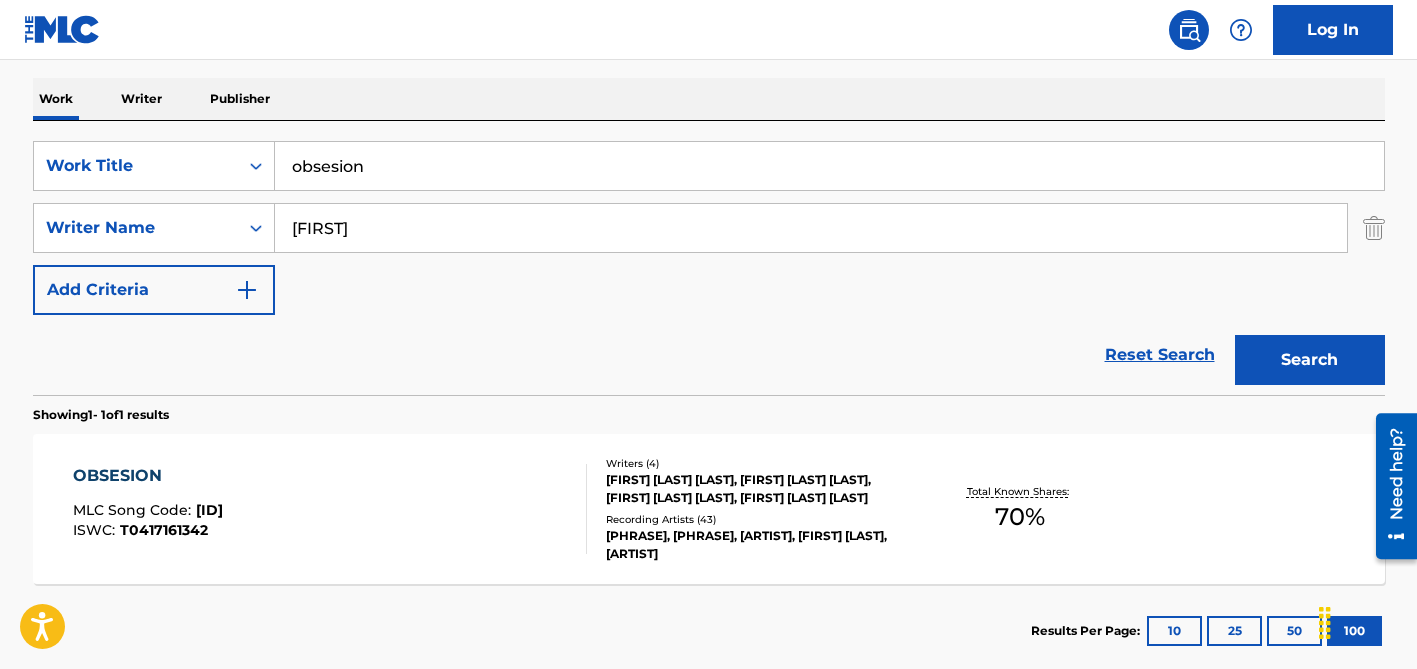type on "[FIRST]" 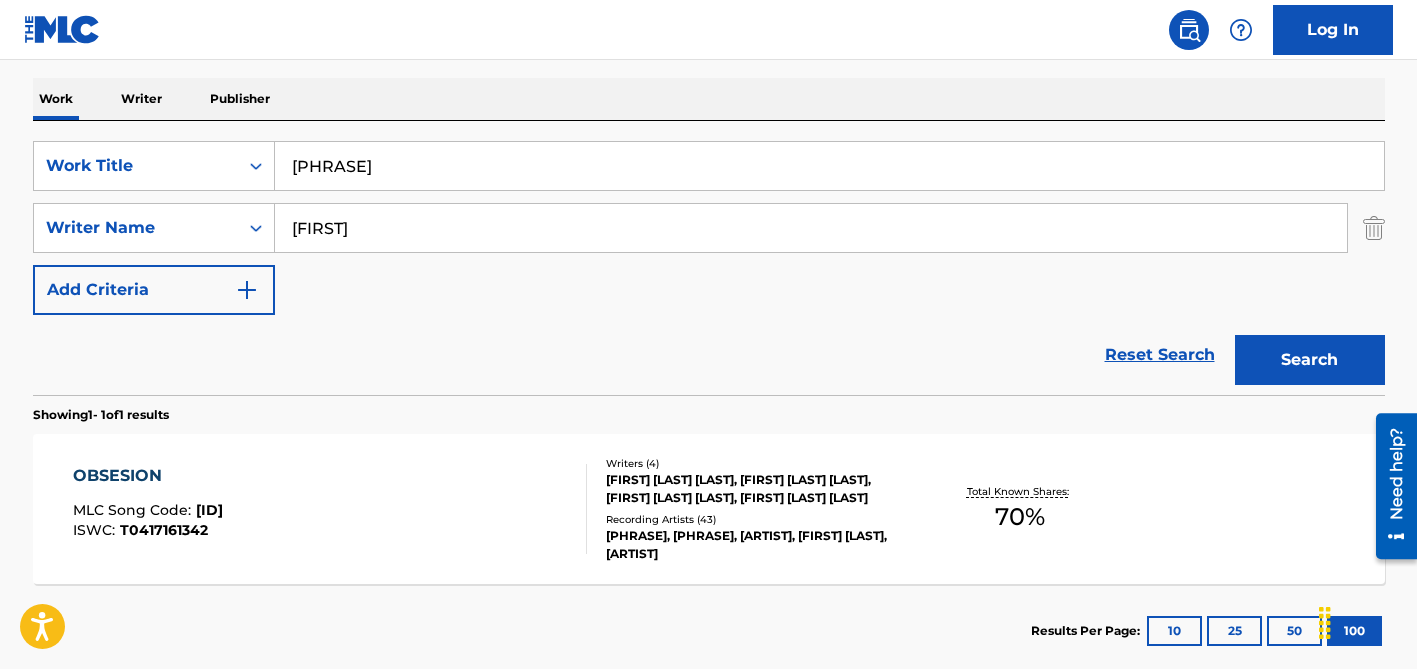 type on "[PHRASE]" 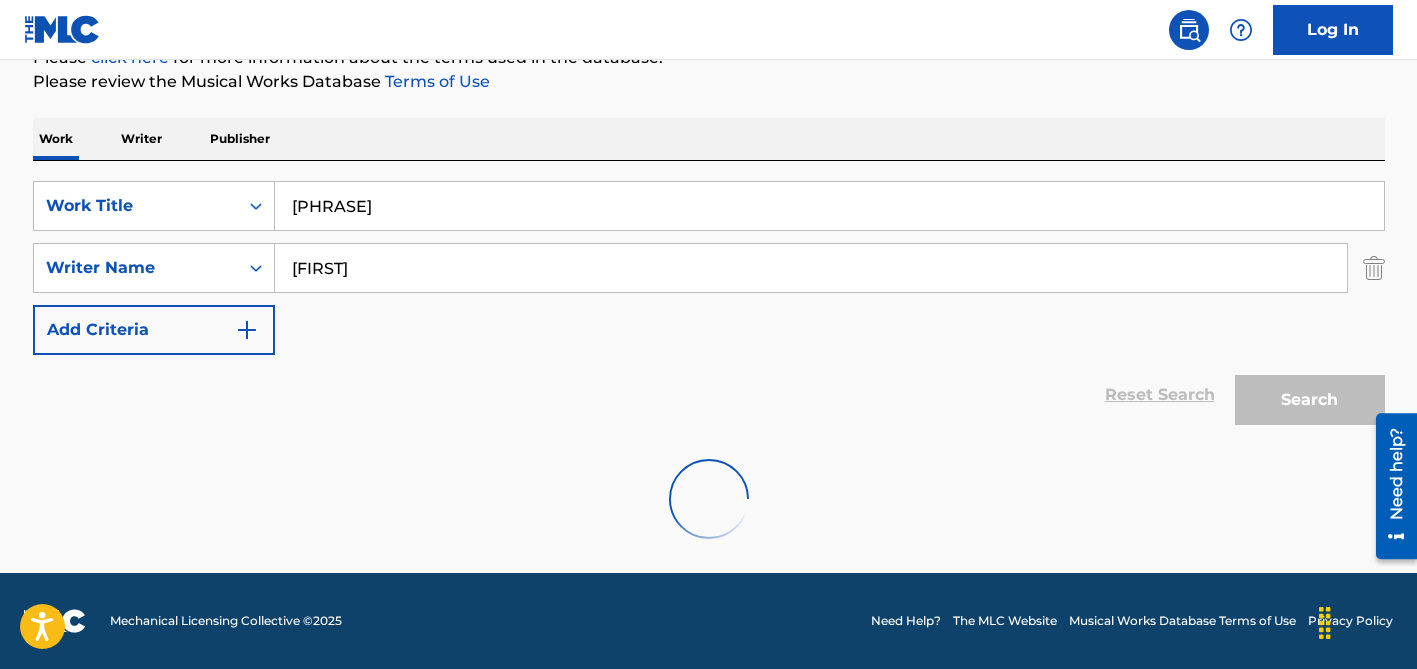 scroll, scrollTop: 264, scrollLeft: 0, axis: vertical 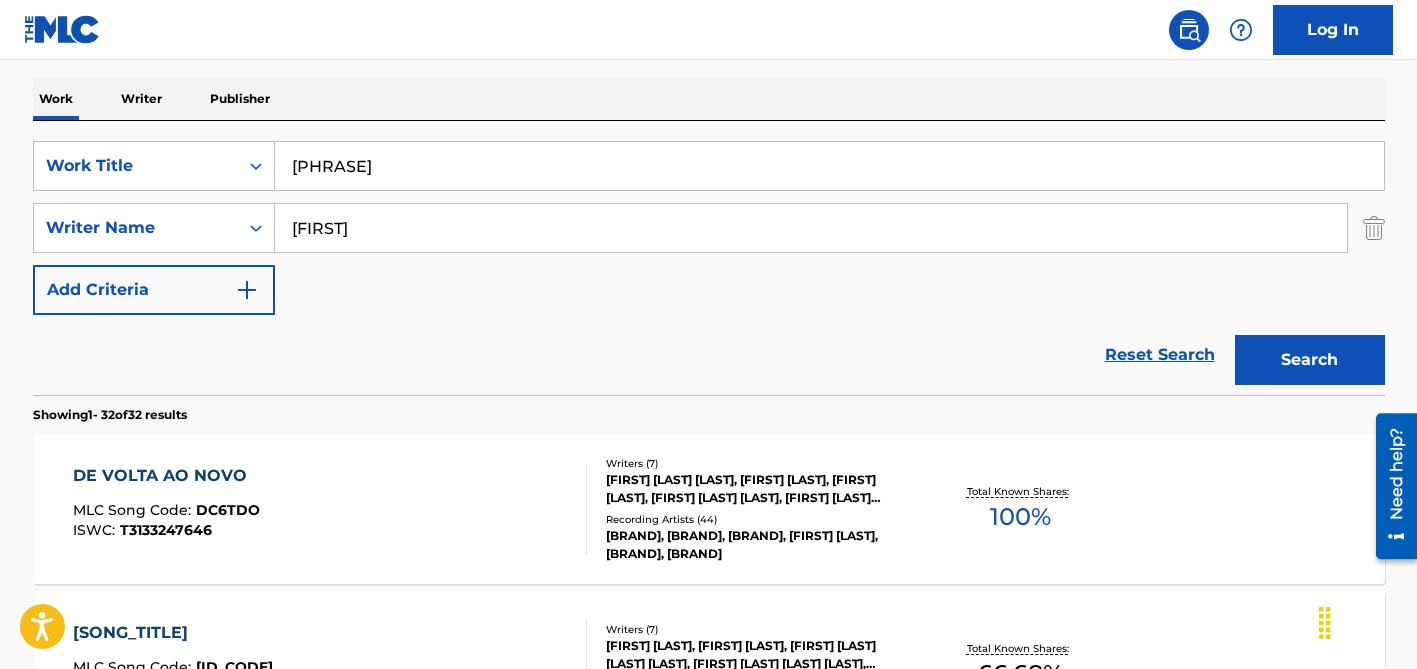 click on "[FIRST] [LAST] [LAST], [FIRST] [LAST], [FIRST] [LAST], [FIRST] [LAST] [LAST], [FIRST] [LAST] [LAST], [FIRST] [LAST] [LAST]" at bounding box center [757, 489] 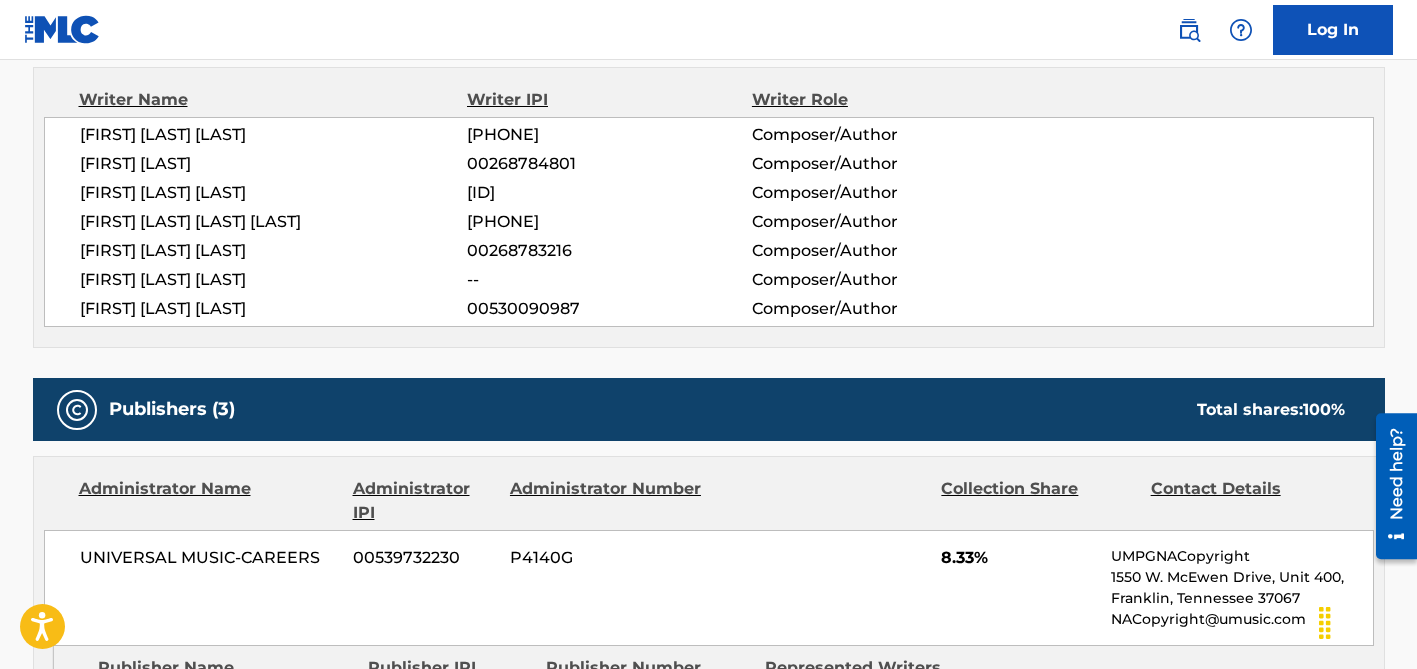 scroll, scrollTop: 0, scrollLeft: 0, axis: both 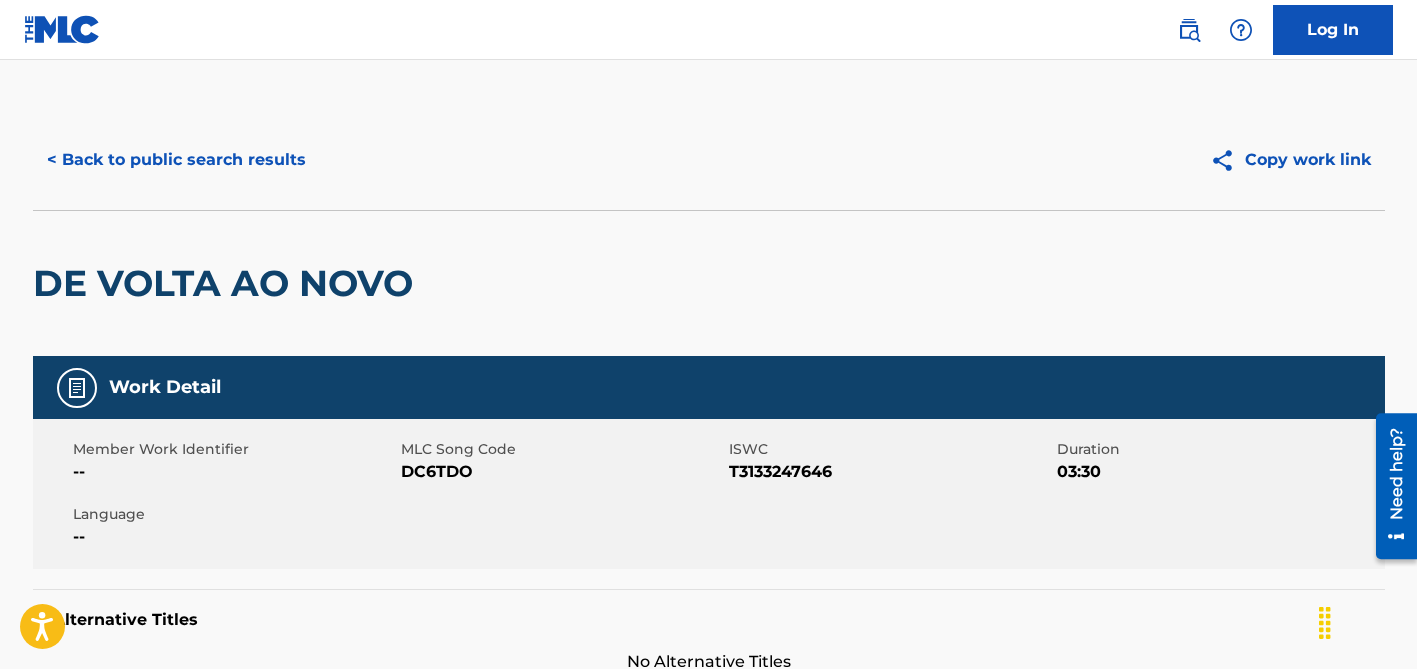 click on "< Back to public search results" at bounding box center (176, 160) 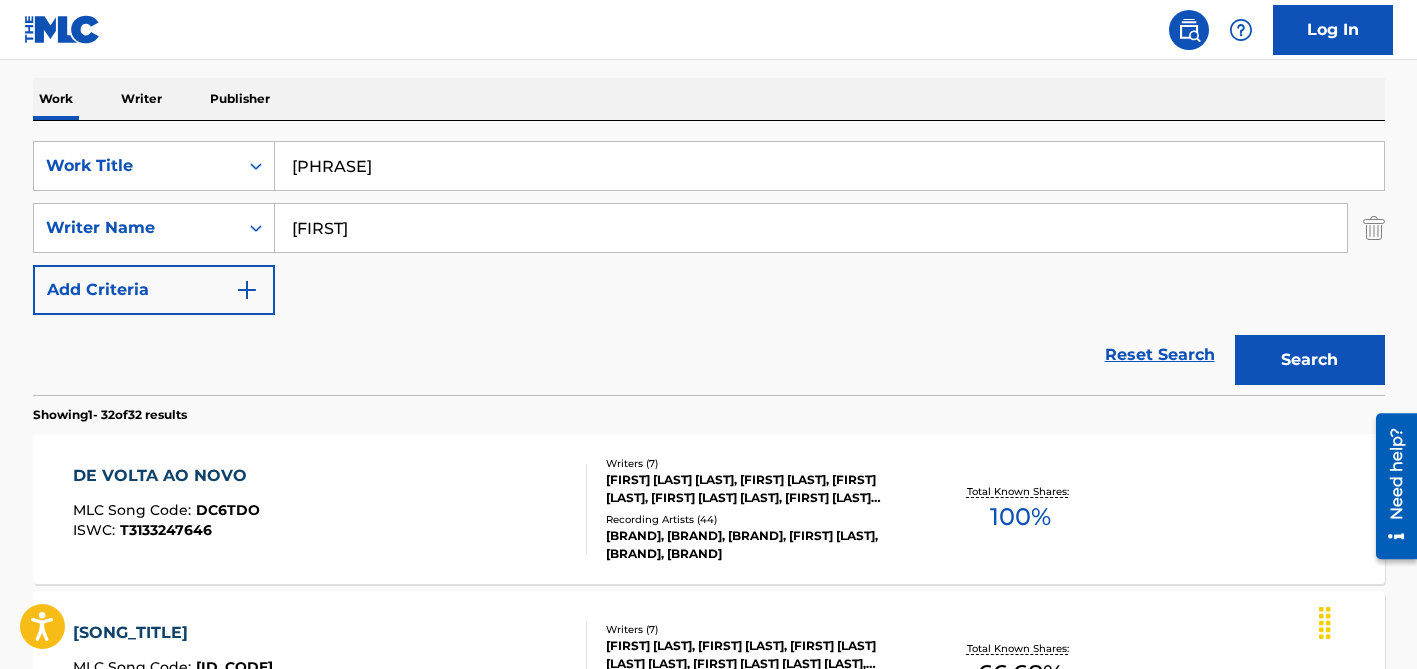 click on "[FIRST]" at bounding box center (811, 228) 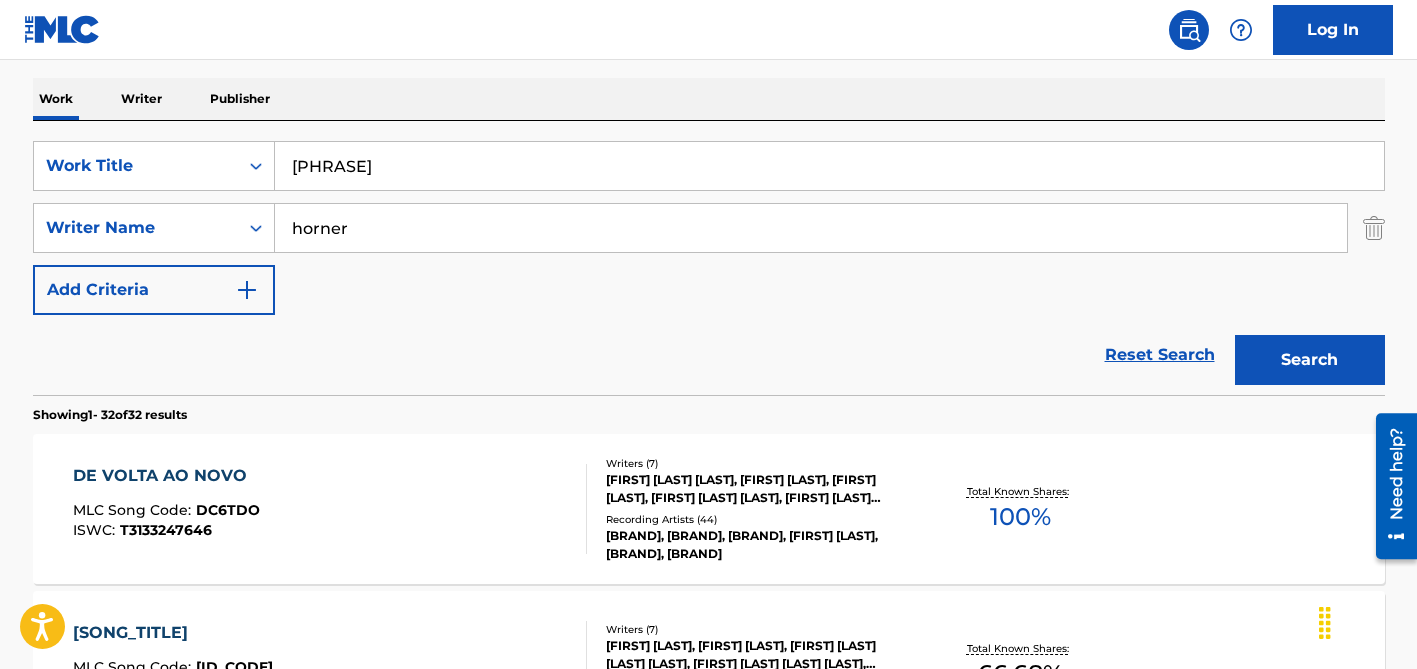 type on "horner" 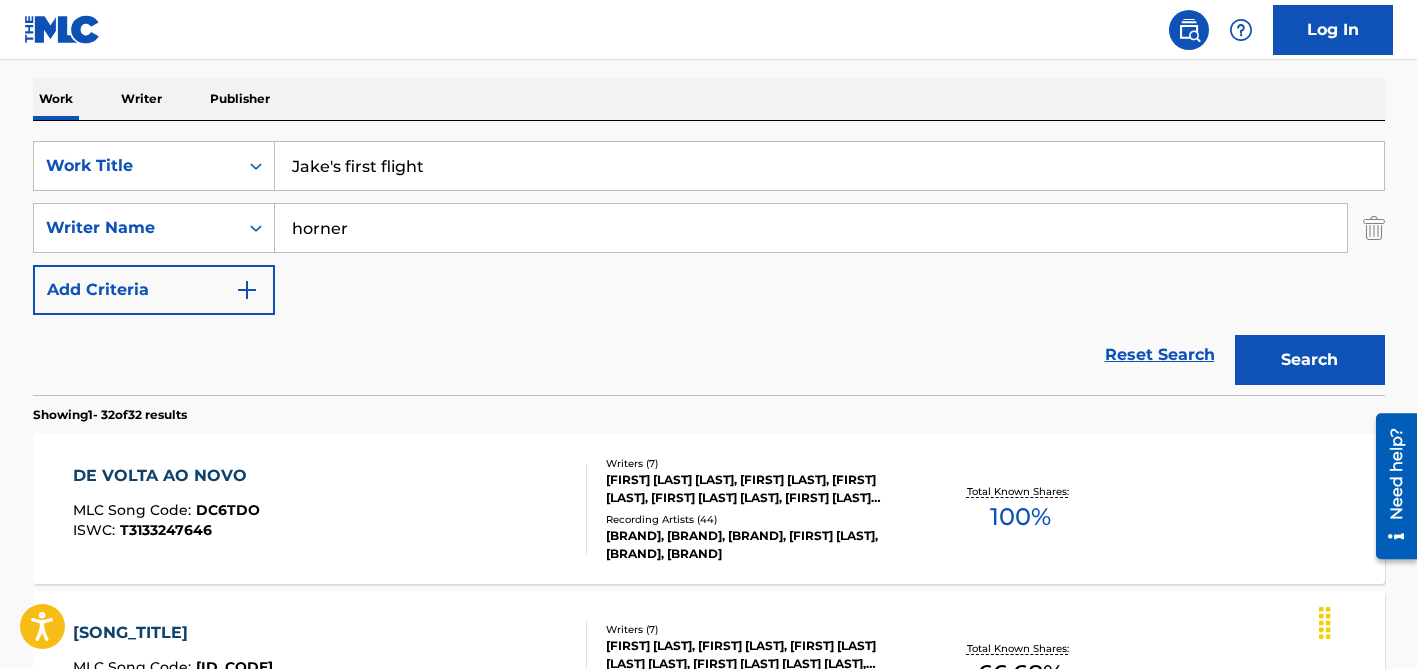 type on "Jake's first flight" 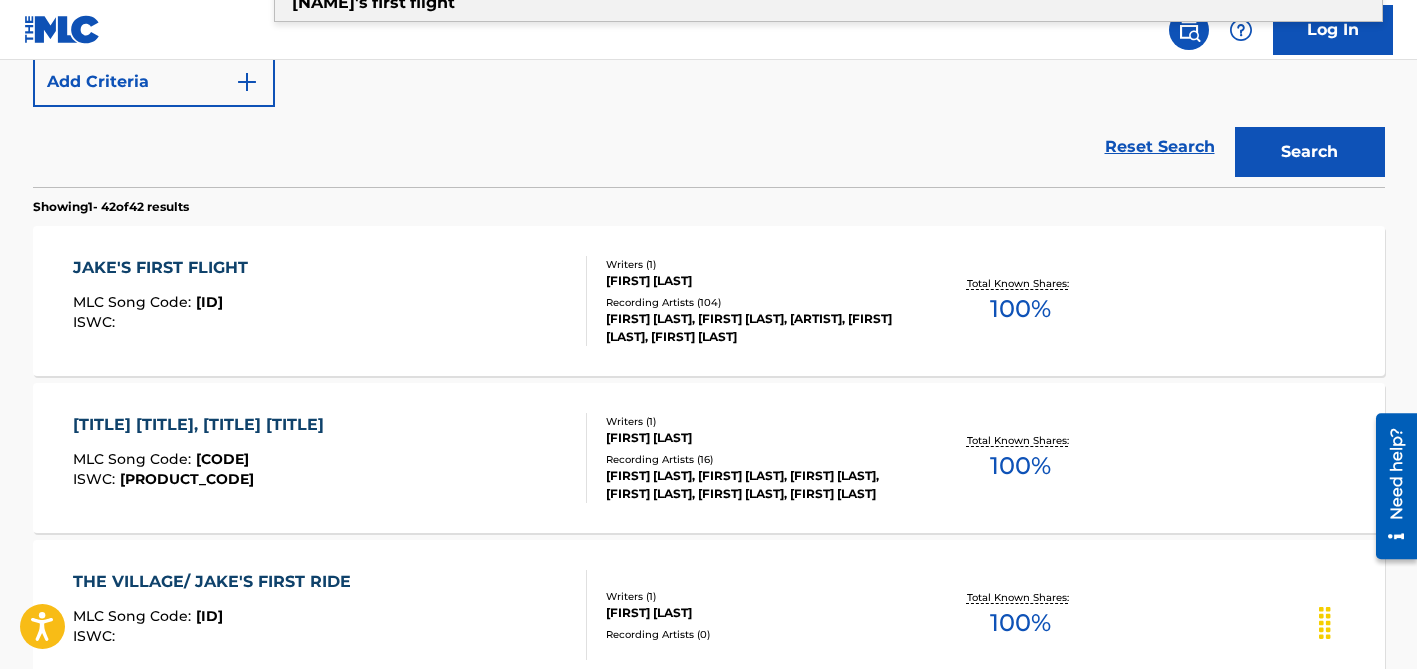 scroll, scrollTop: 513, scrollLeft: 0, axis: vertical 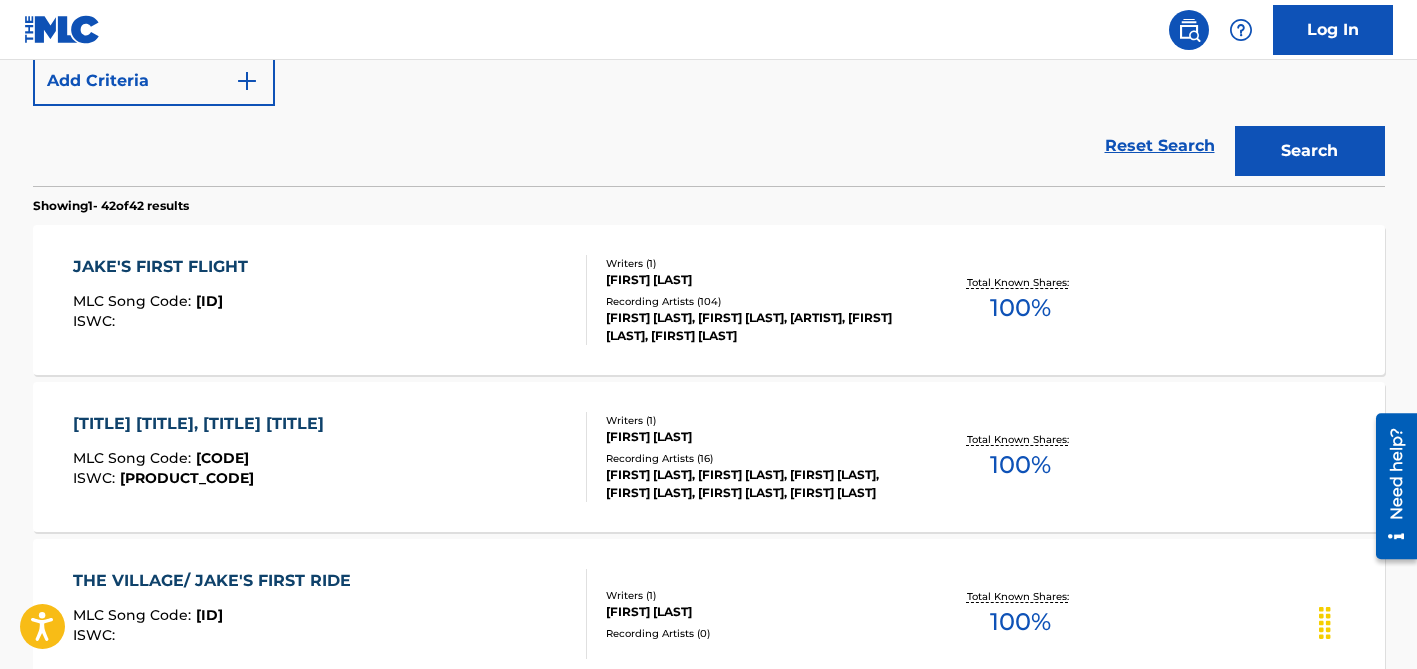 click on "Recording Artists ( 104 )" at bounding box center [757, 301] 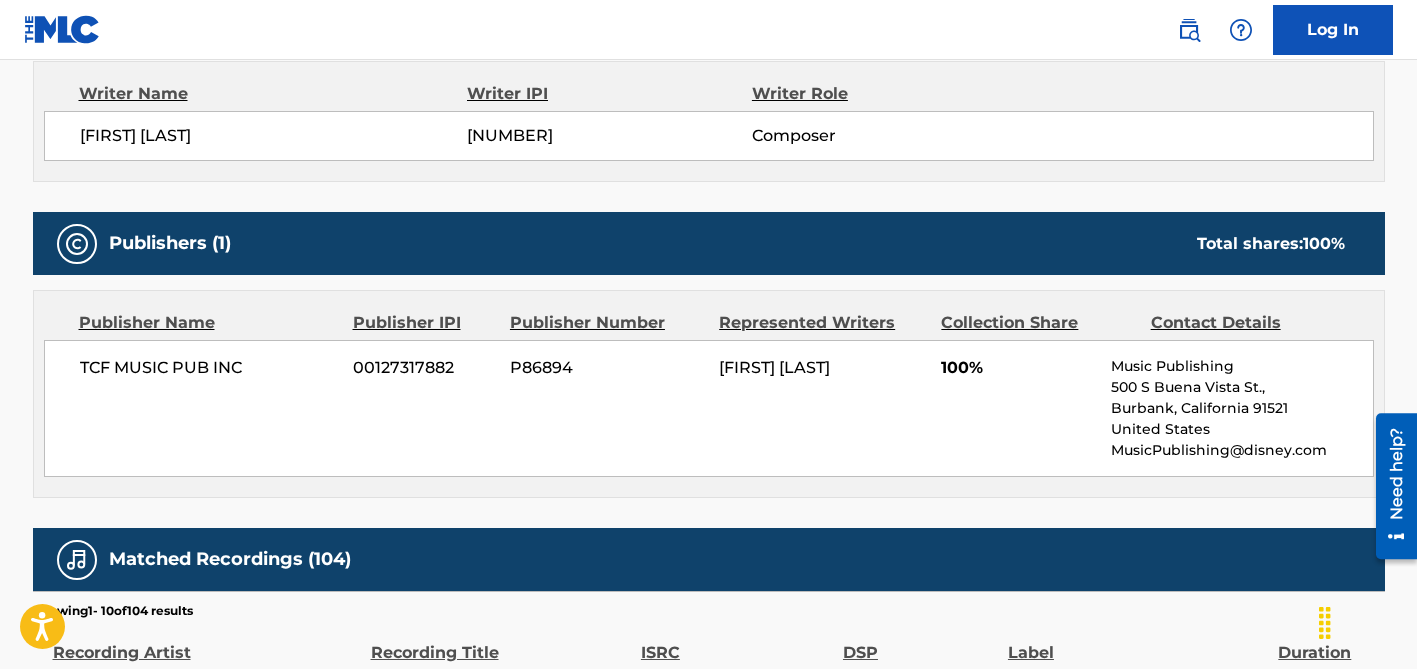 scroll, scrollTop: 81, scrollLeft: 0, axis: vertical 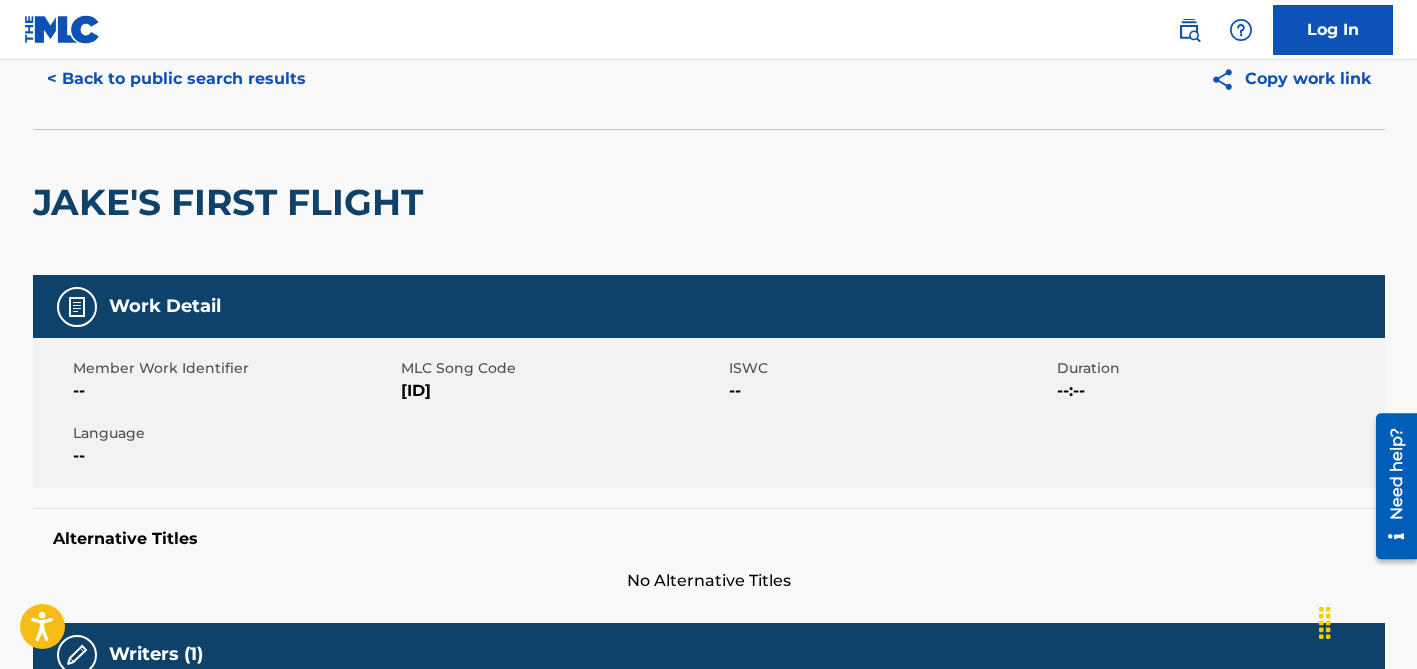 click on "< Back to public search results" at bounding box center (176, 79) 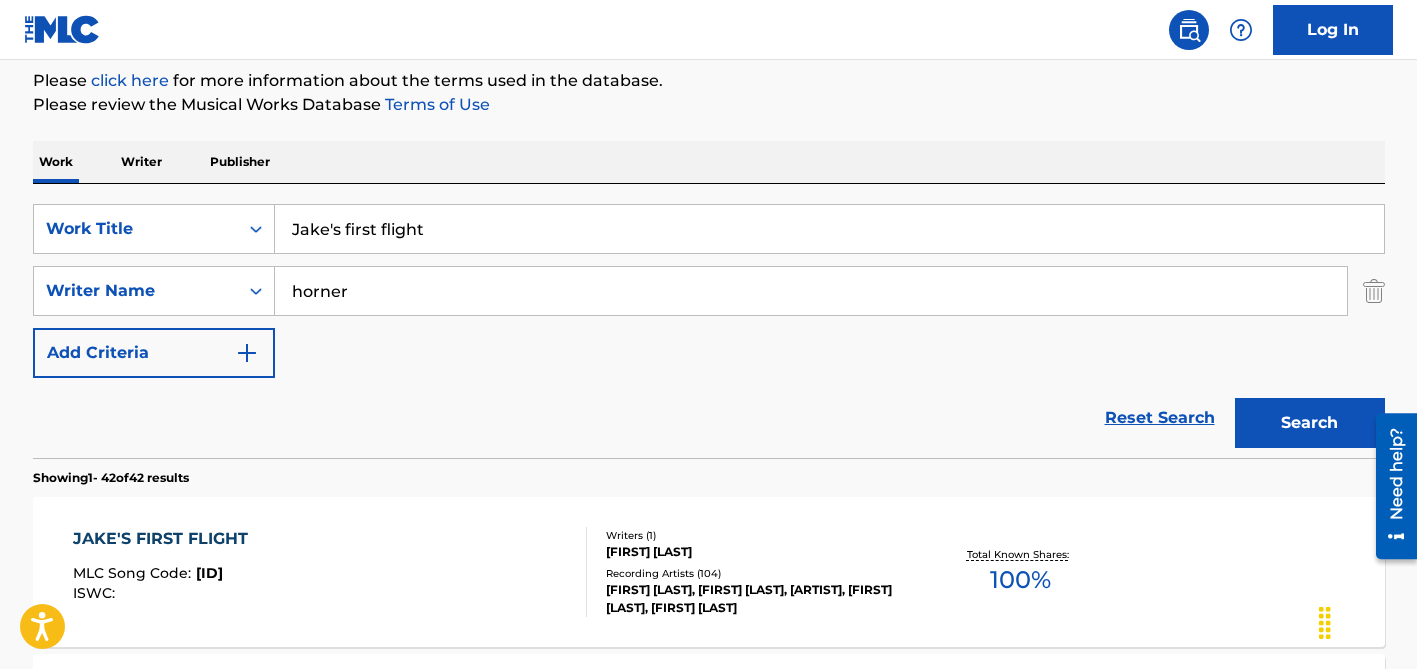 scroll, scrollTop: 130, scrollLeft: 0, axis: vertical 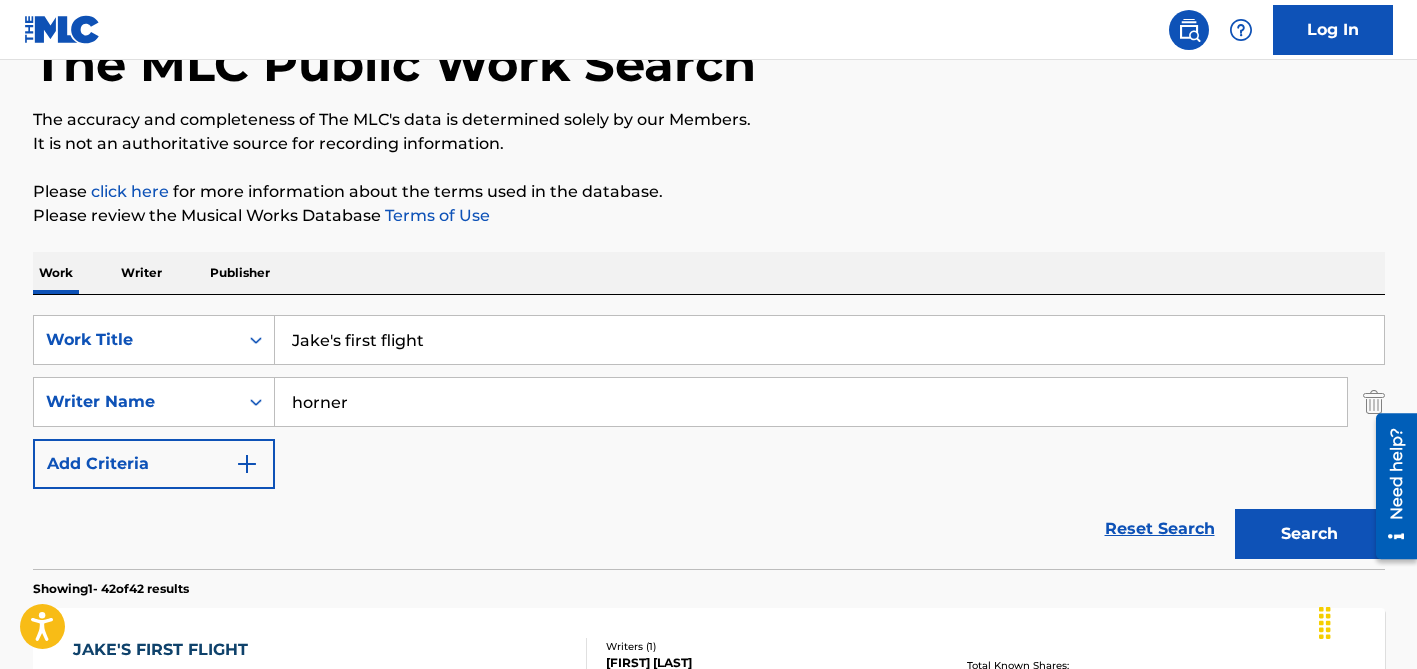 click on "Jake's first flight" at bounding box center [829, 340] 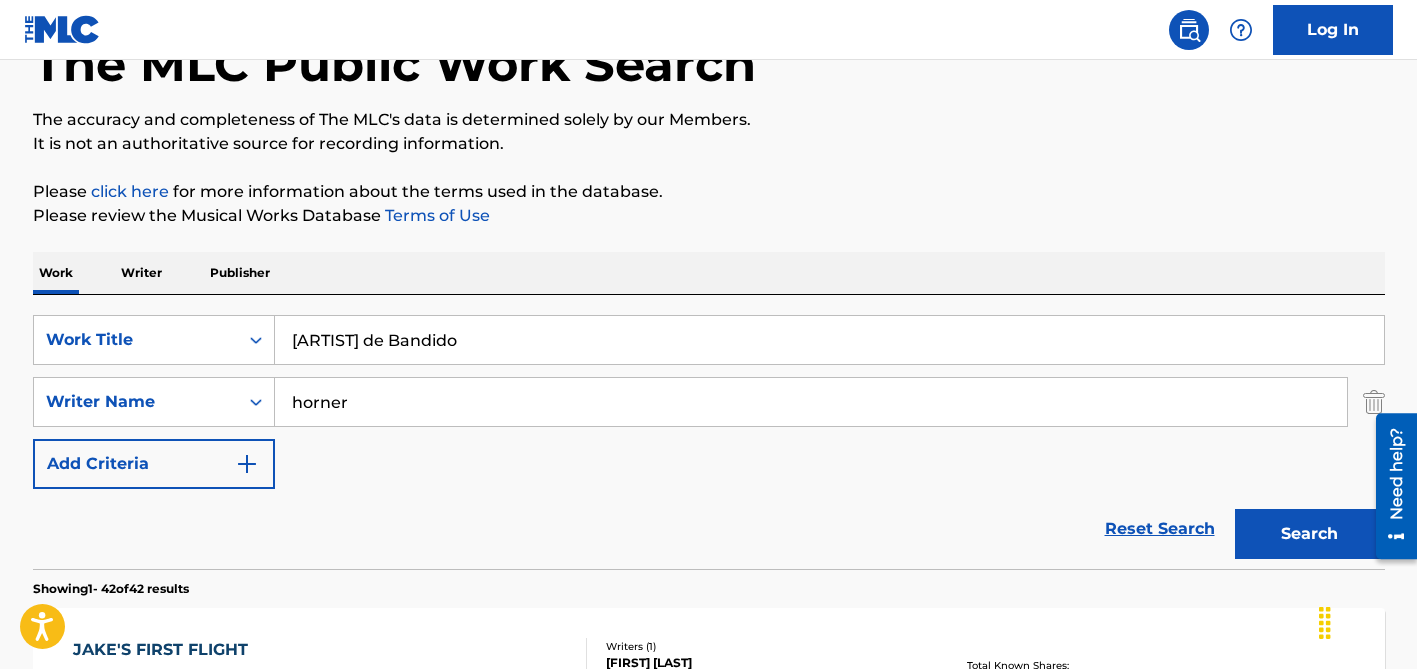 type on "[ARTIST] de Bandido" 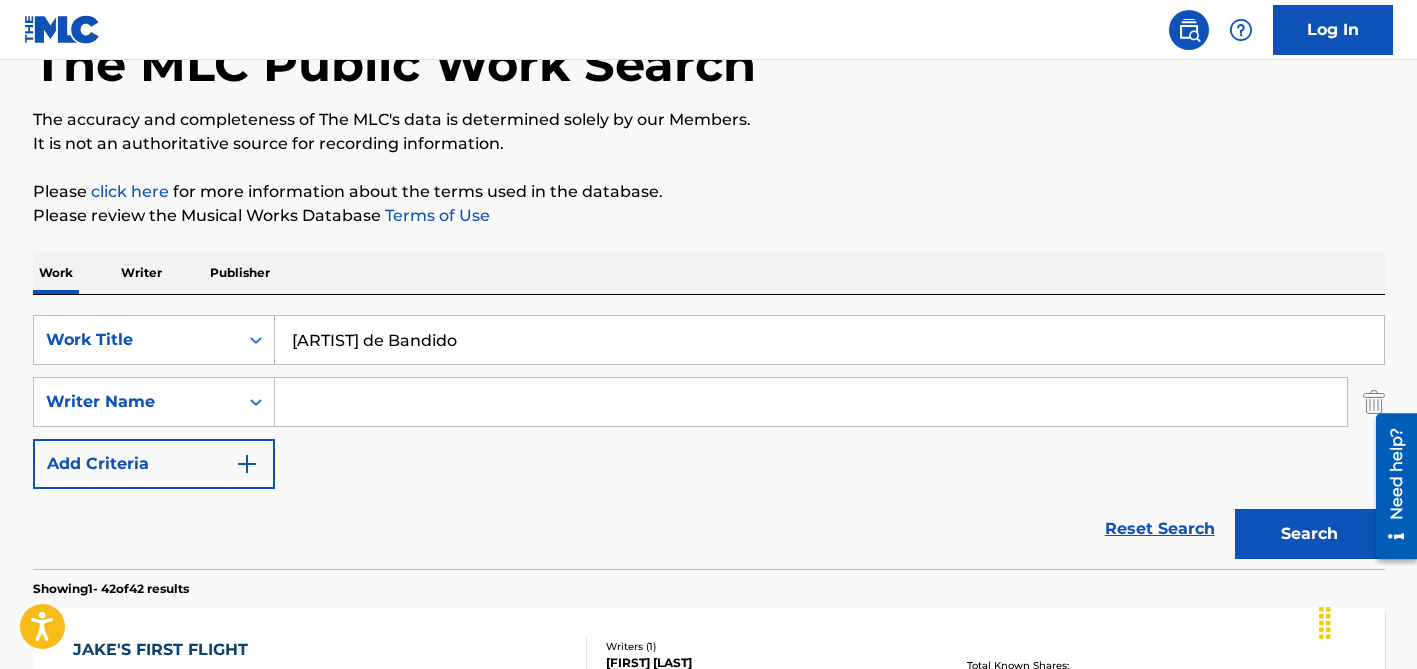 type 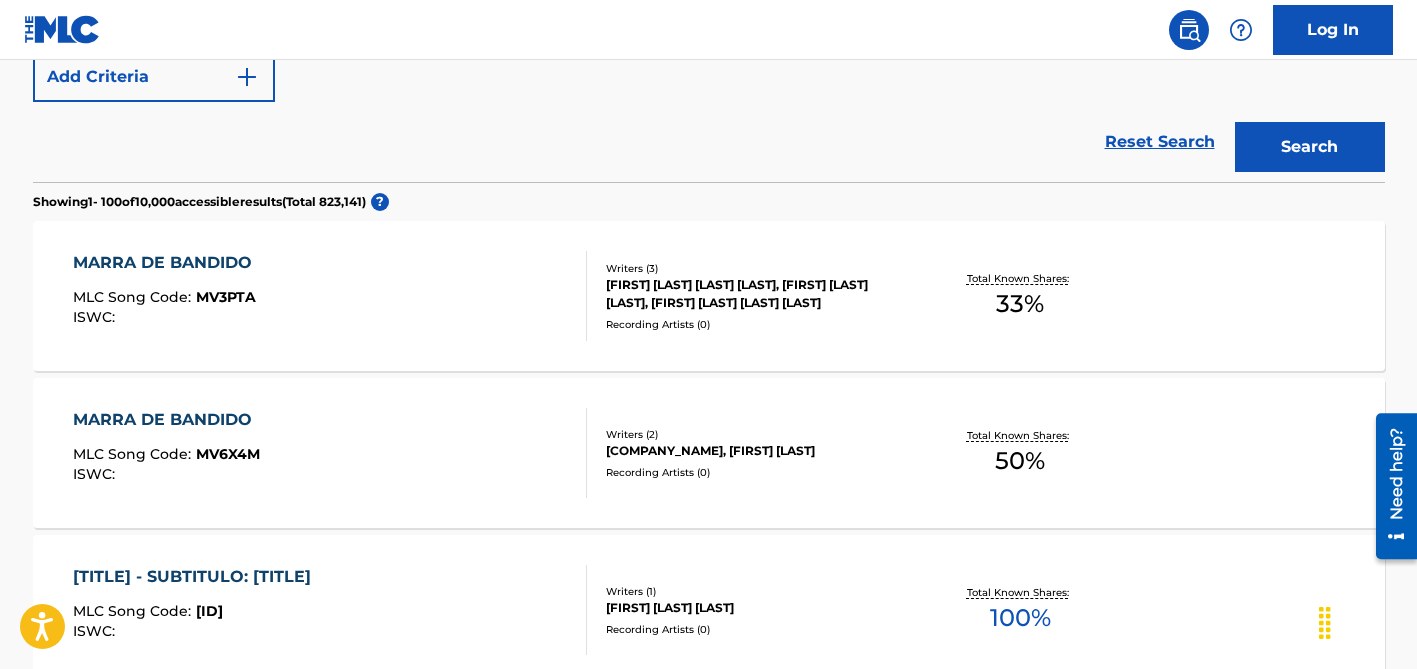 scroll, scrollTop: 519, scrollLeft: 0, axis: vertical 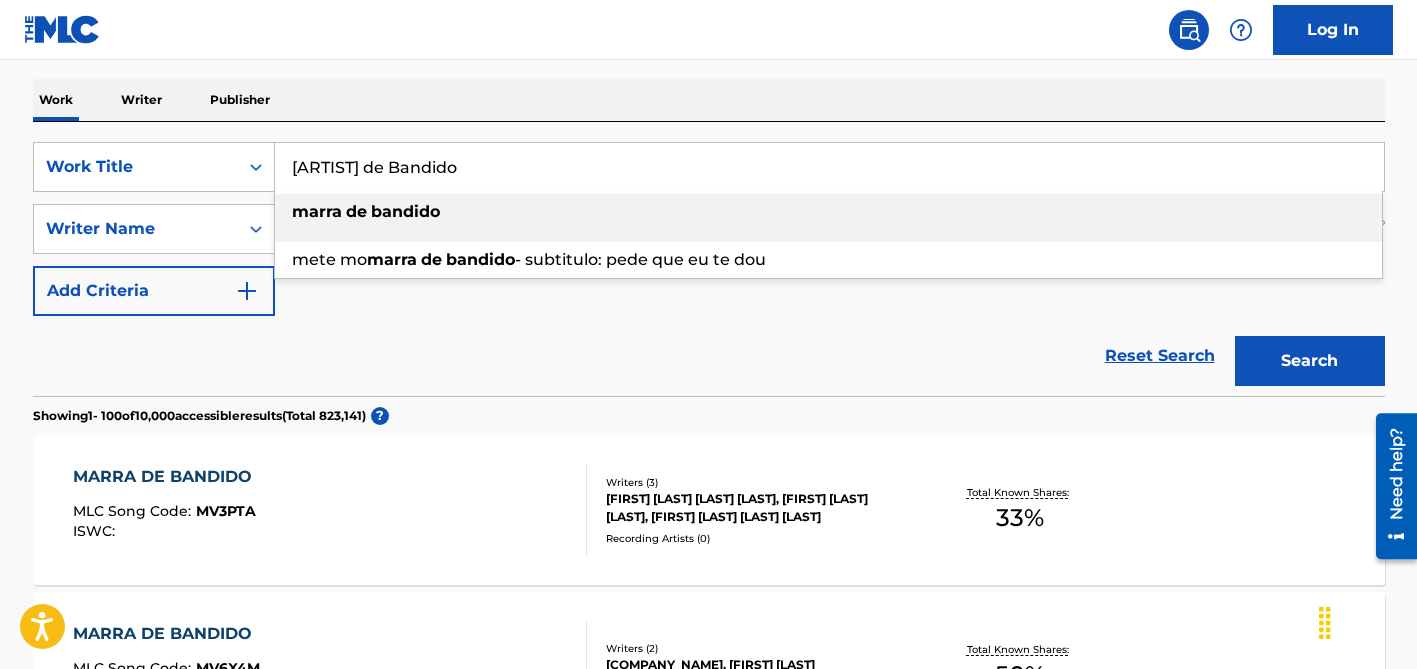 click on "[ARTIST] de Bandido" at bounding box center (829, 167) 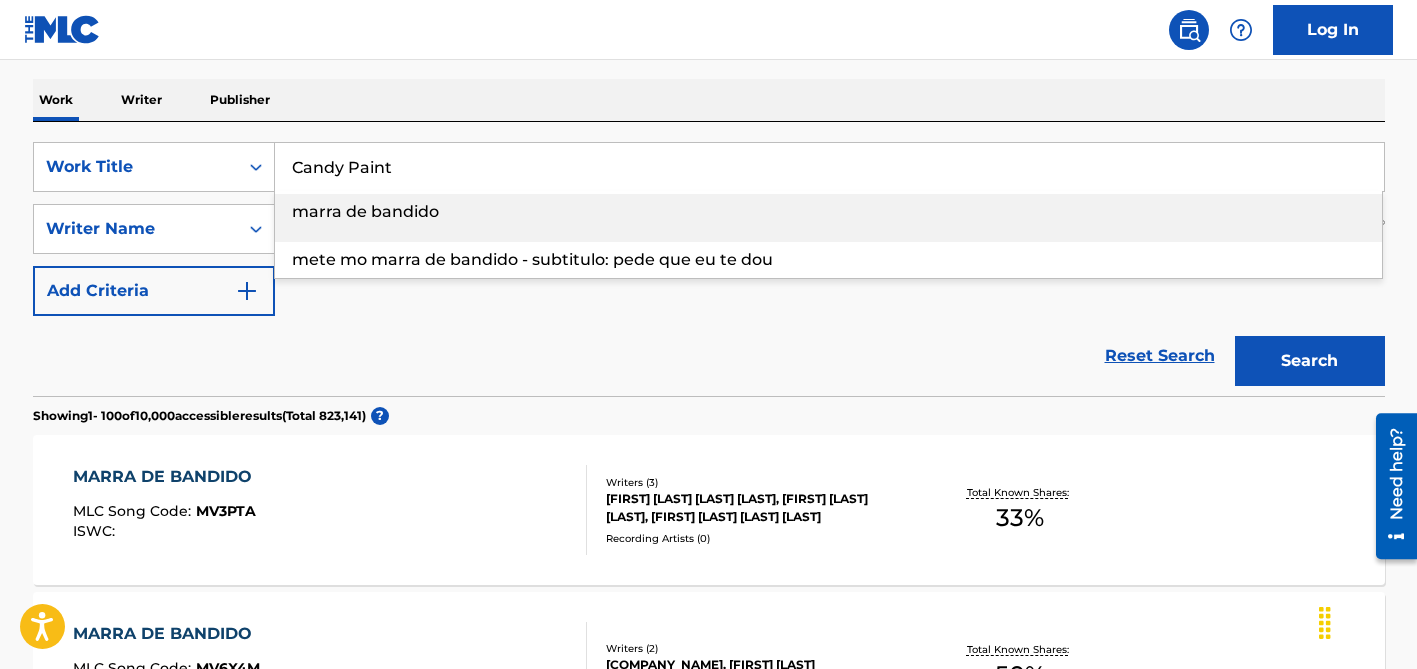 type on "Candy Paint" 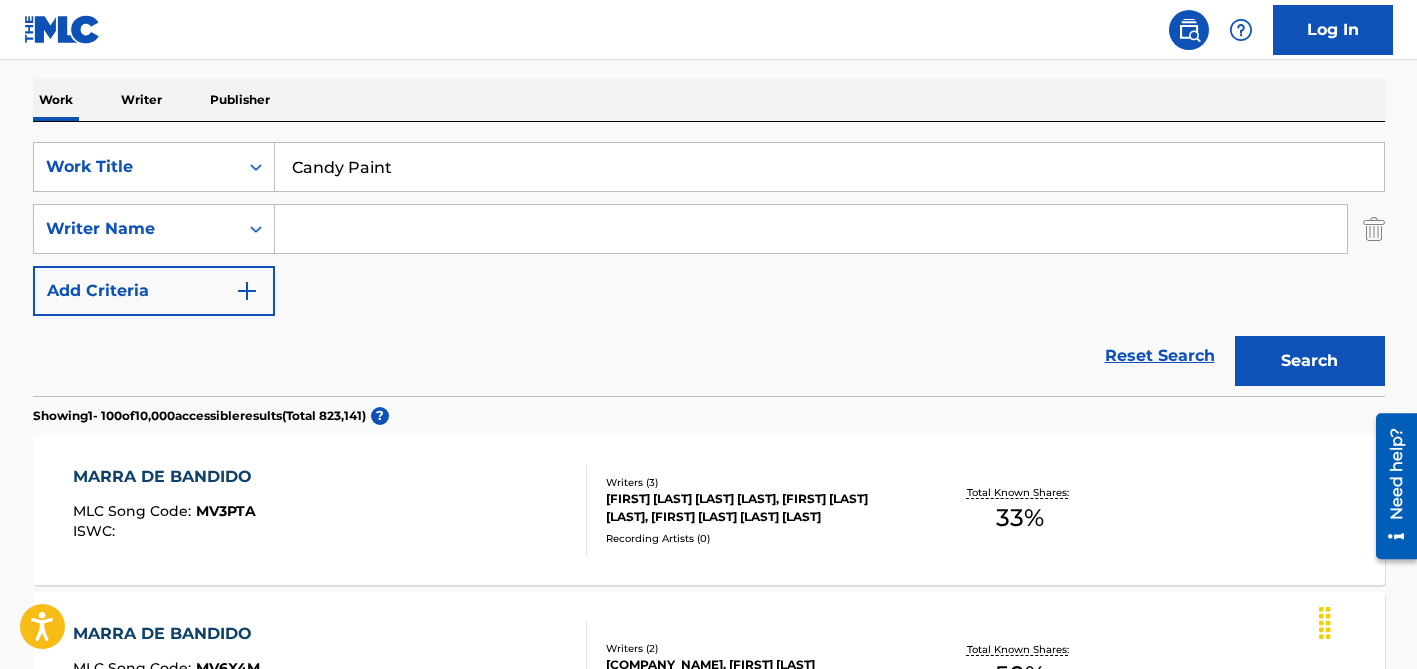 click at bounding box center [811, 229] 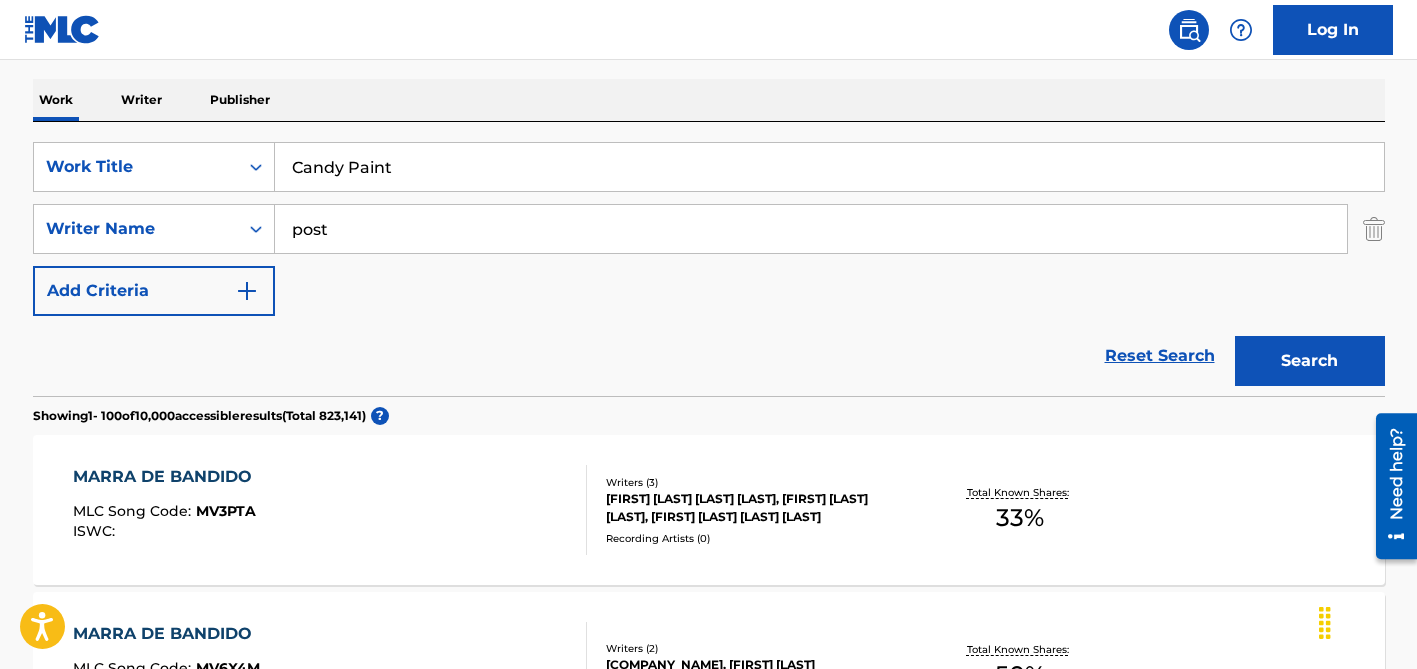 type on "post" 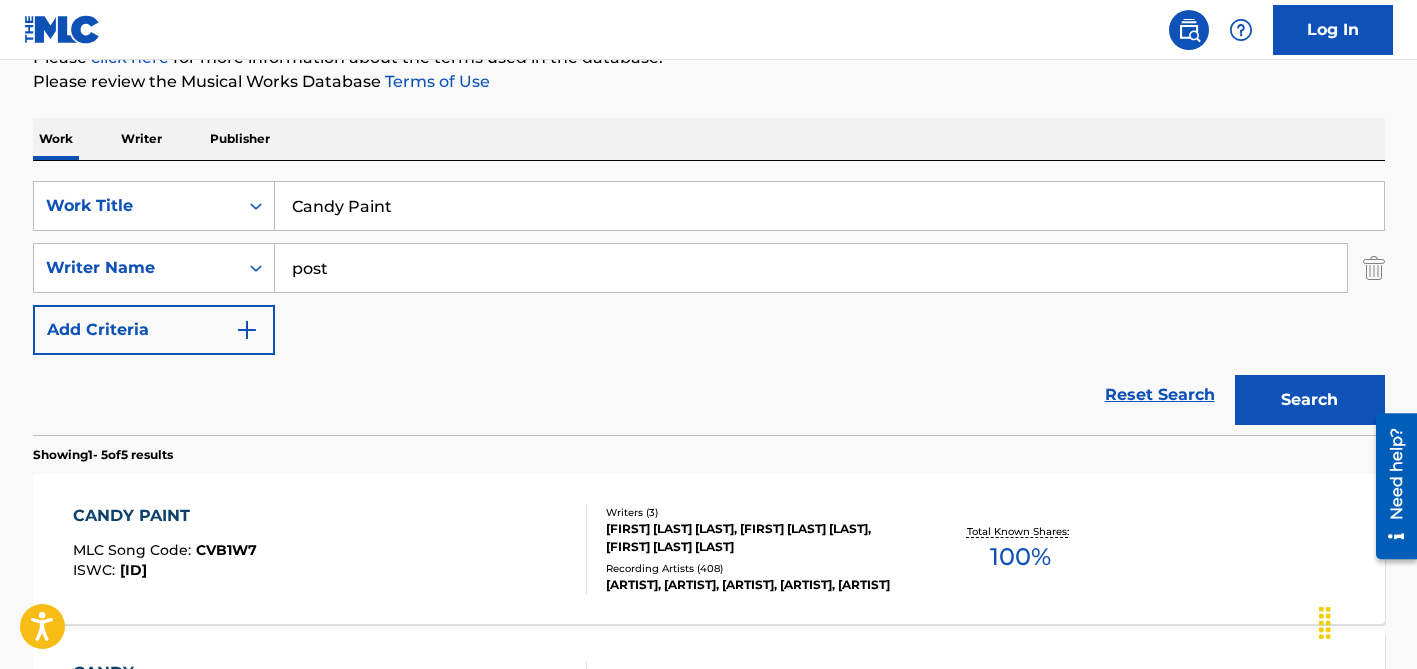 scroll, scrollTop: 303, scrollLeft: 0, axis: vertical 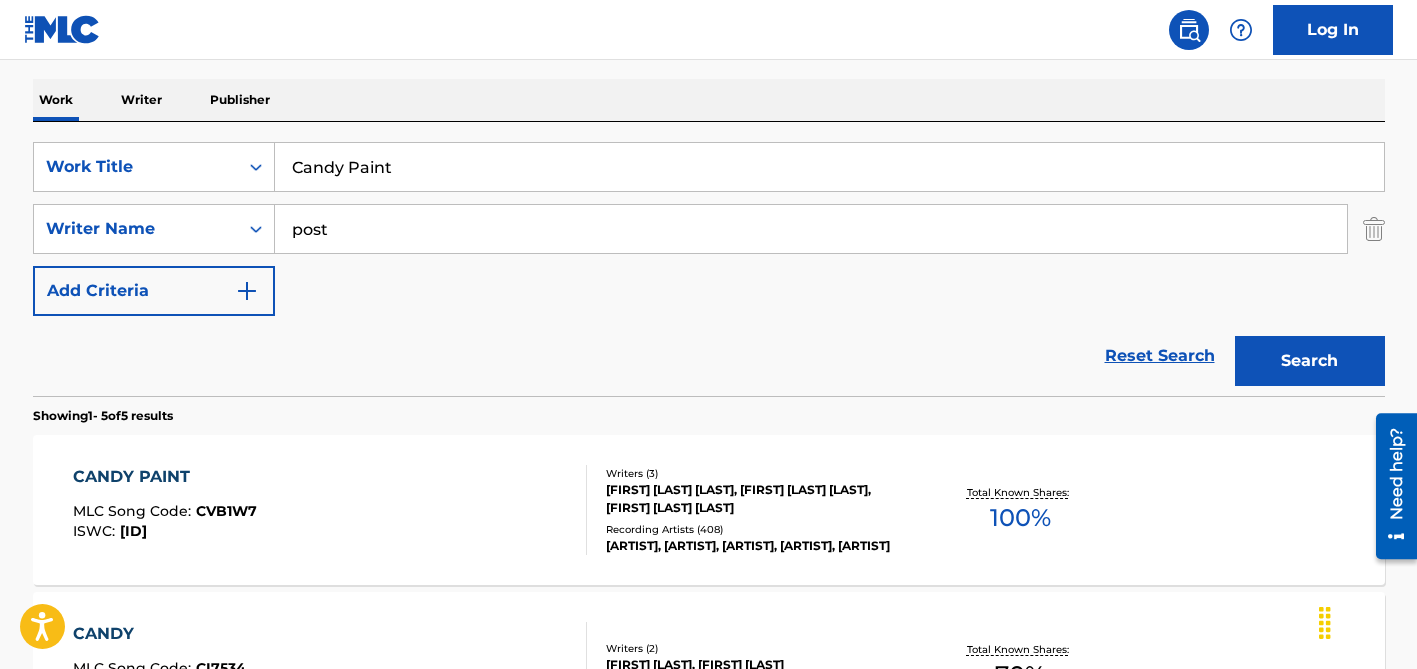 click on "Recording Artists ( 408 )" at bounding box center (757, 529) 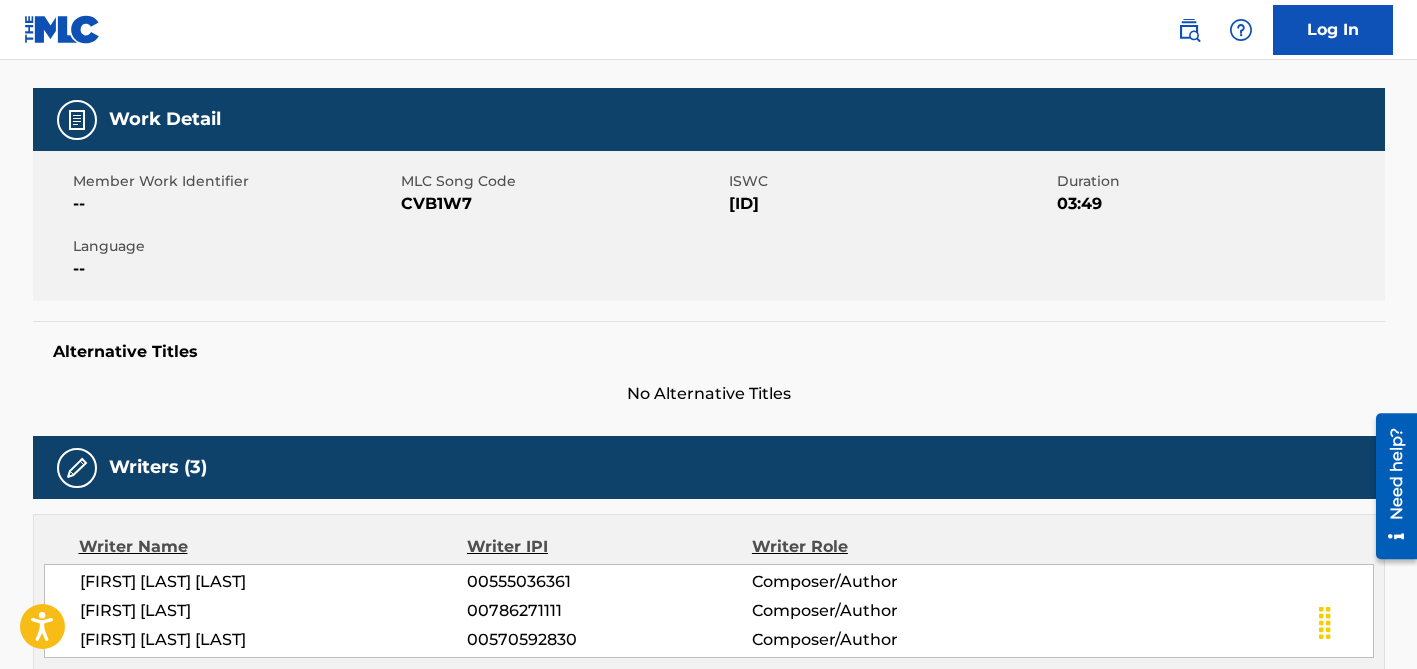 scroll, scrollTop: 0, scrollLeft: 0, axis: both 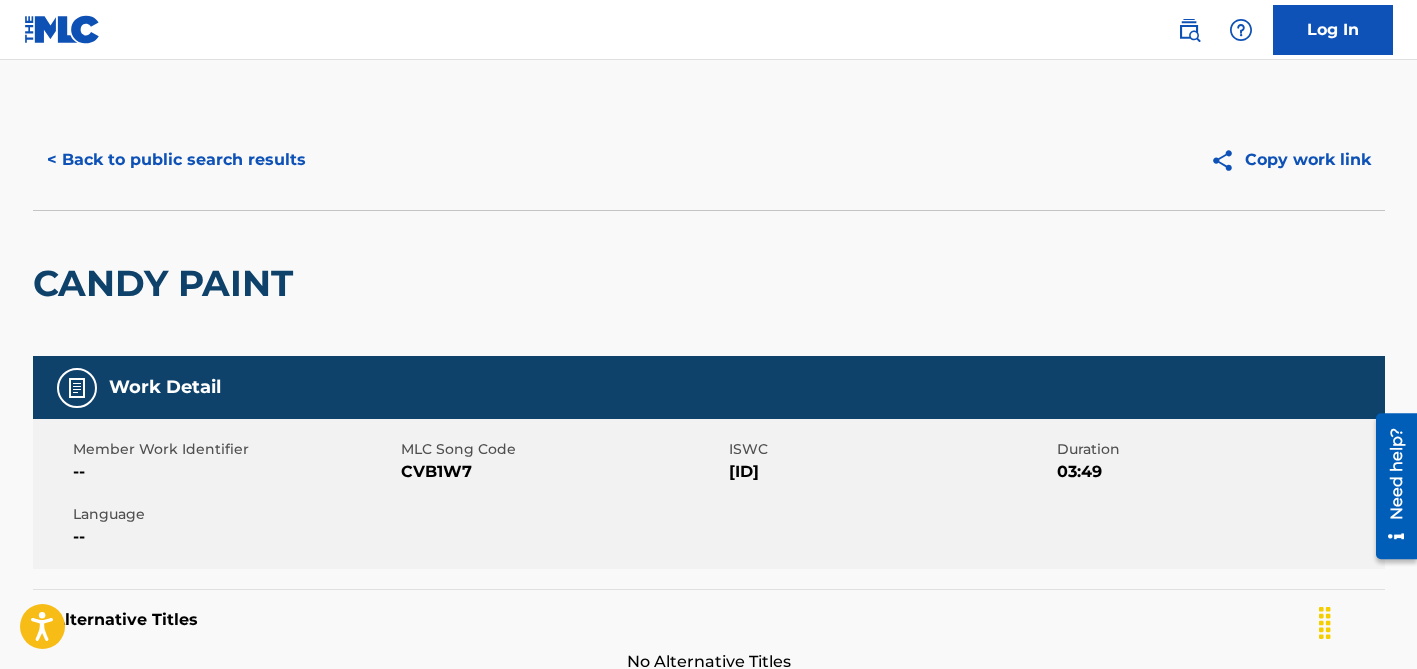 click on "< Back to public search results" at bounding box center [176, 160] 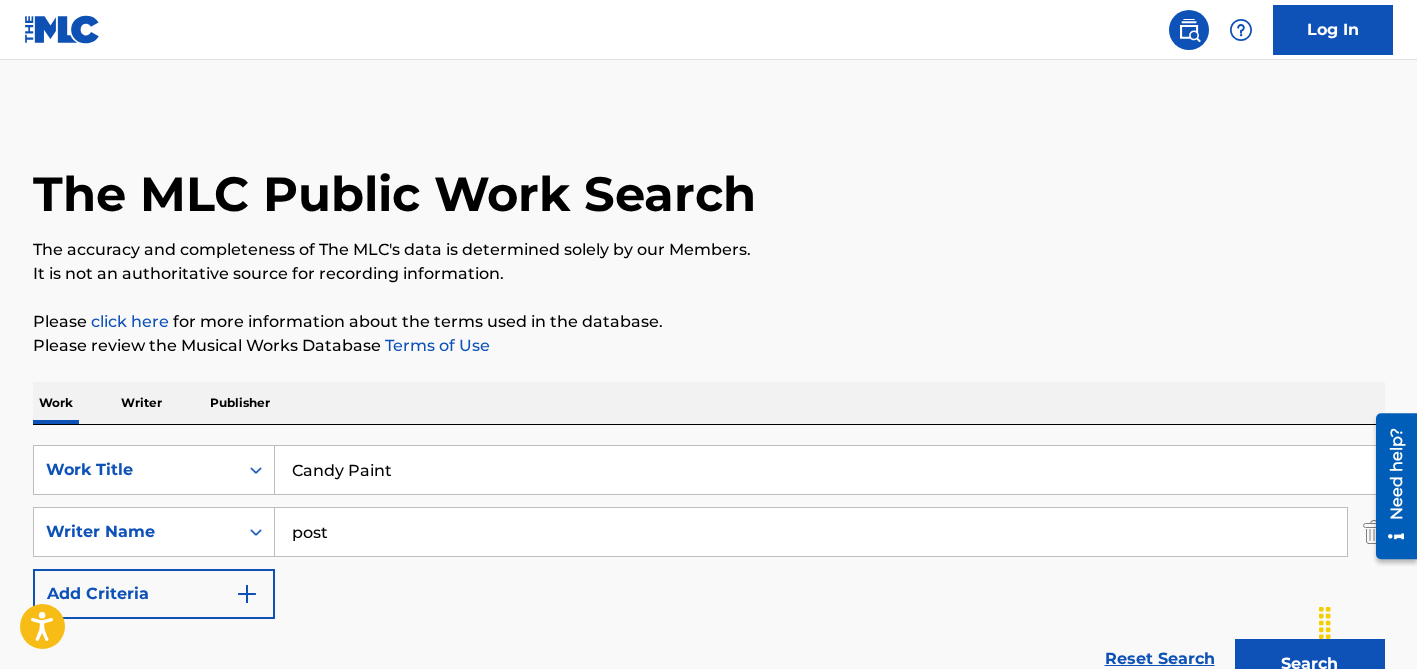 scroll, scrollTop: 303, scrollLeft: 0, axis: vertical 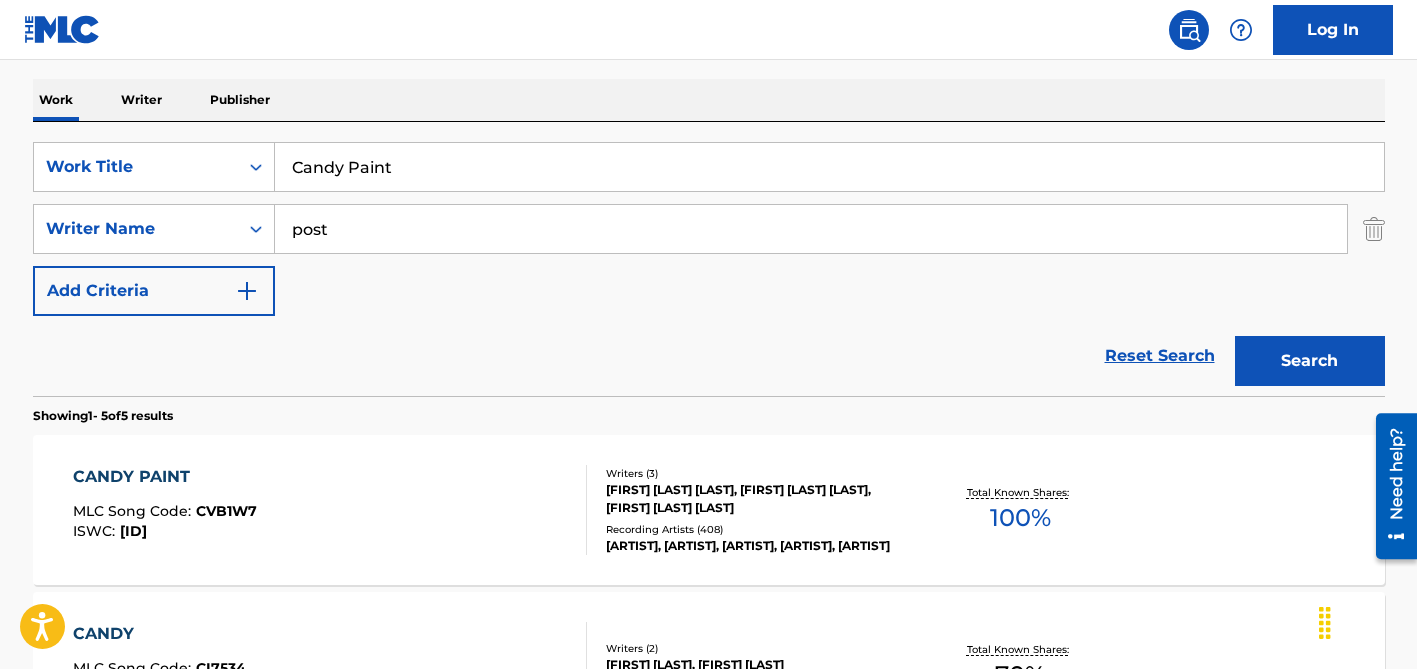 click on "Candy Paint" at bounding box center (829, 167) 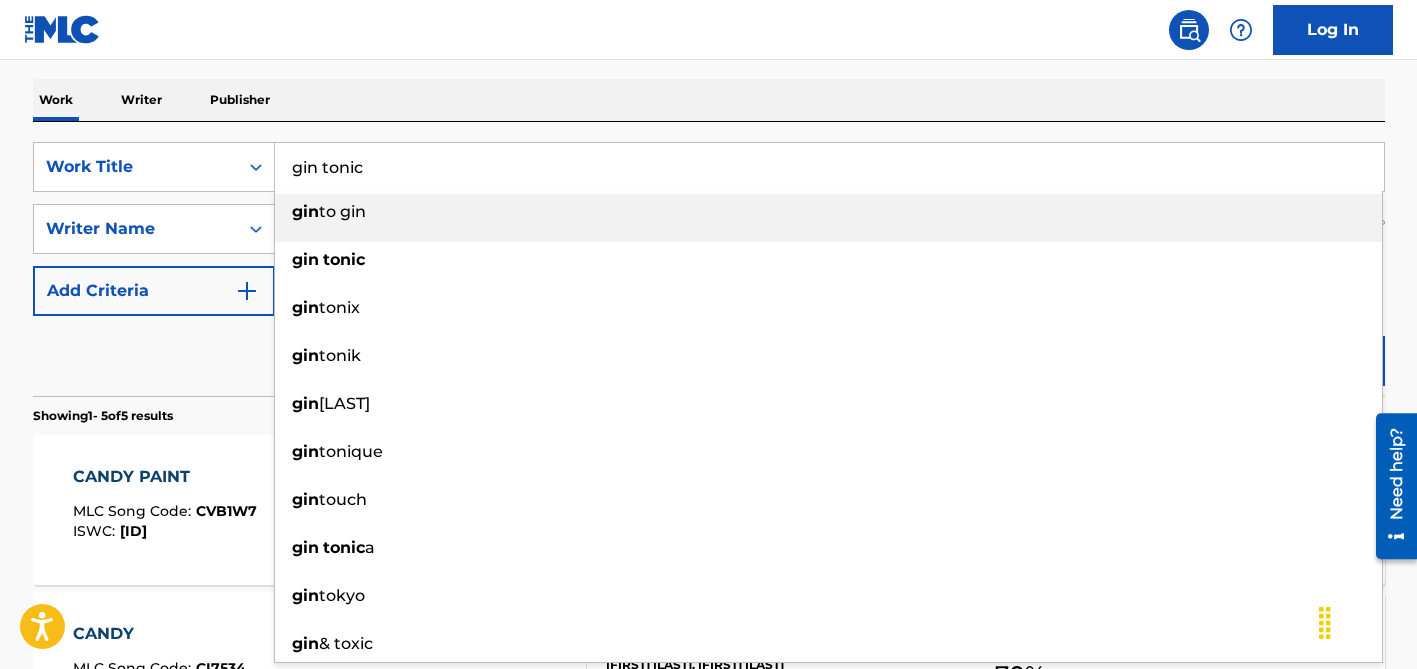 type on "gin tonic" 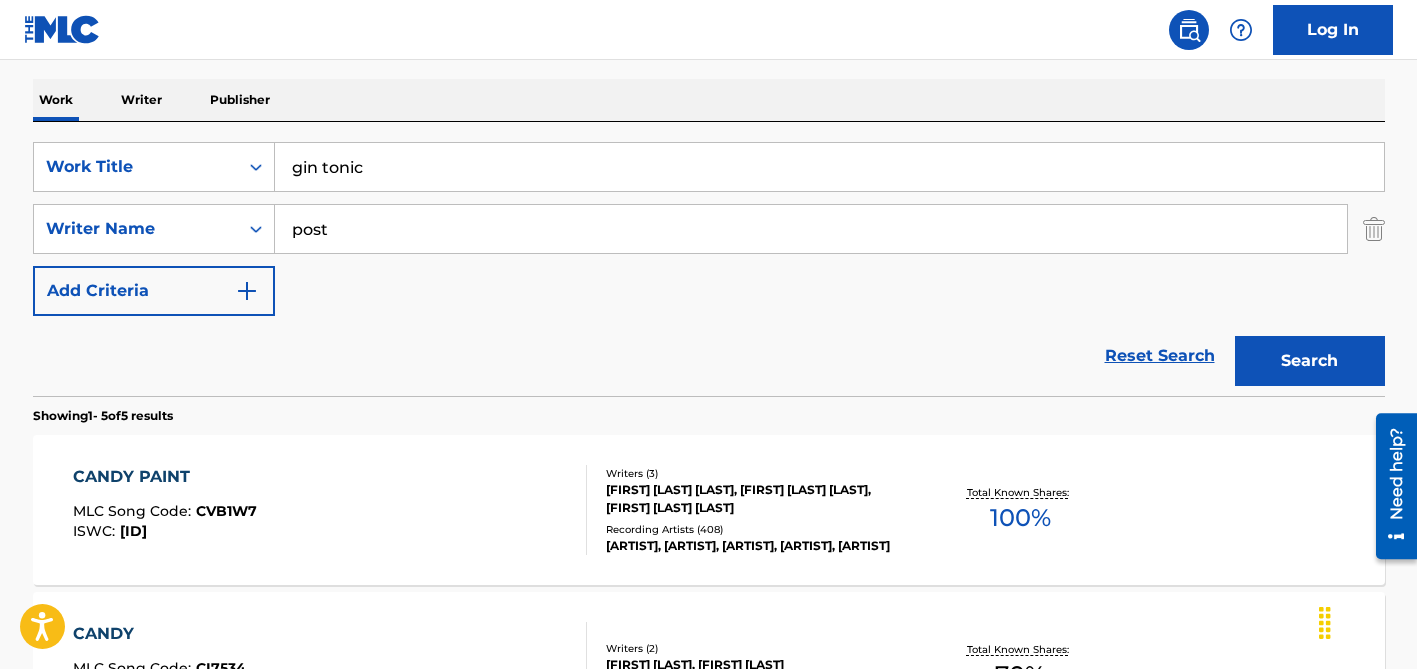 click on "Work Writer Publisher" at bounding box center [709, 100] 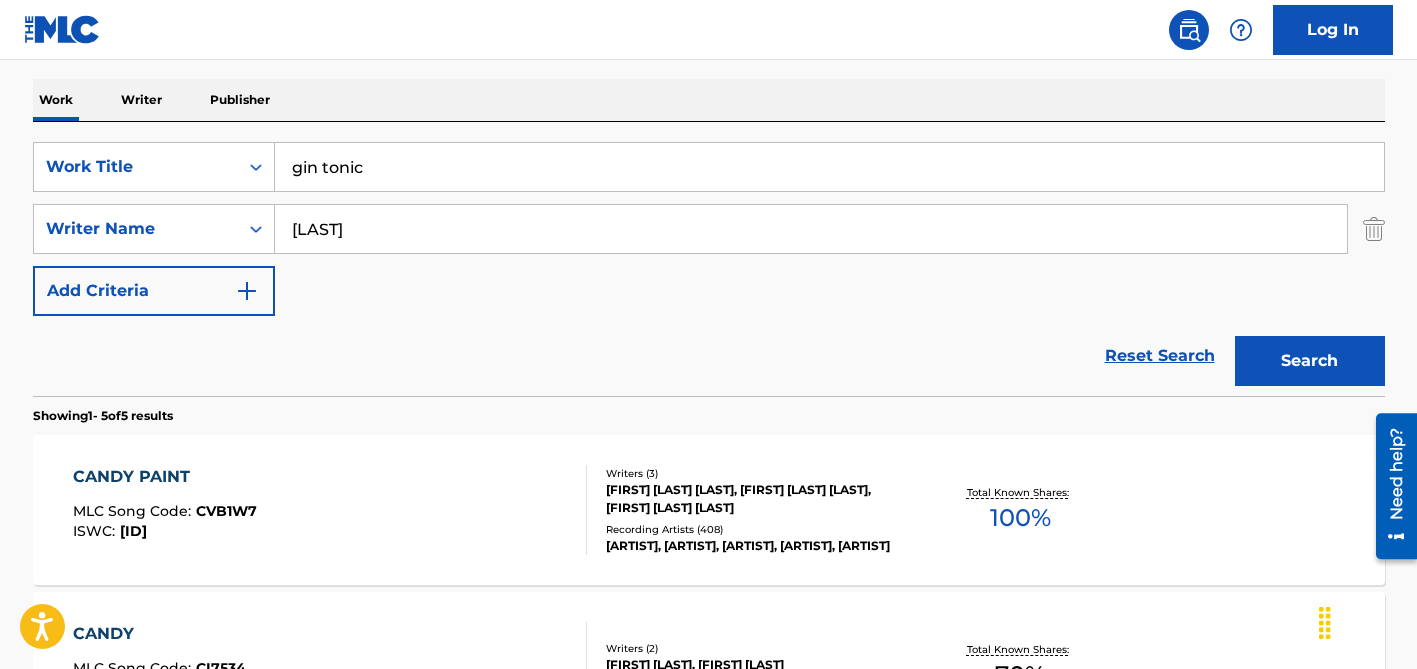 type on "[LAST]" 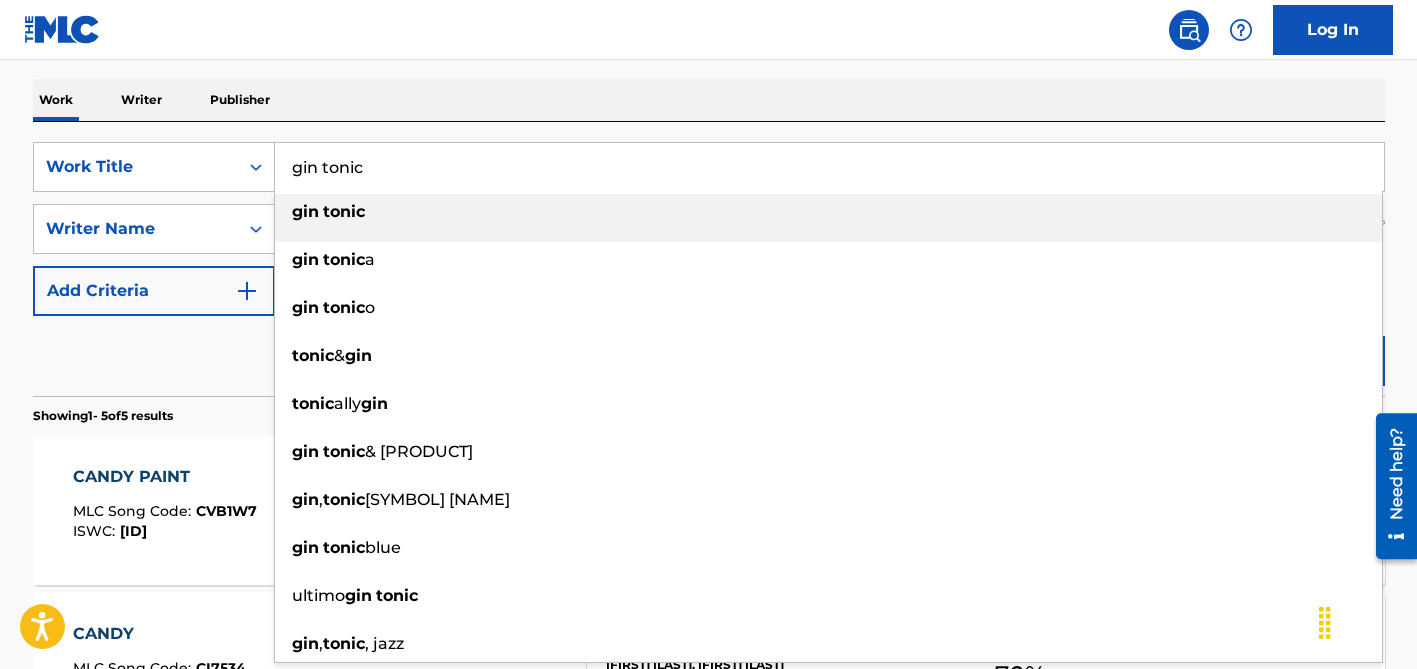 click on "gin tonic" at bounding box center [829, 167] 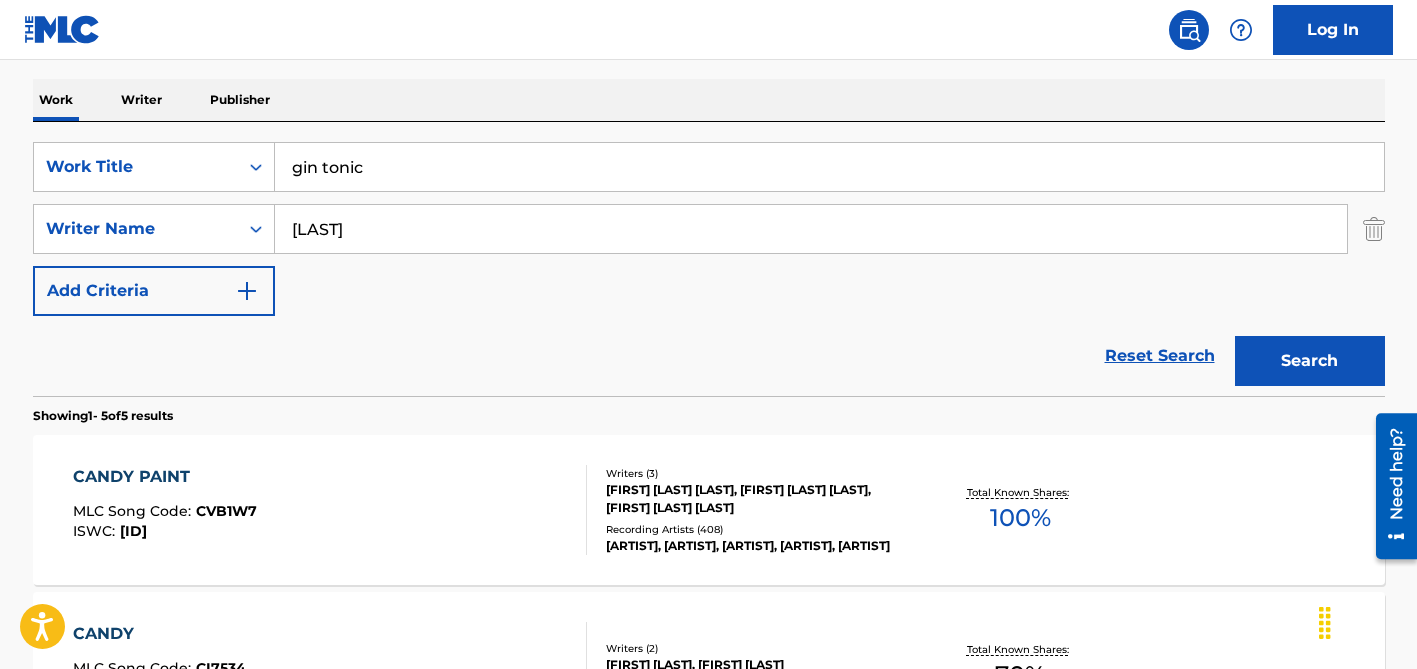 click on "Search" at bounding box center (1310, 361) 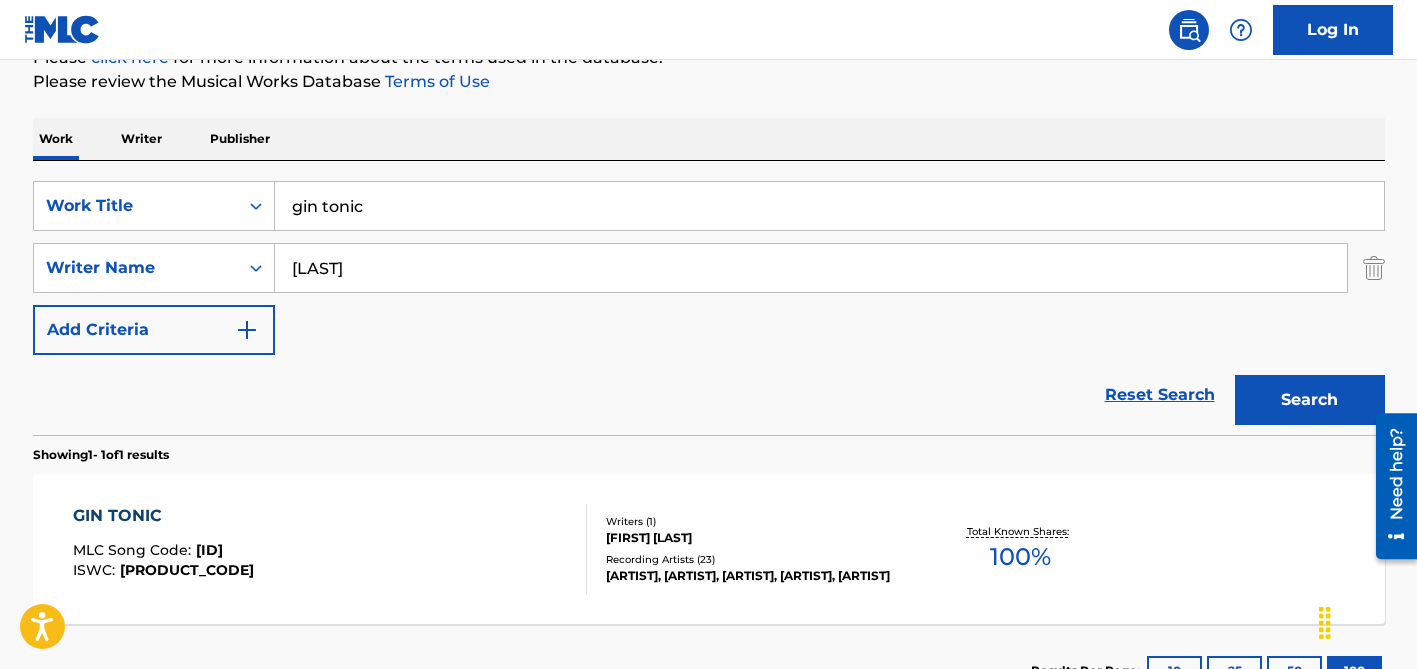 scroll, scrollTop: 303, scrollLeft: 0, axis: vertical 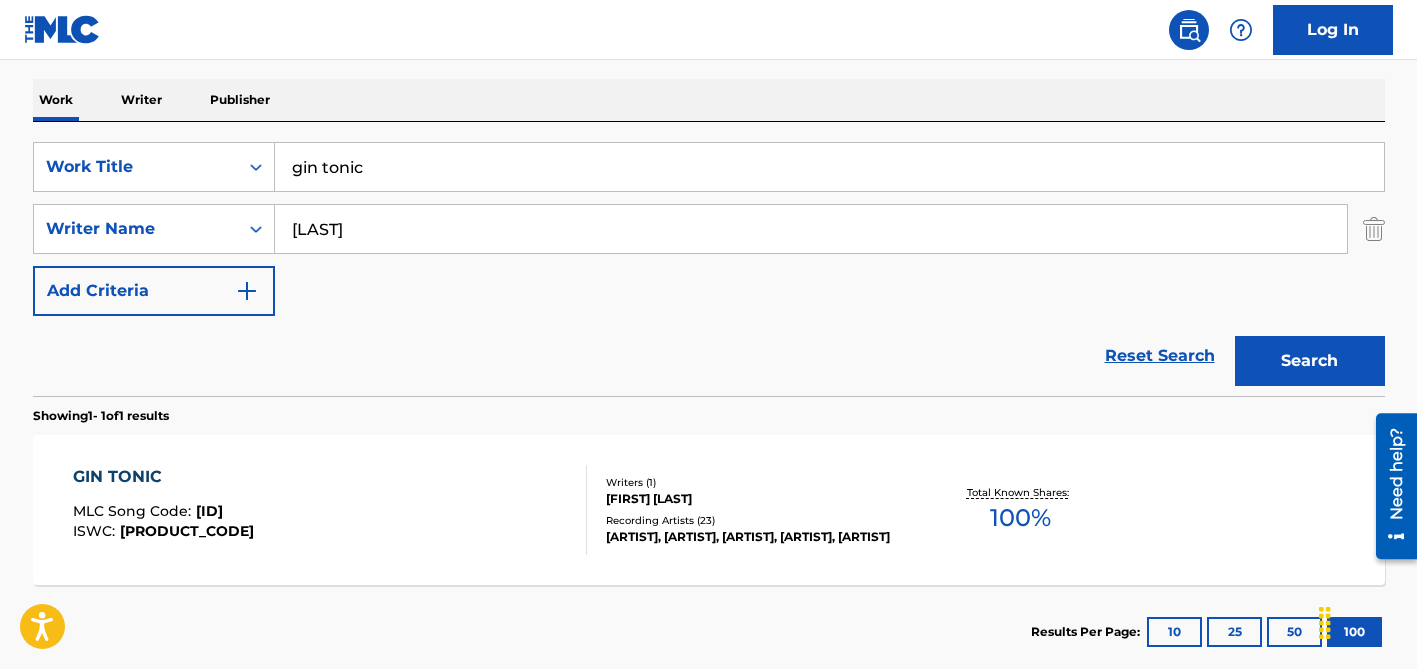 click on "Recording Artists ( 23 )" at bounding box center (757, 520) 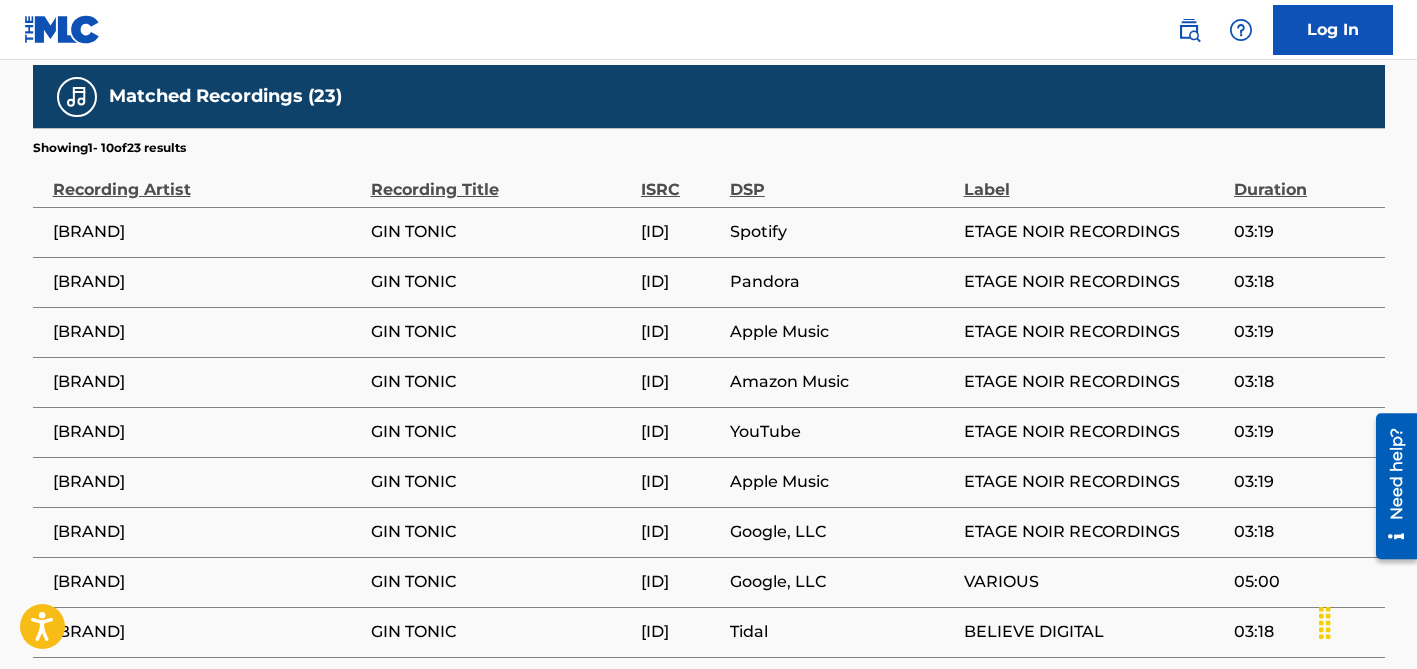 scroll, scrollTop: 1095, scrollLeft: 0, axis: vertical 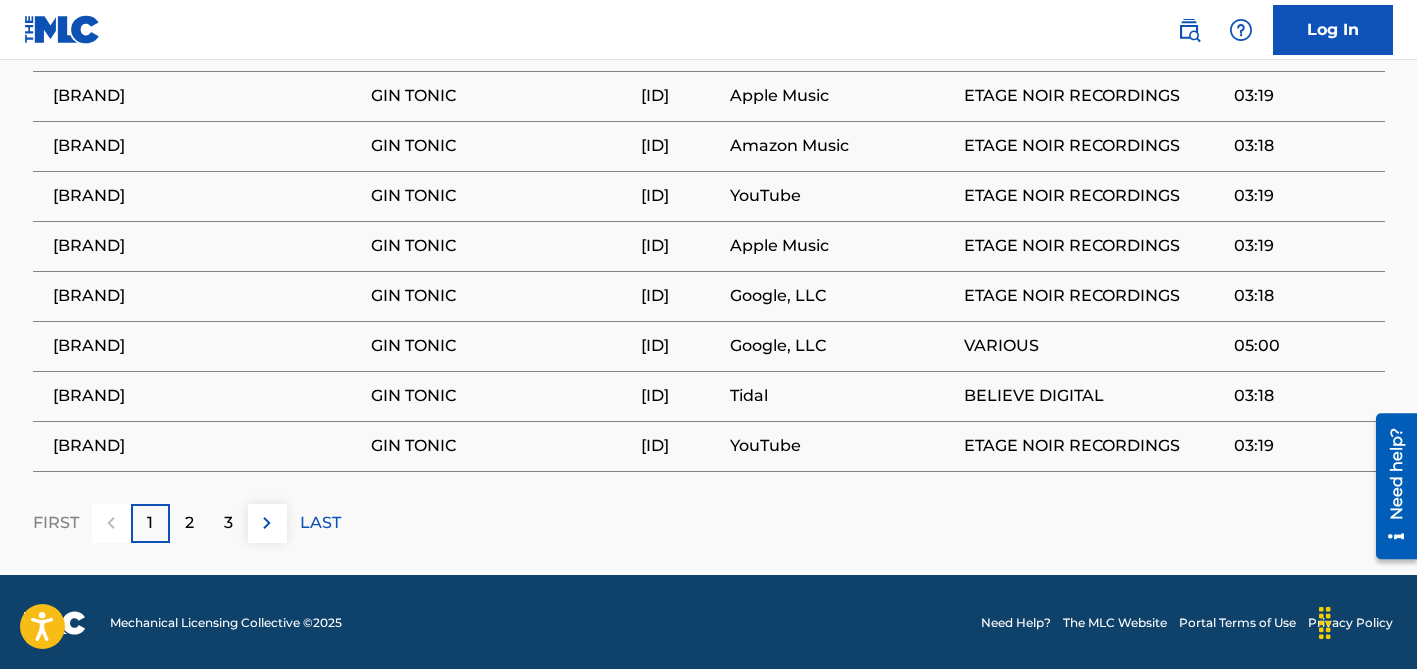 click on "2" at bounding box center [189, 523] 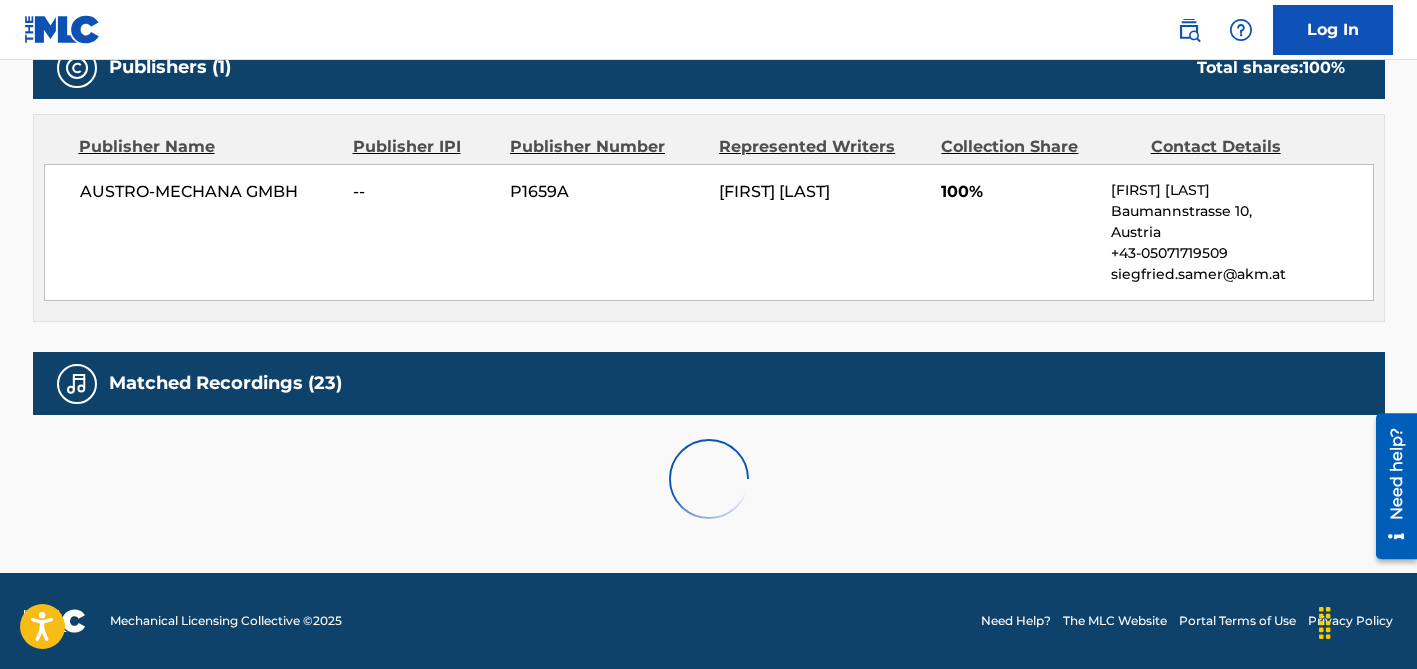 scroll, scrollTop: 896, scrollLeft: 0, axis: vertical 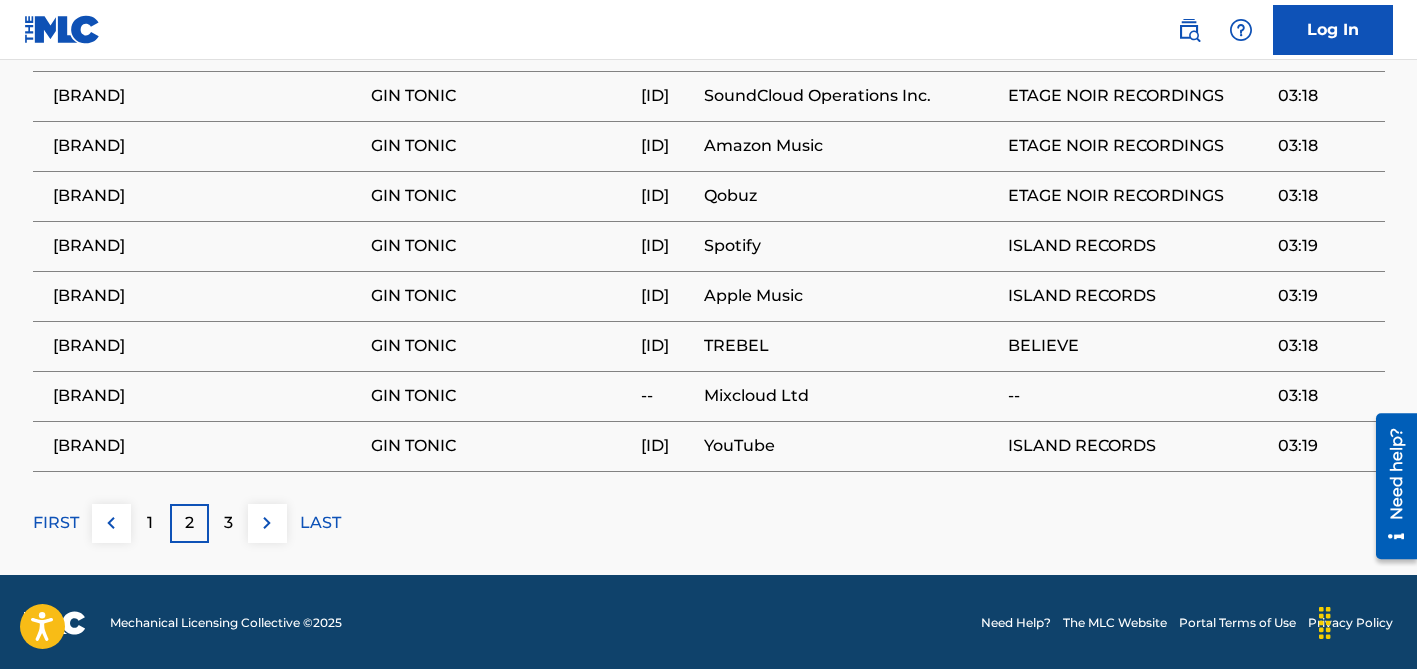 click on "3" at bounding box center [228, 523] 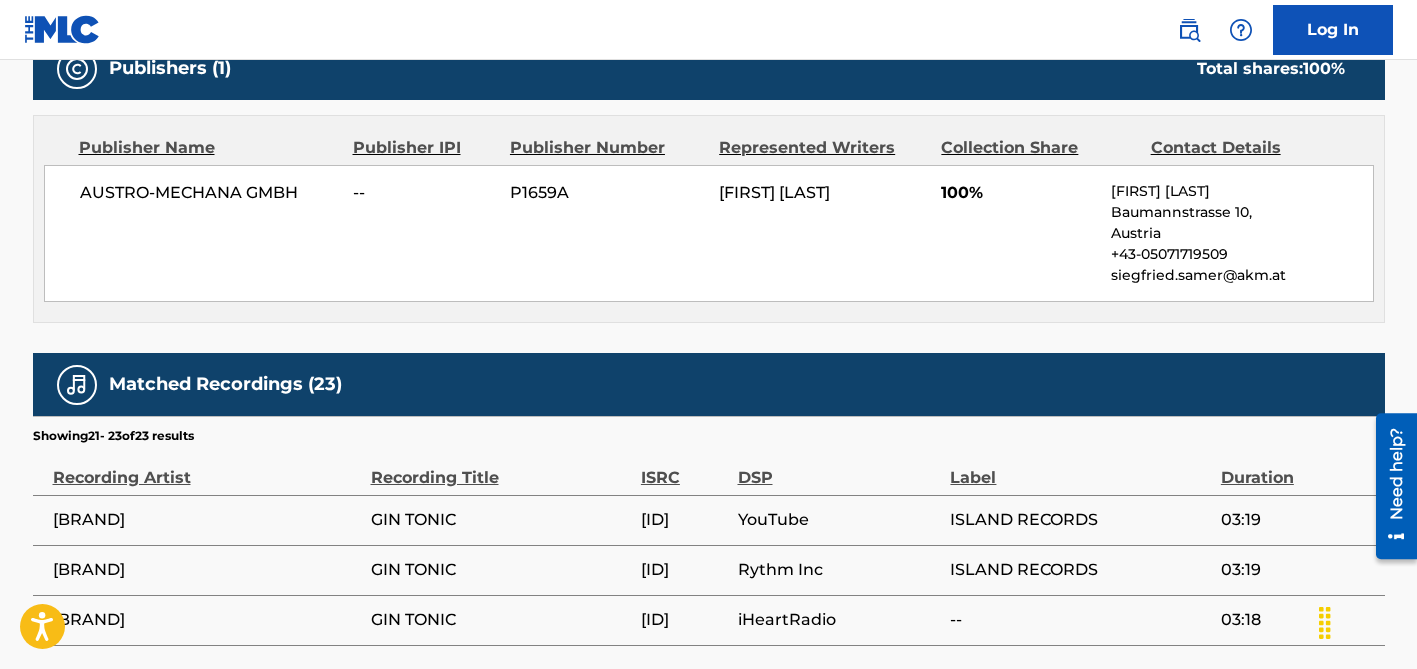 scroll, scrollTop: 1070, scrollLeft: 0, axis: vertical 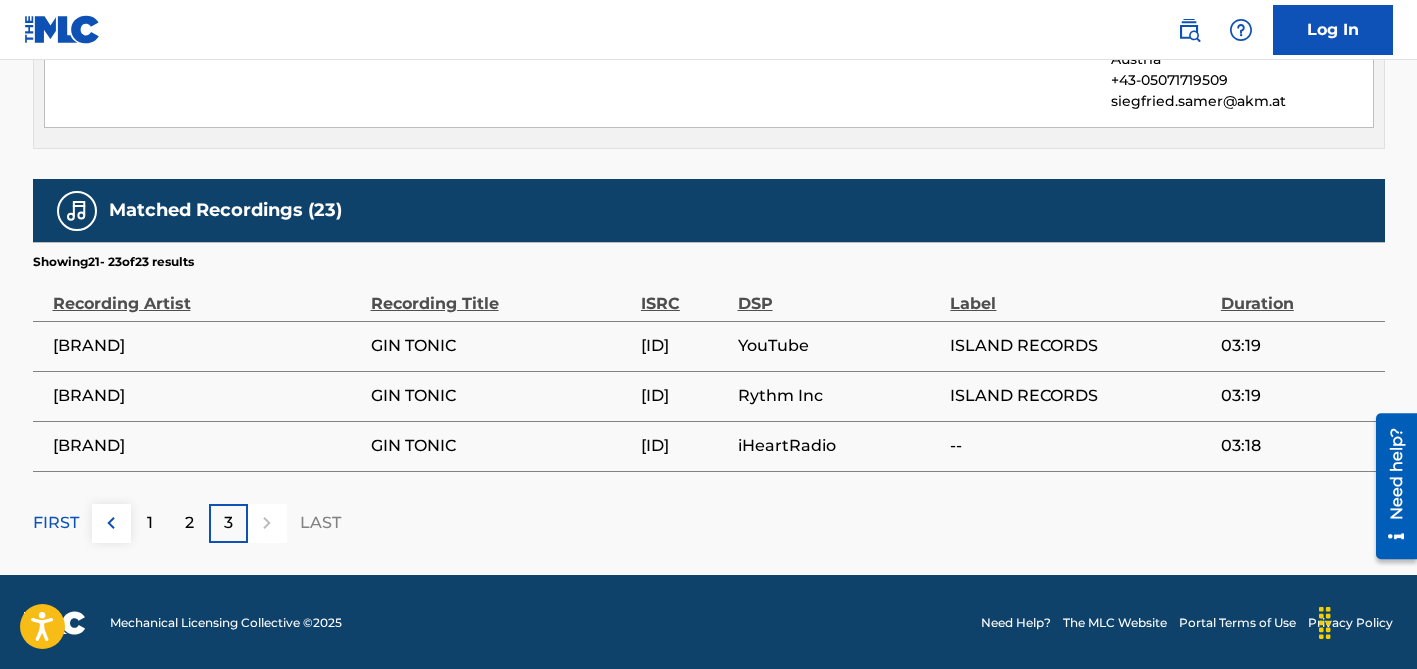 click on "[BRAND]" at bounding box center (207, 346) 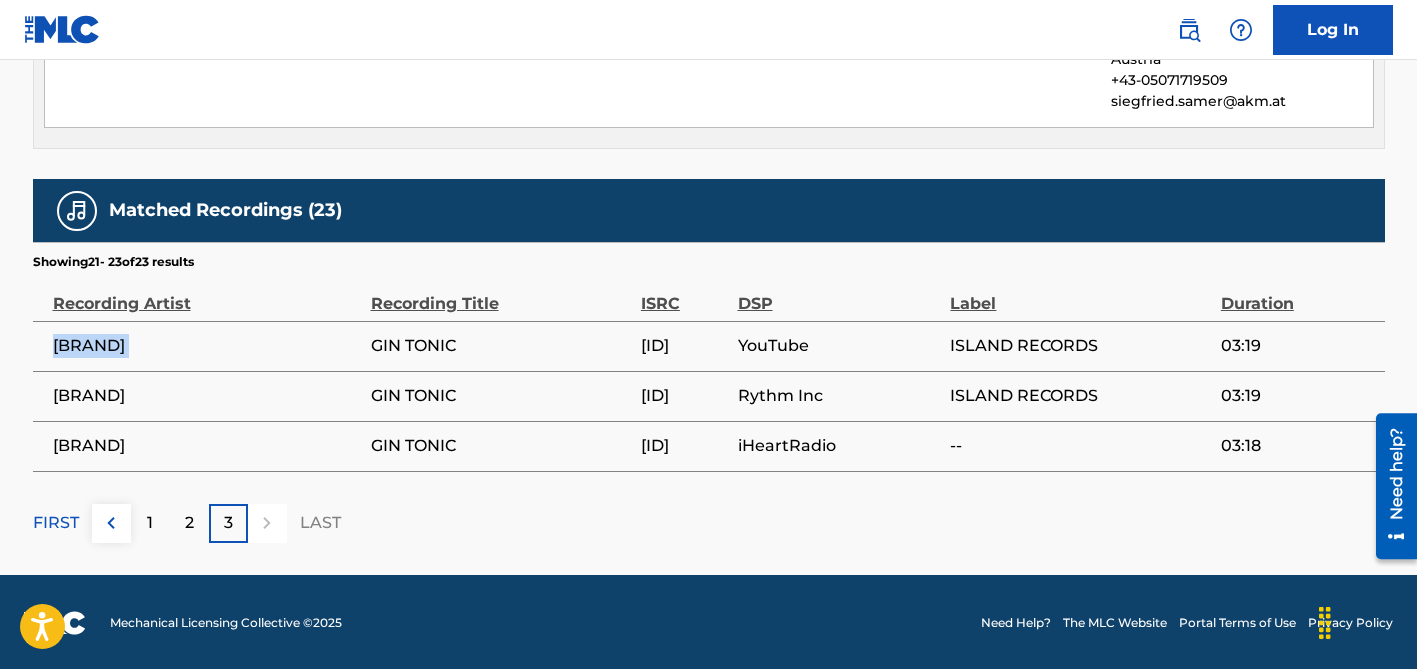 click on "[BRAND]" at bounding box center [207, 346] 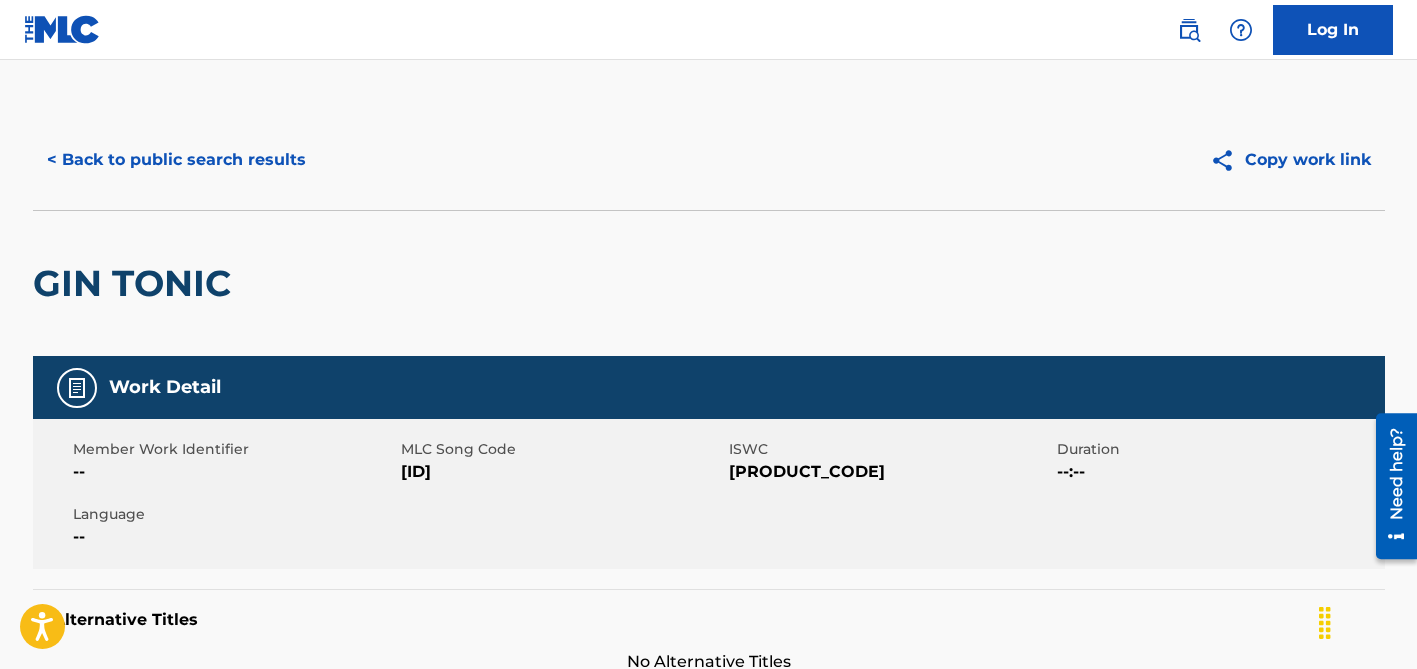 click on "< Back to public search results" at bounding box center [176, 160] 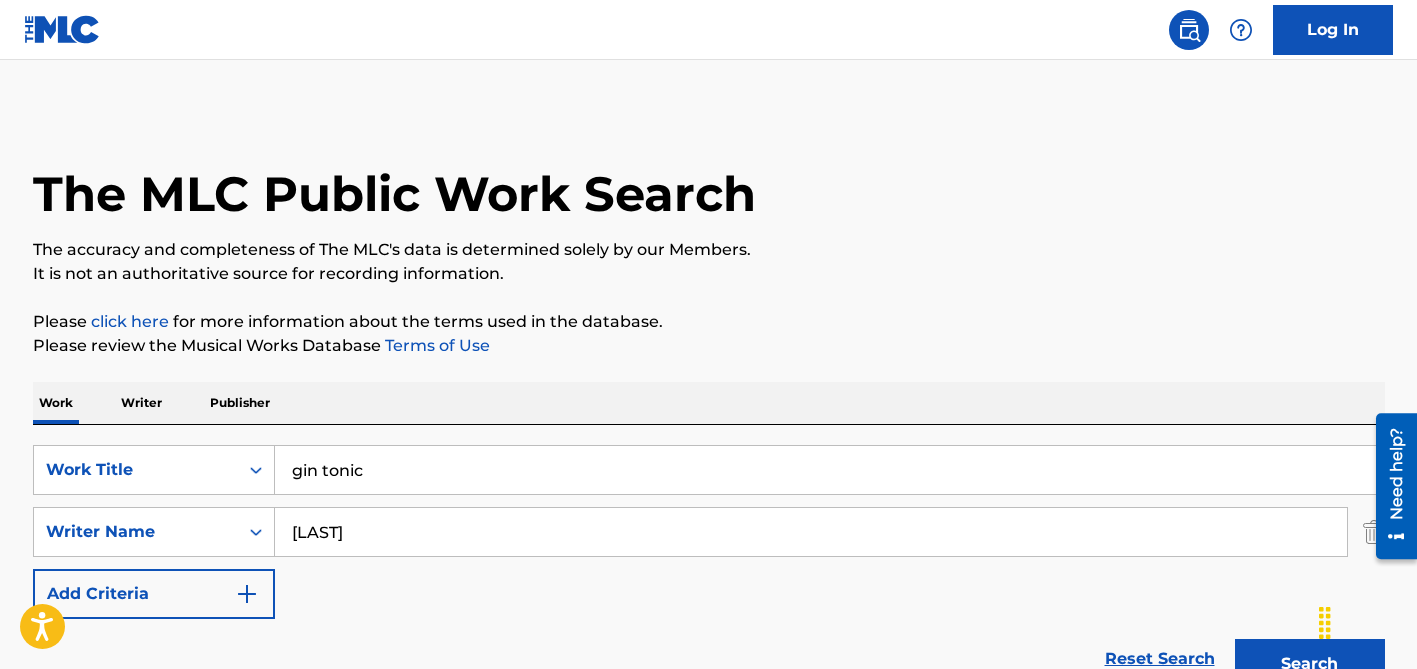 scroll, scrollTop: 303, scrollLeft: 0, axis: vertical 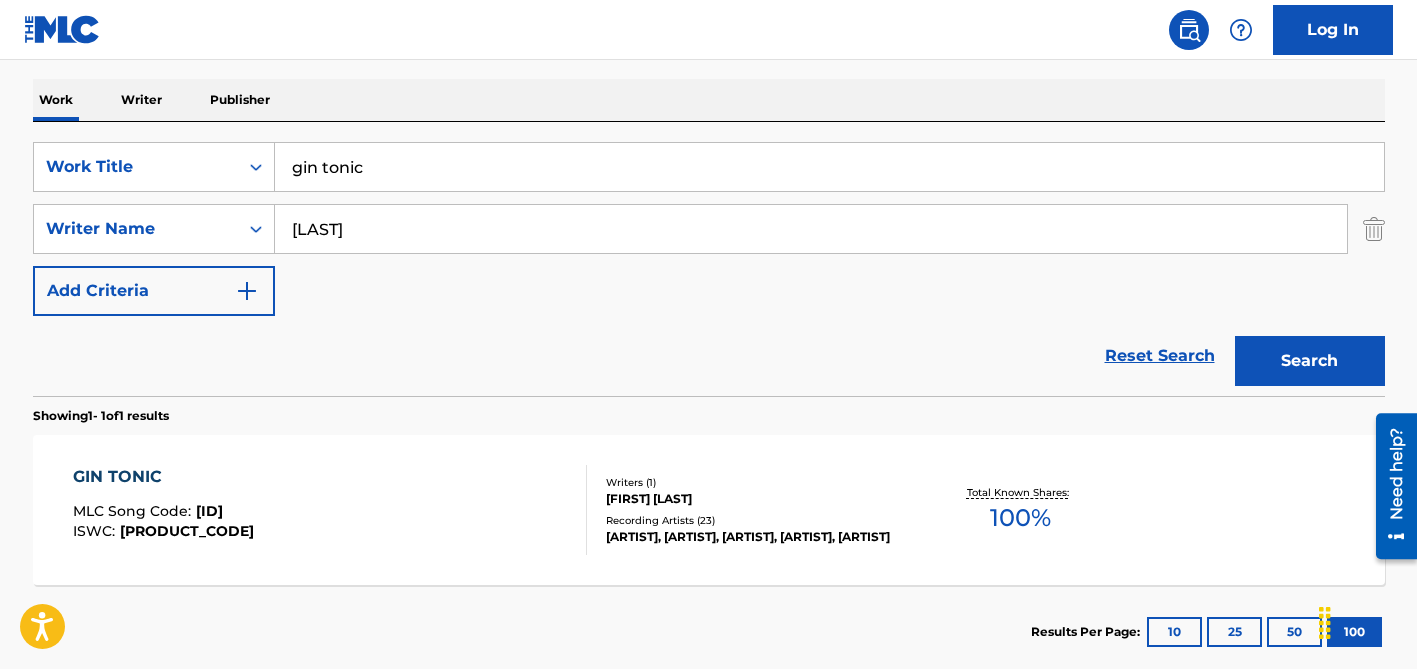 click on "[LAST]" at bounding box center (811, 229) 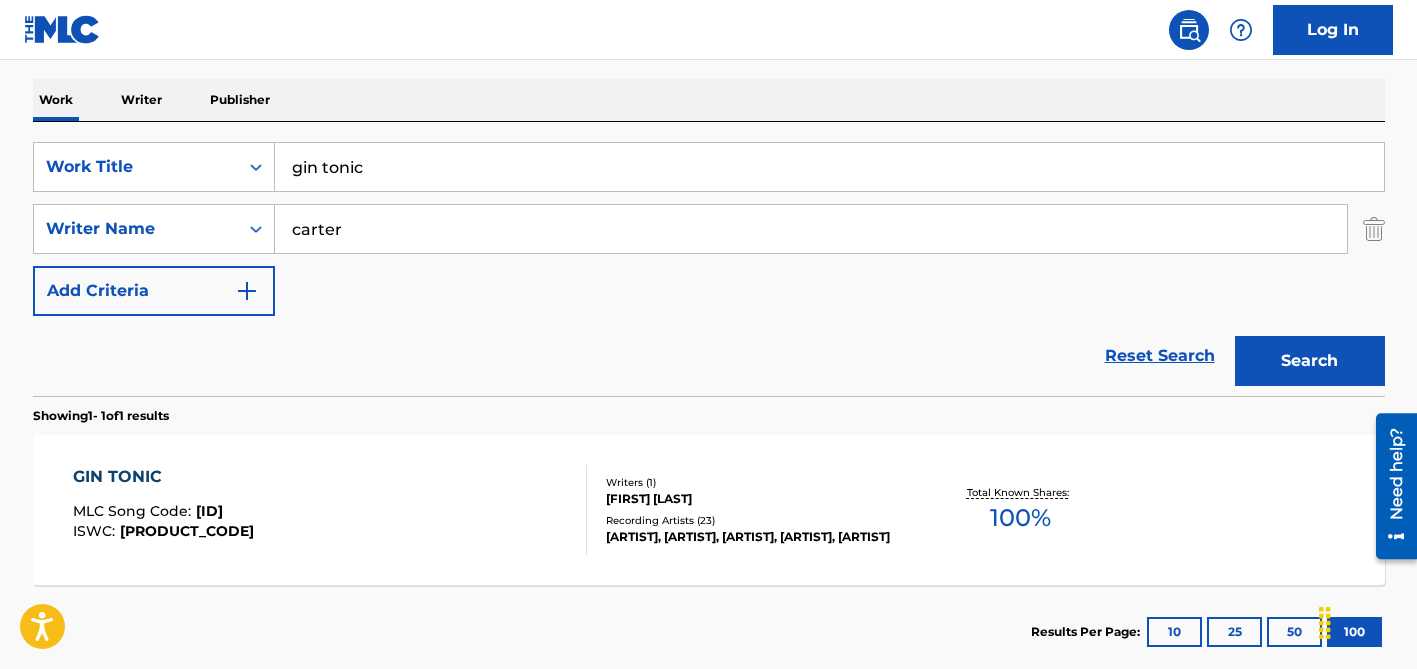 type on "carter" 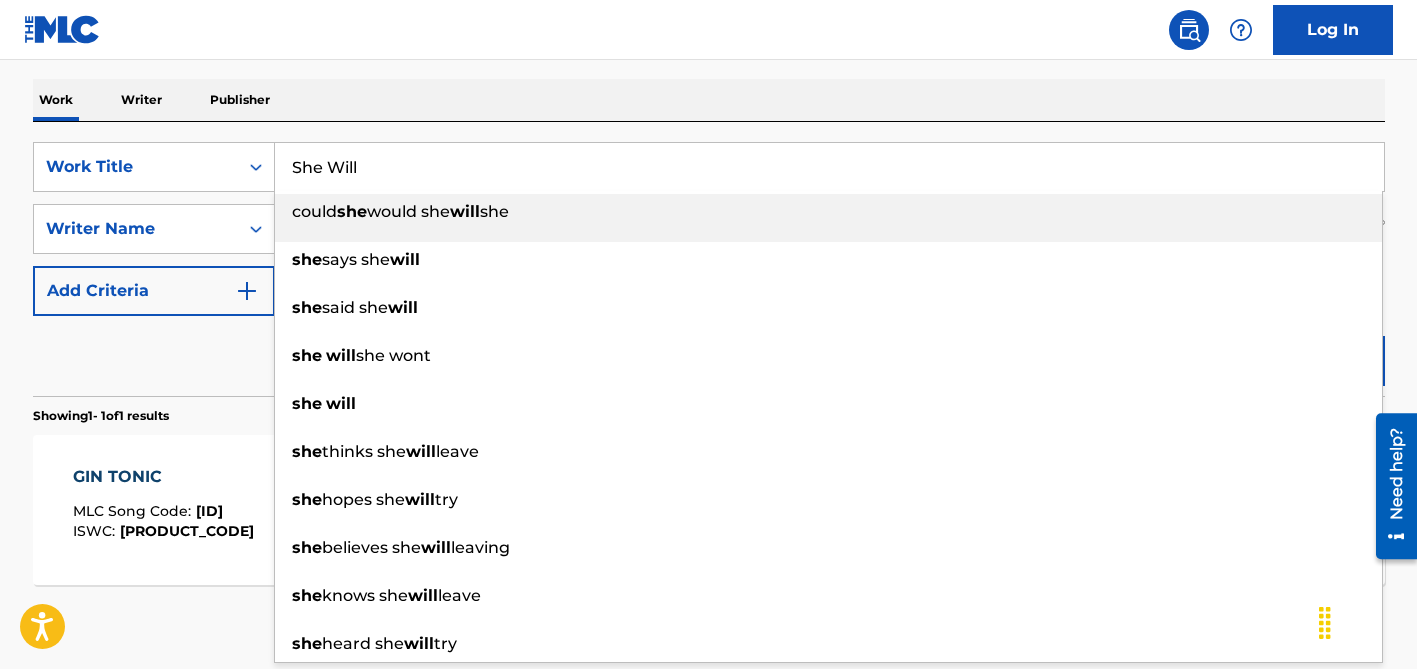 click on "says she" at bounding box center [356, 259] 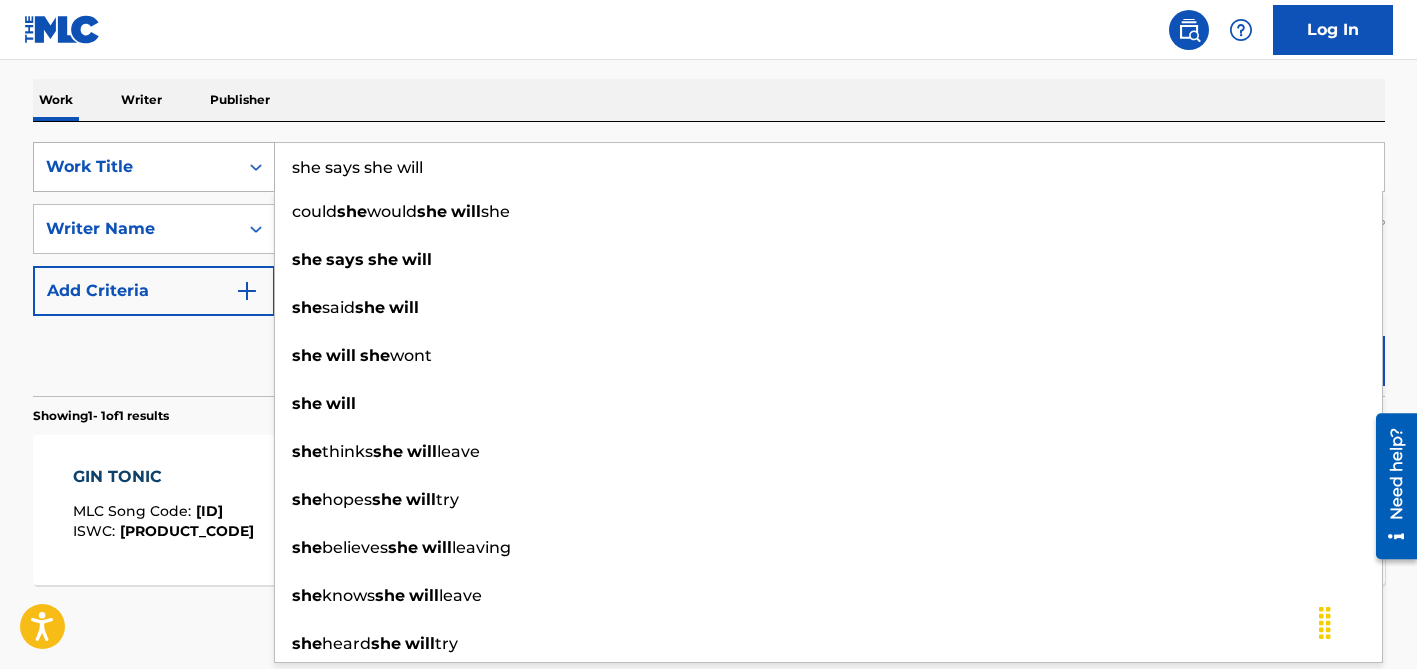 drag, startPoint x: 363, startPoint y: 164, endPoint x: 240, endPoint y: 164, distance: 123 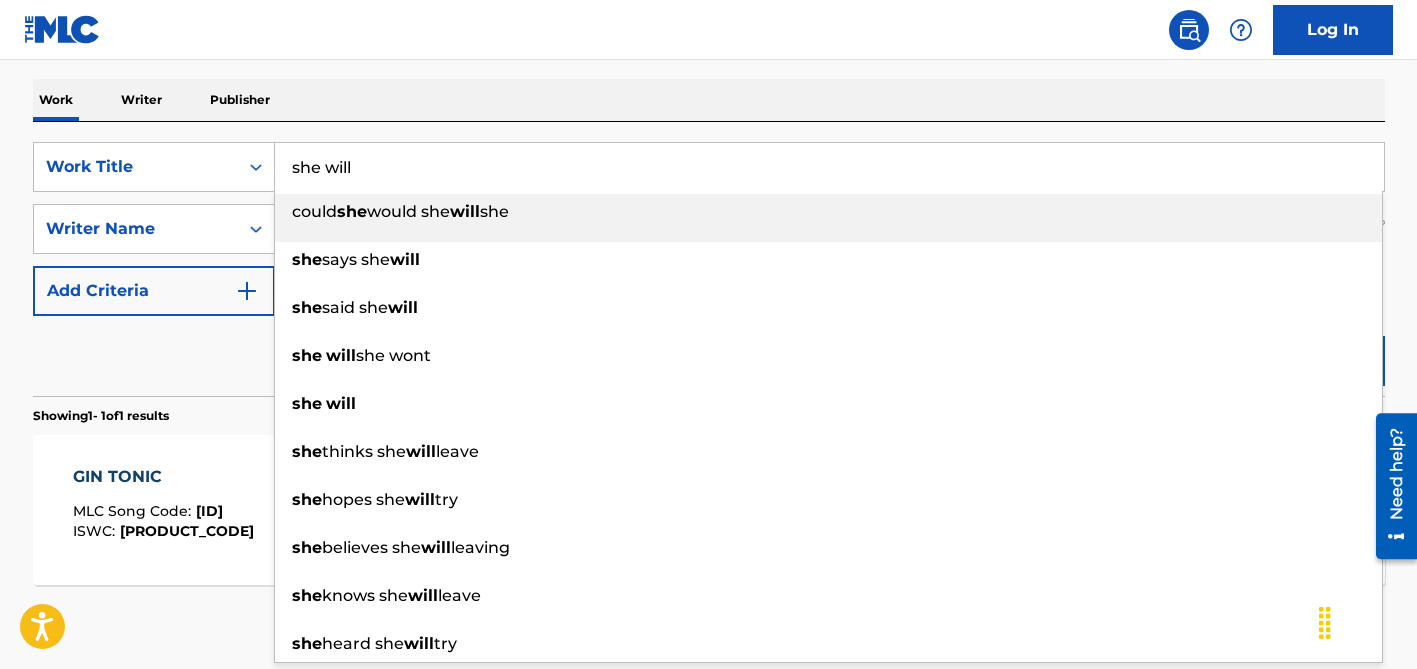 type on "she will" 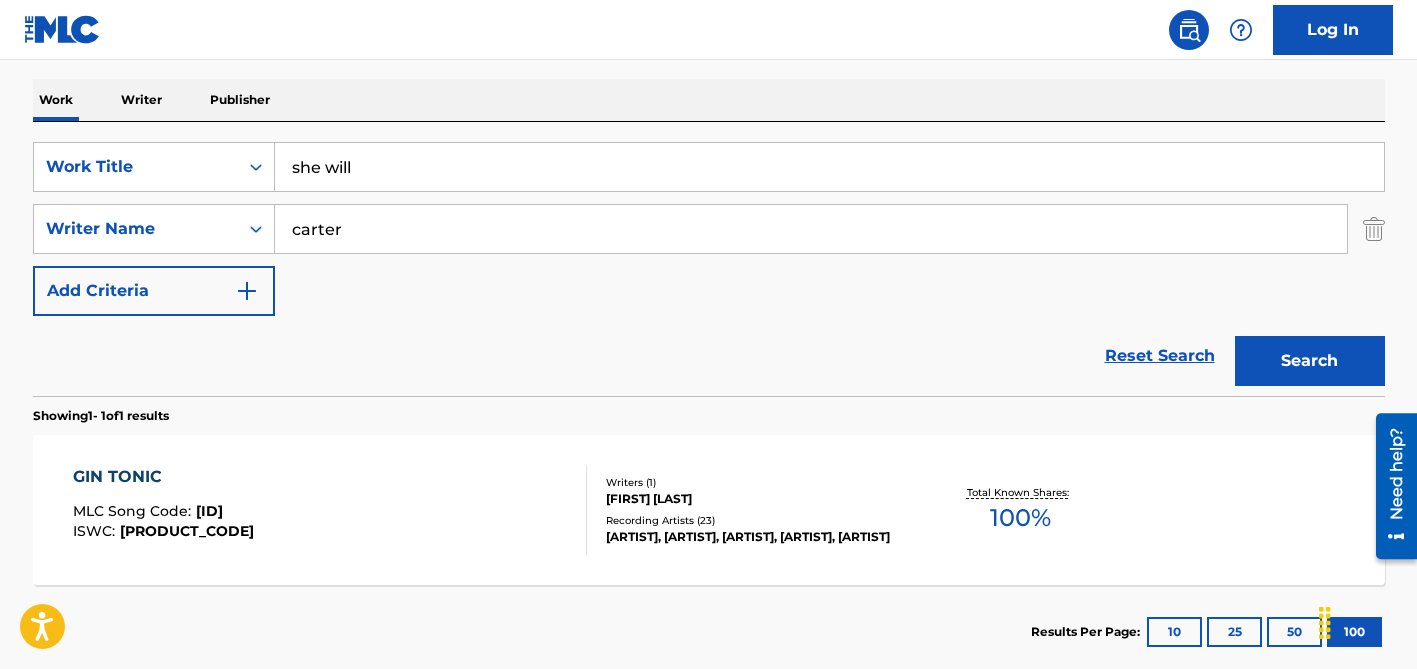 click on "Work Writer Publisher" at bounding box center (709, 100) 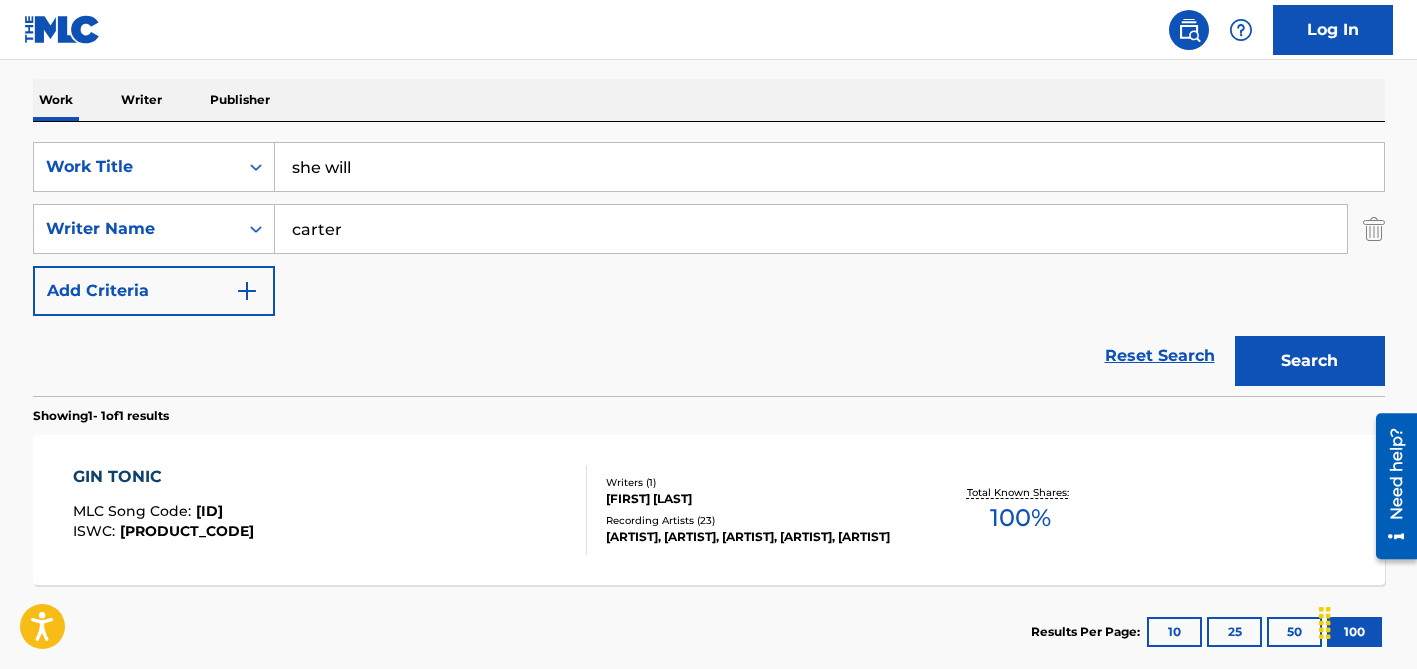 click on "carter" at bounding box center [811, 229] 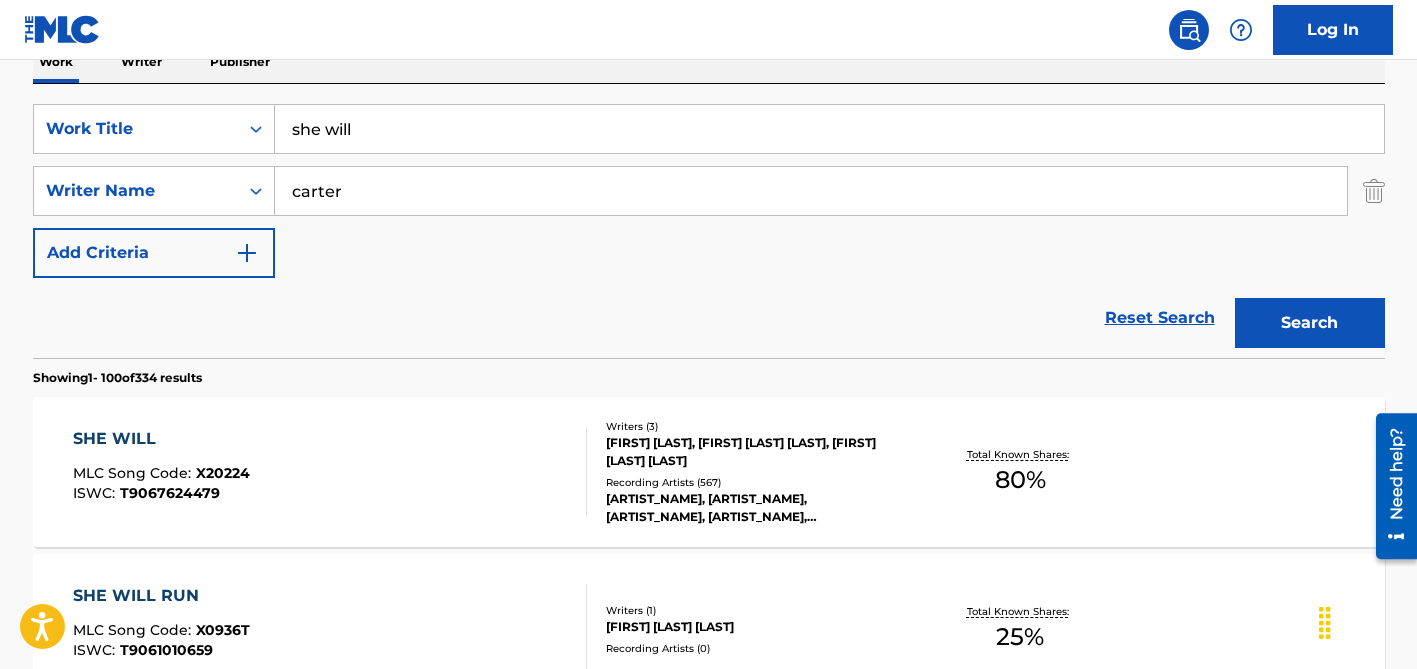 scroll, scrollTop: 342, scrollLeft: 0, axis: vertical 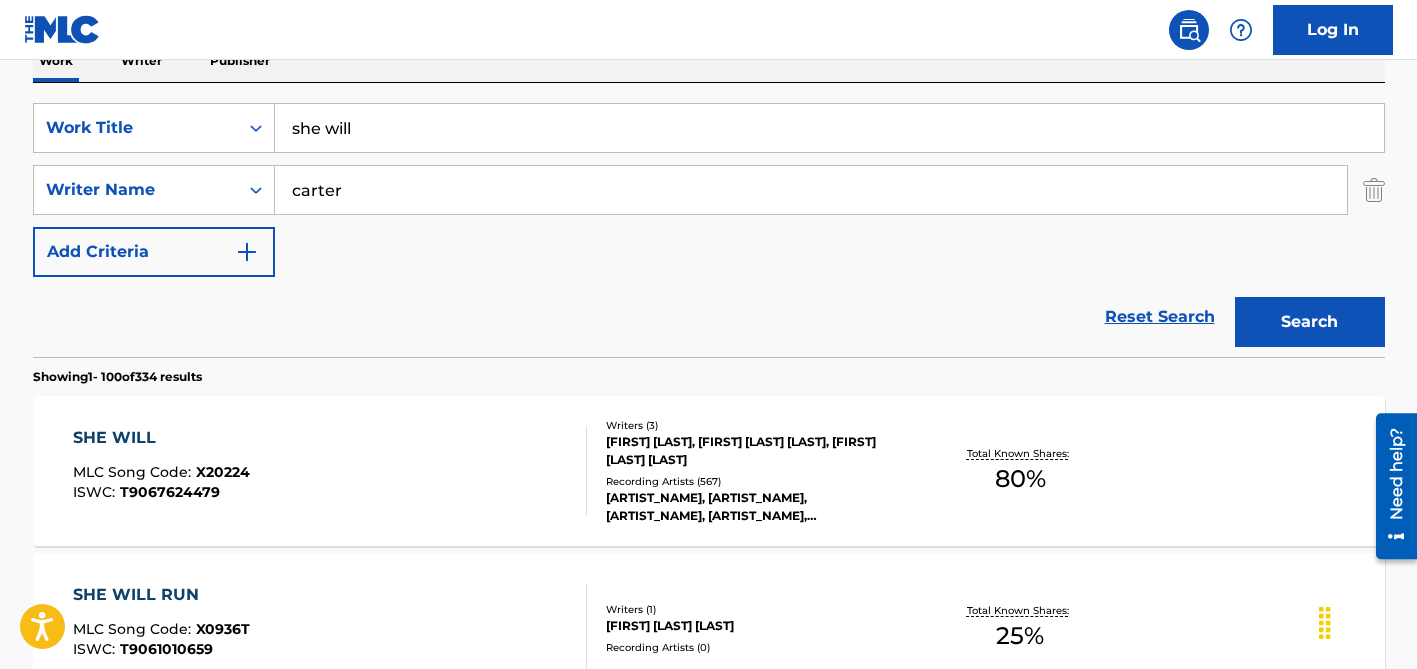 click on "[TITLE] ([NUMBER])" at bounding box center [757, 481] 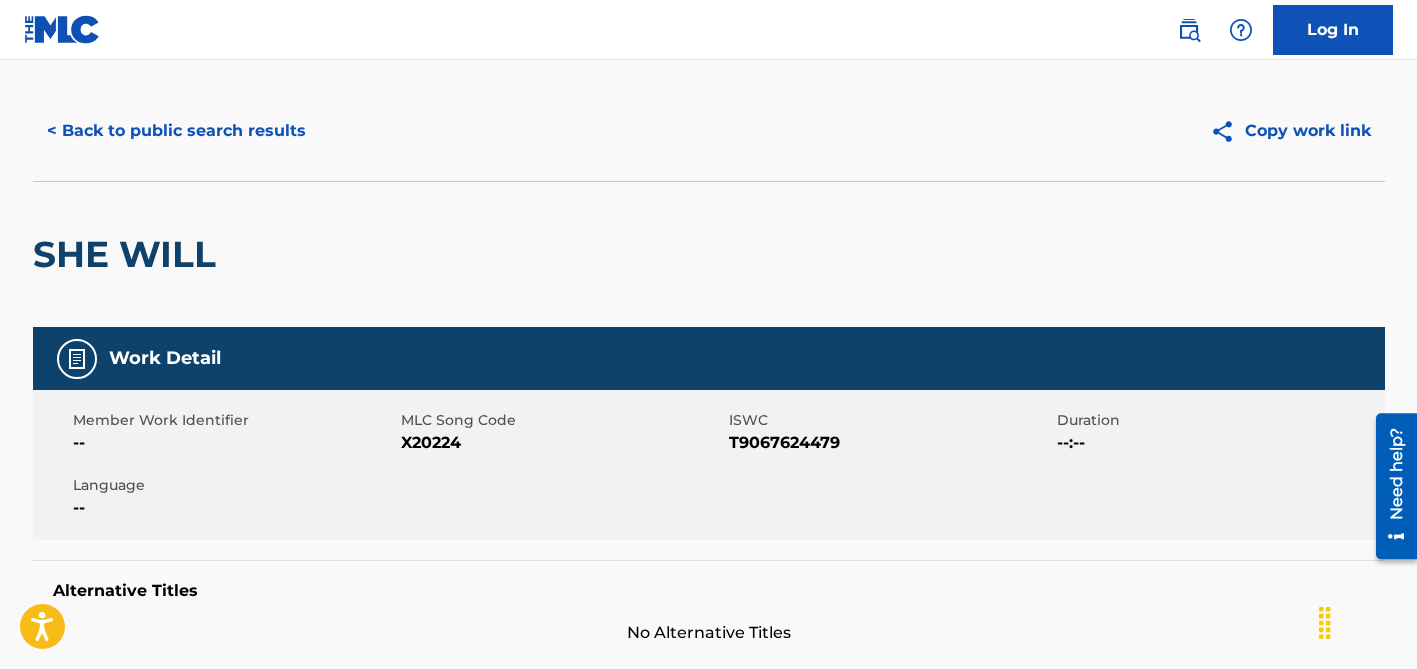 scroll, scrollTop: 0, scrollLeft: 0, axis: both 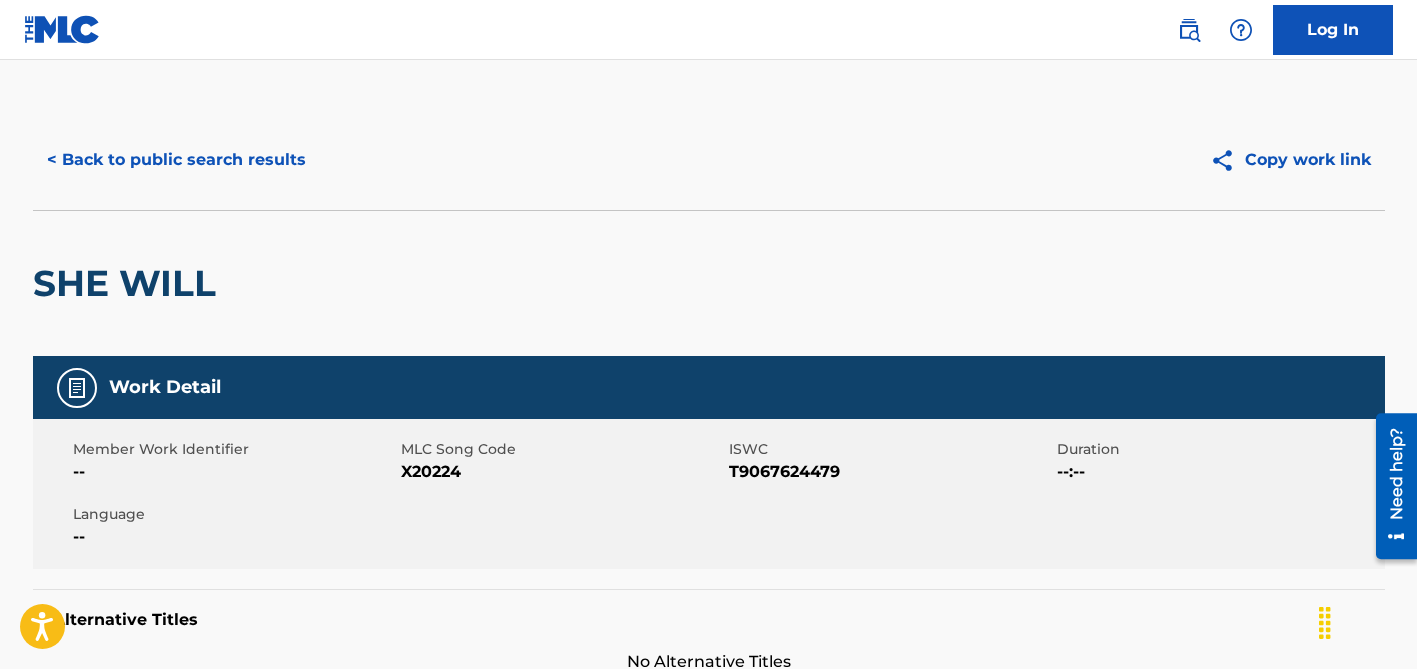 click on "< Back to public search results" at bounding box center (176, 160) 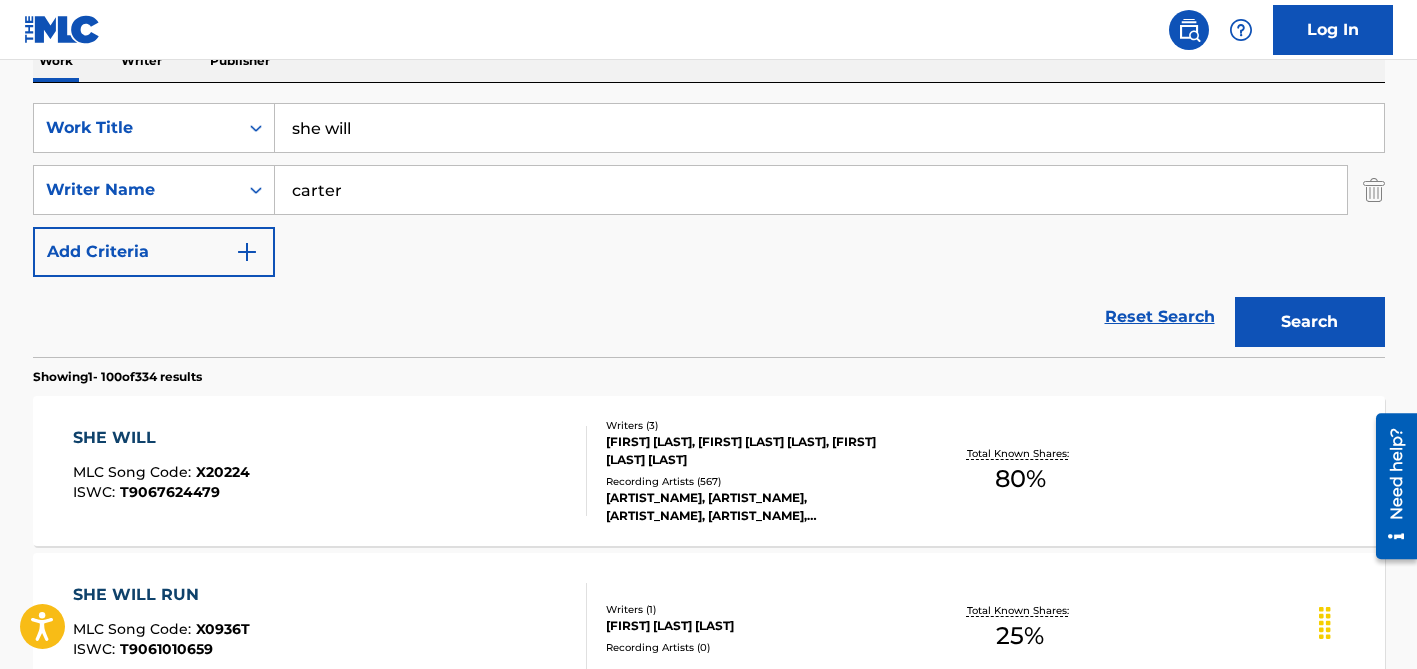 scroll, scrollTop: 253, scrollLeft: 0, axis: vertical 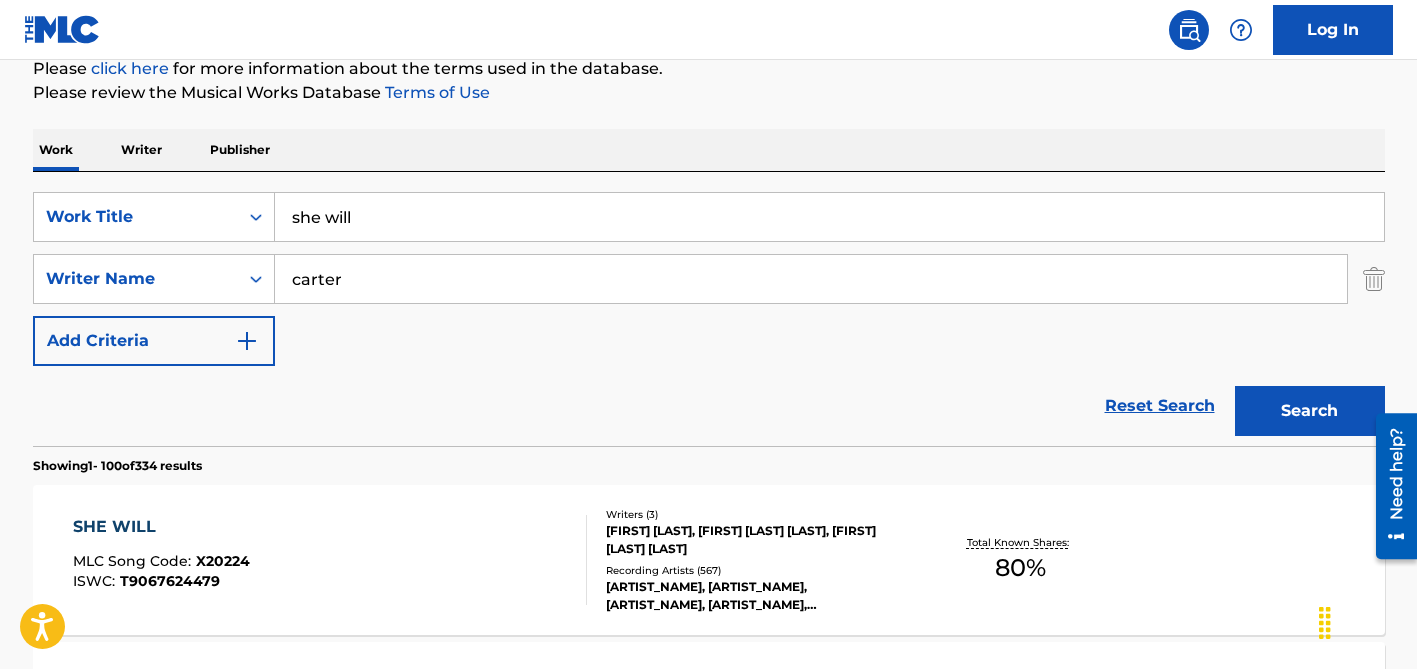 click on "she will" at bounding box center [829, 217] 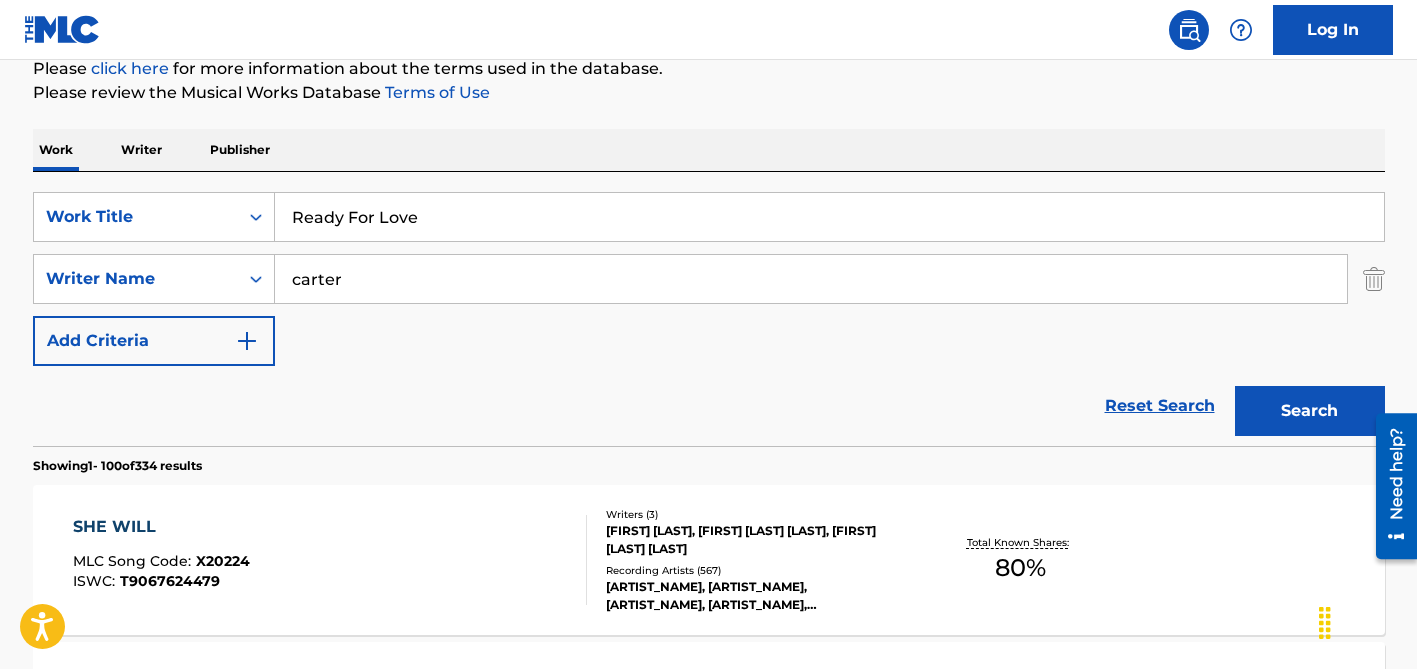 type on "Ready For Love" 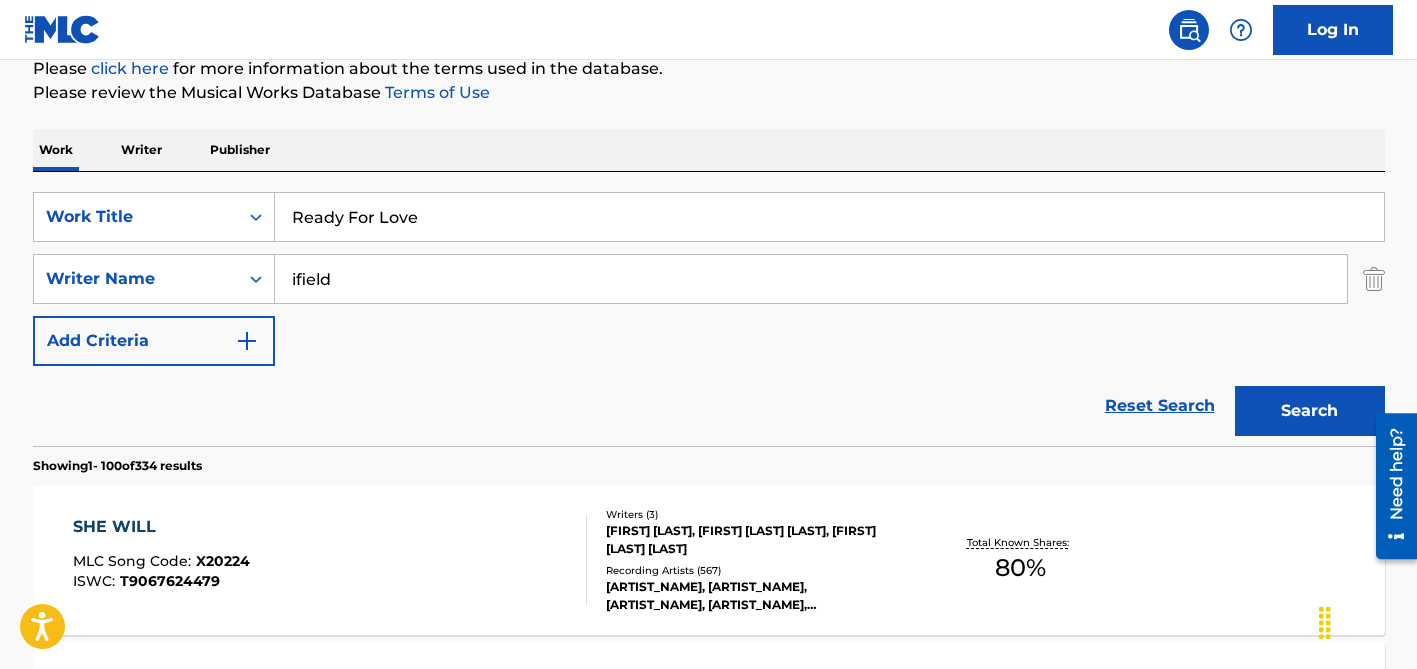 type on "ifield" 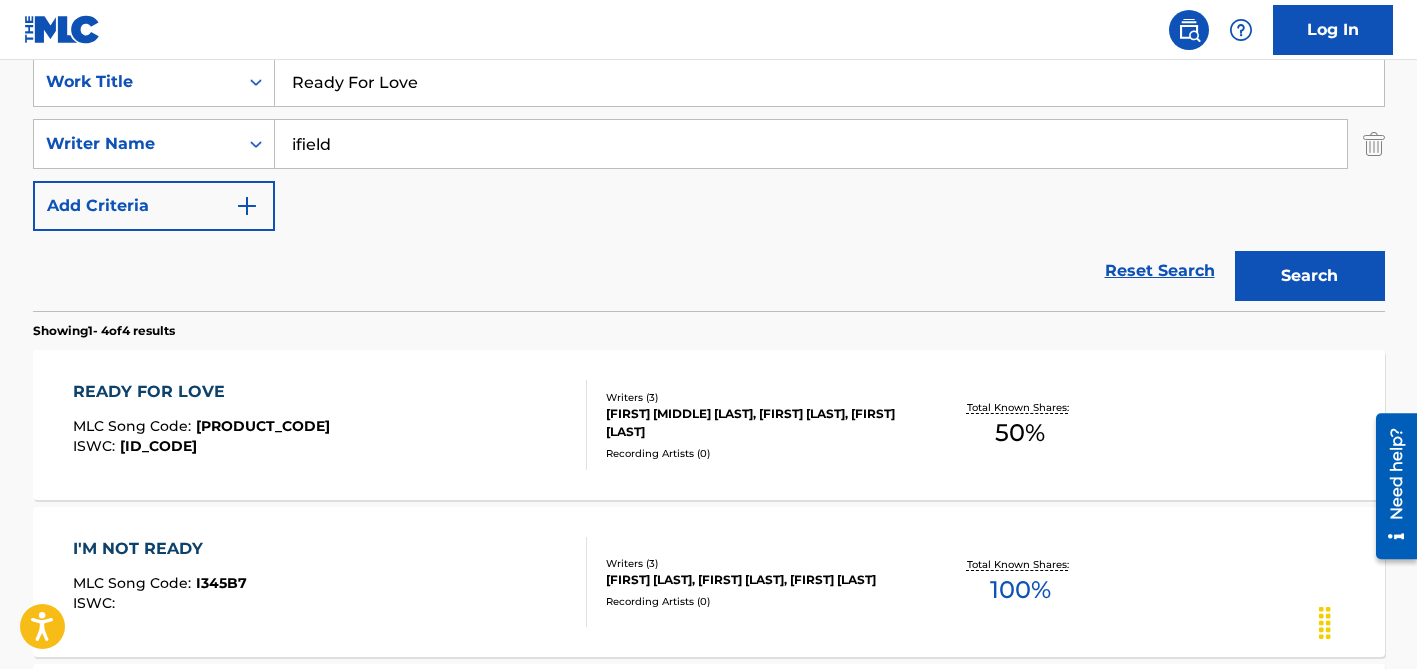 scroll, scrollTop: 389, scrollLeft: 0, axis: vertical 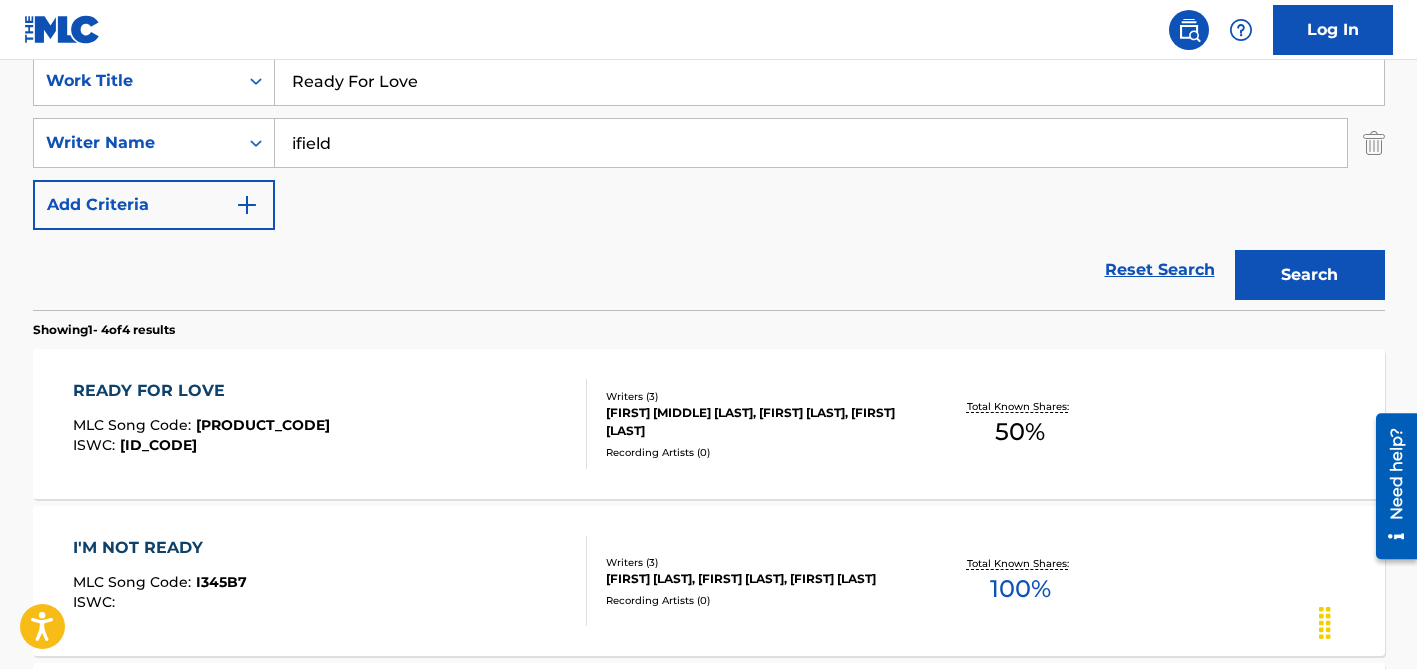click on "Ready For Love" at bounding box center (829, 81) 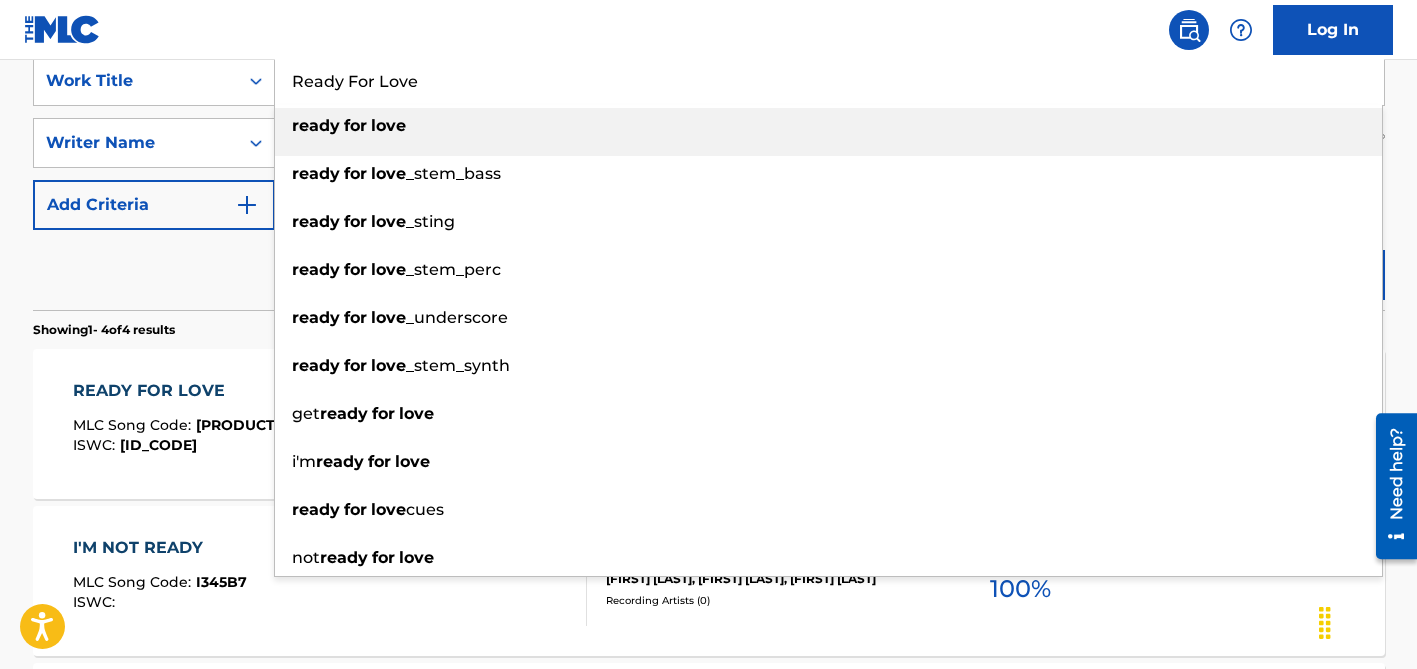 click on "Ready For Love" at bounding box center [829, 81] 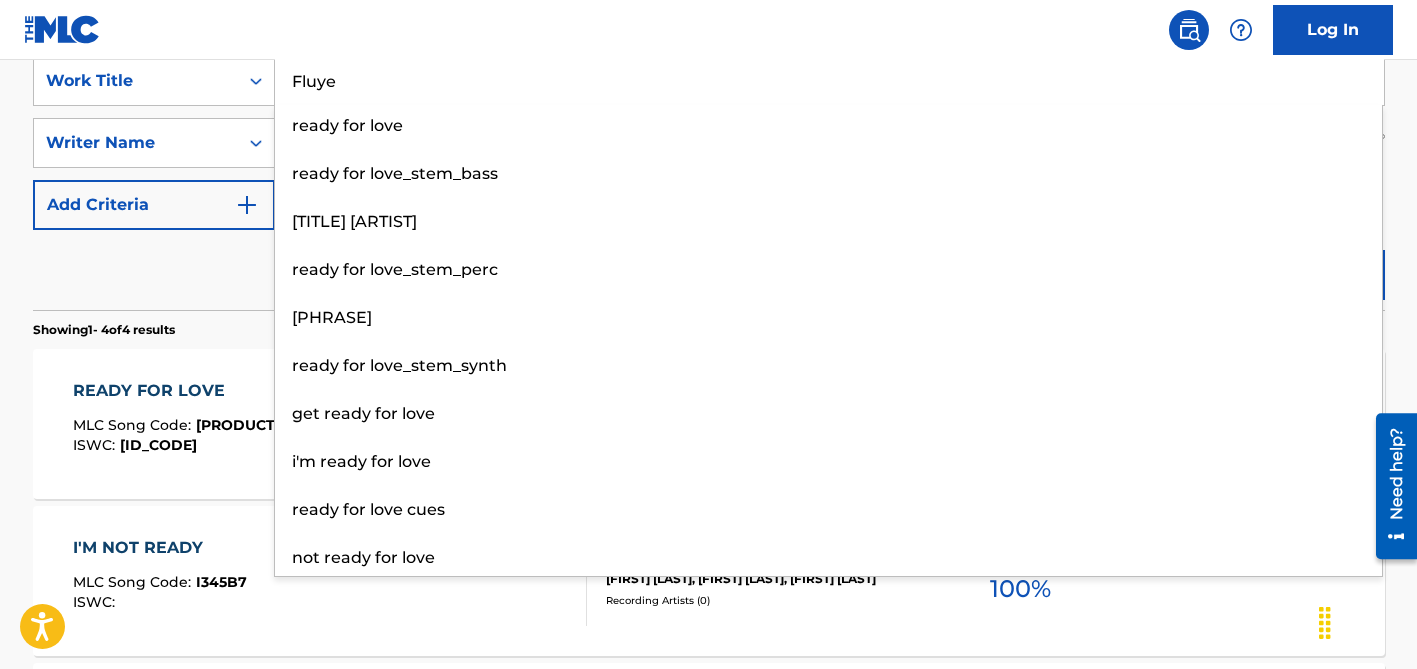 type on "Fluye" 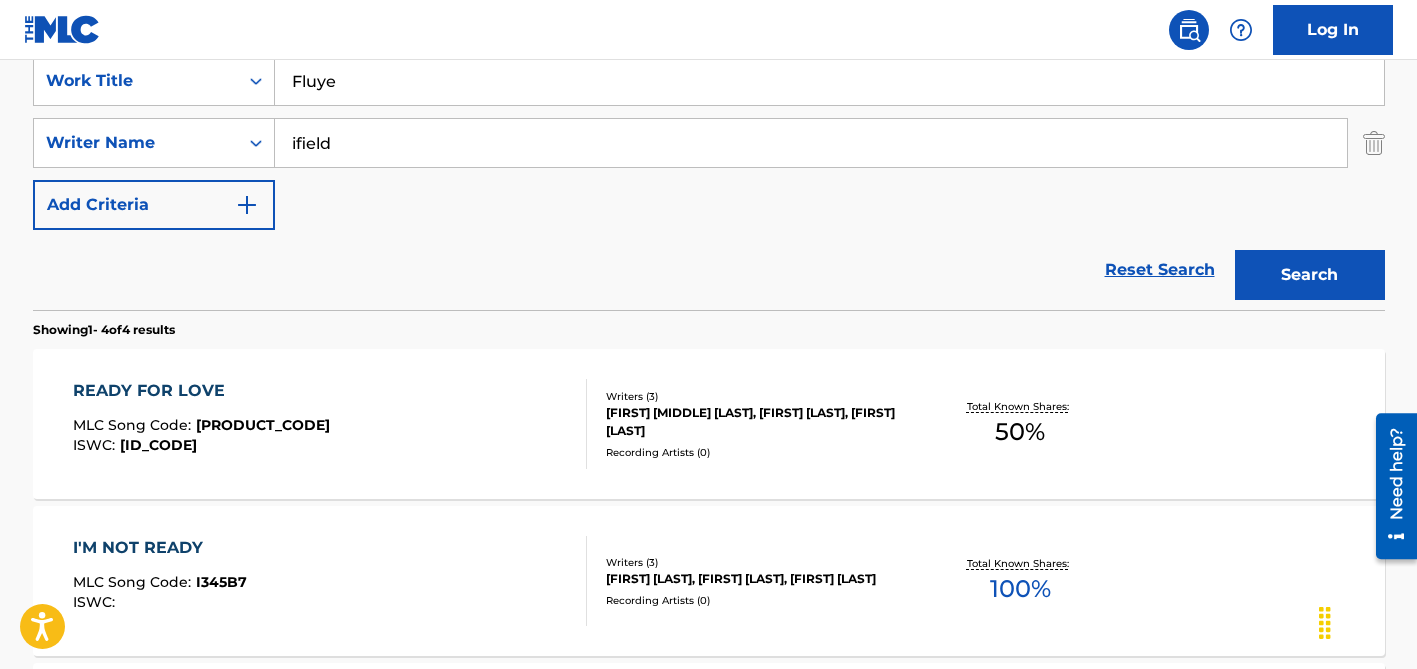 click on "ifield" at bounding box center (811, 143) 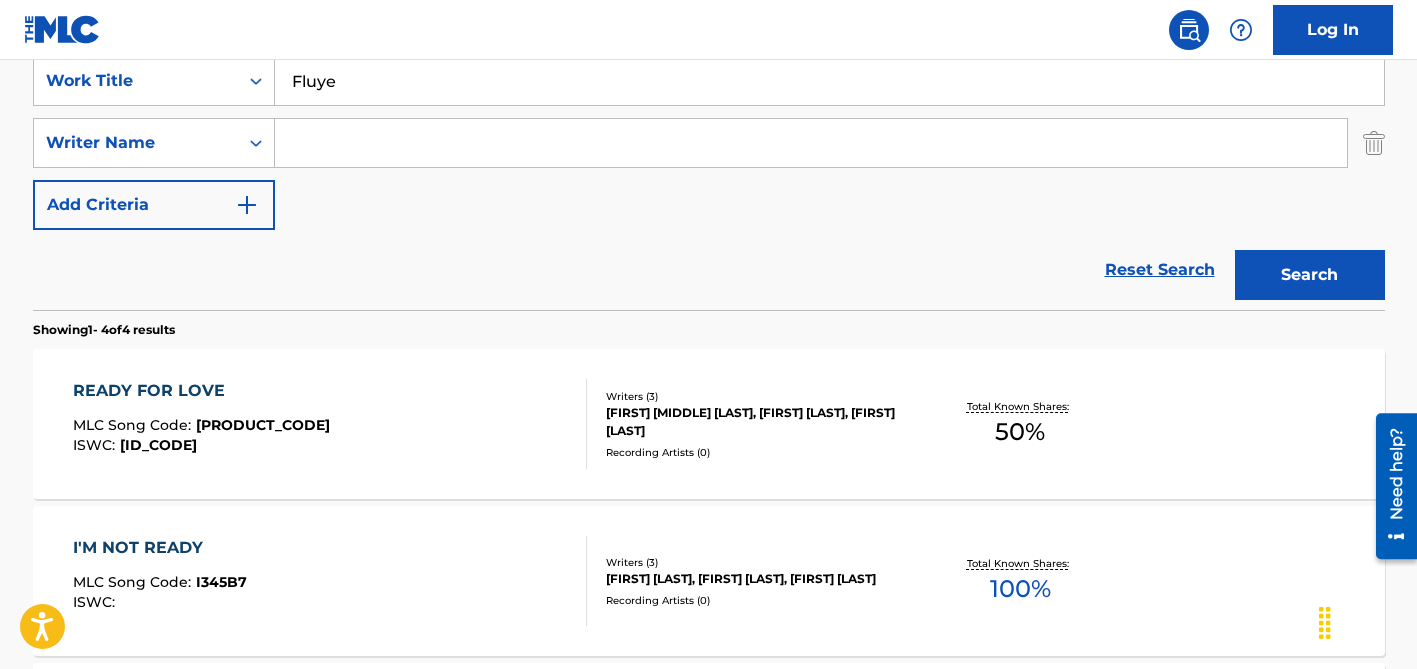 type 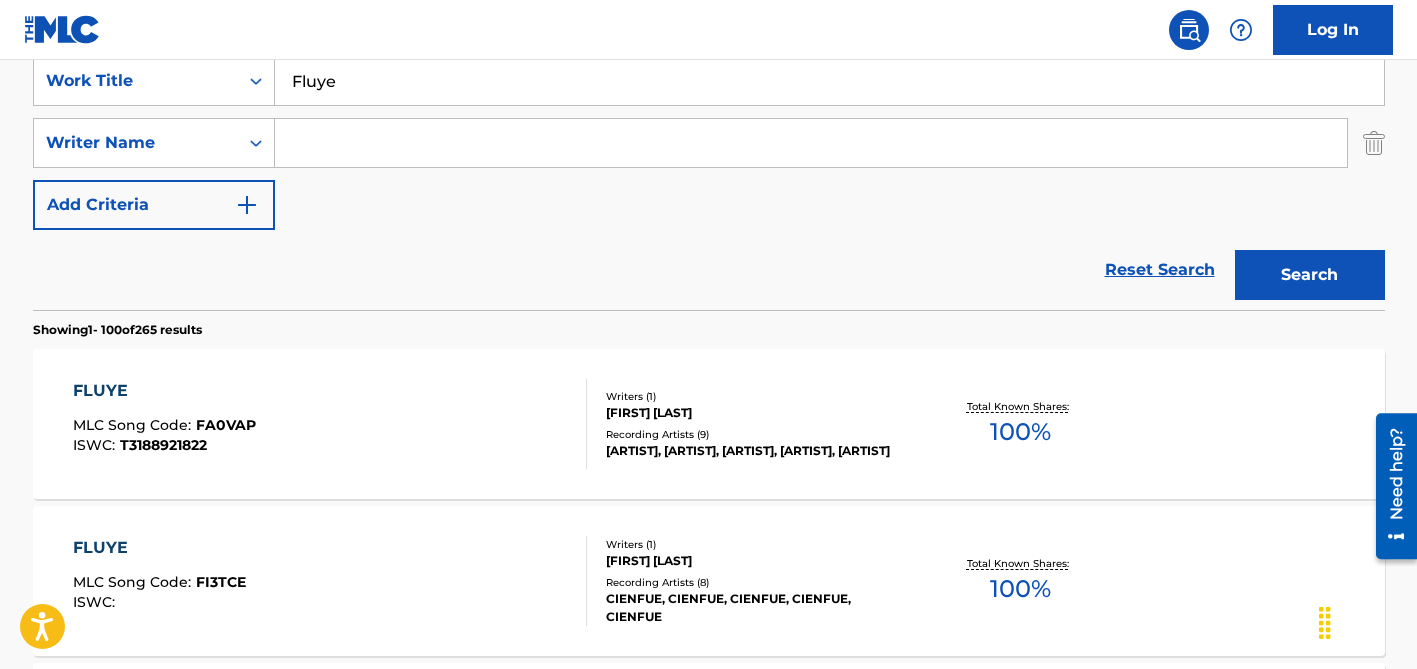 scroll, scrollTop: 13379, scrollLeft: 0, axis: vertical 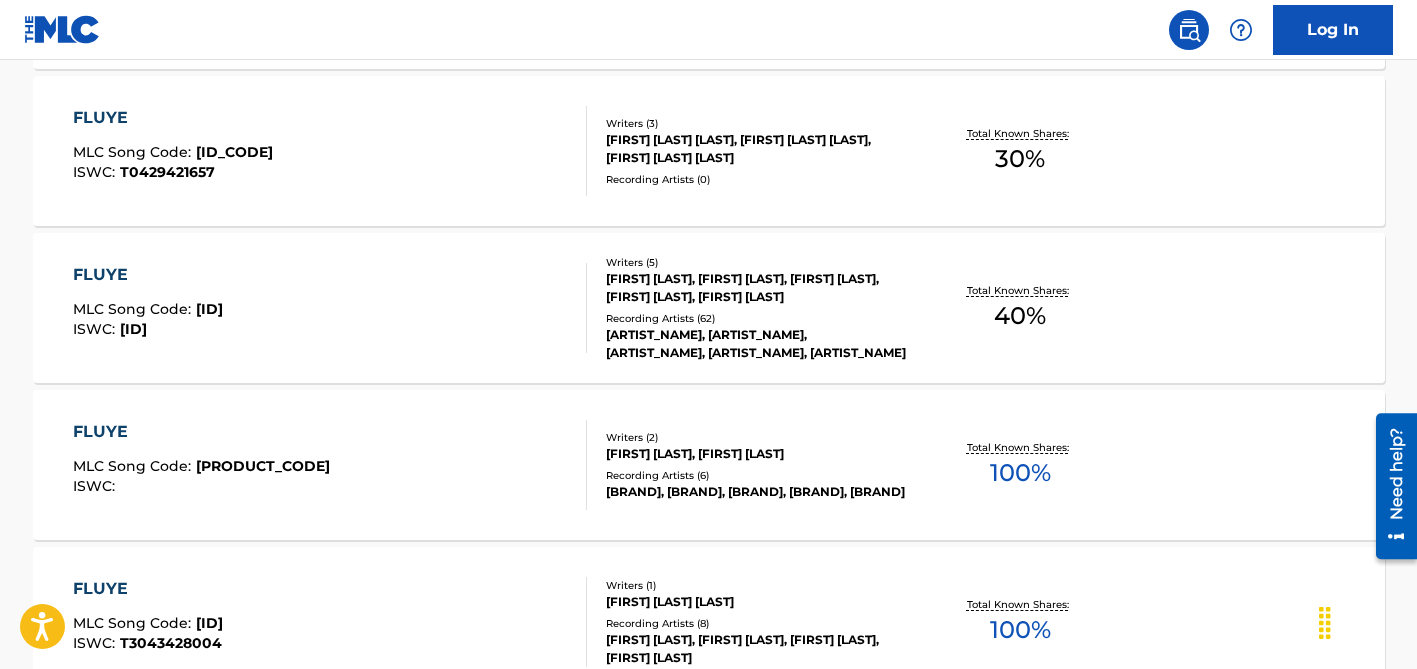 click on "Writers ( 5 )" at bounding box center [757, 262] 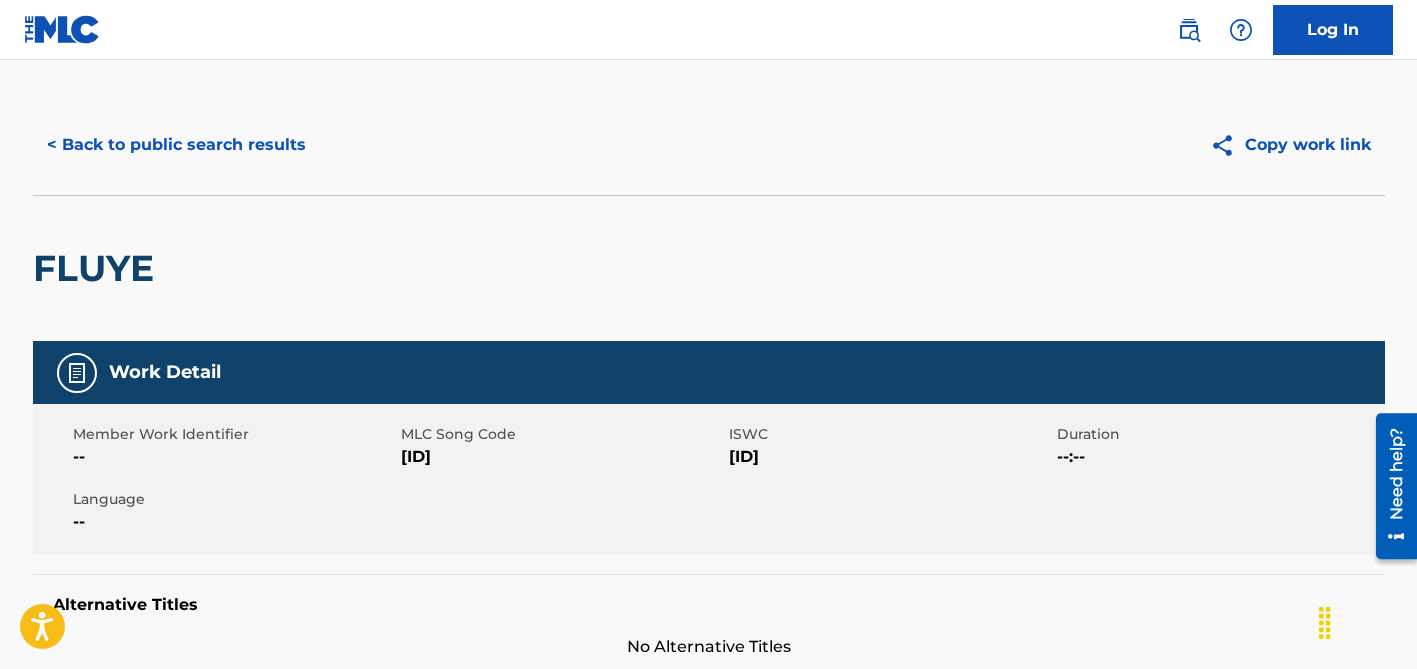 scroll, scrollTop: 0, scrollLeft: 0, axis: both 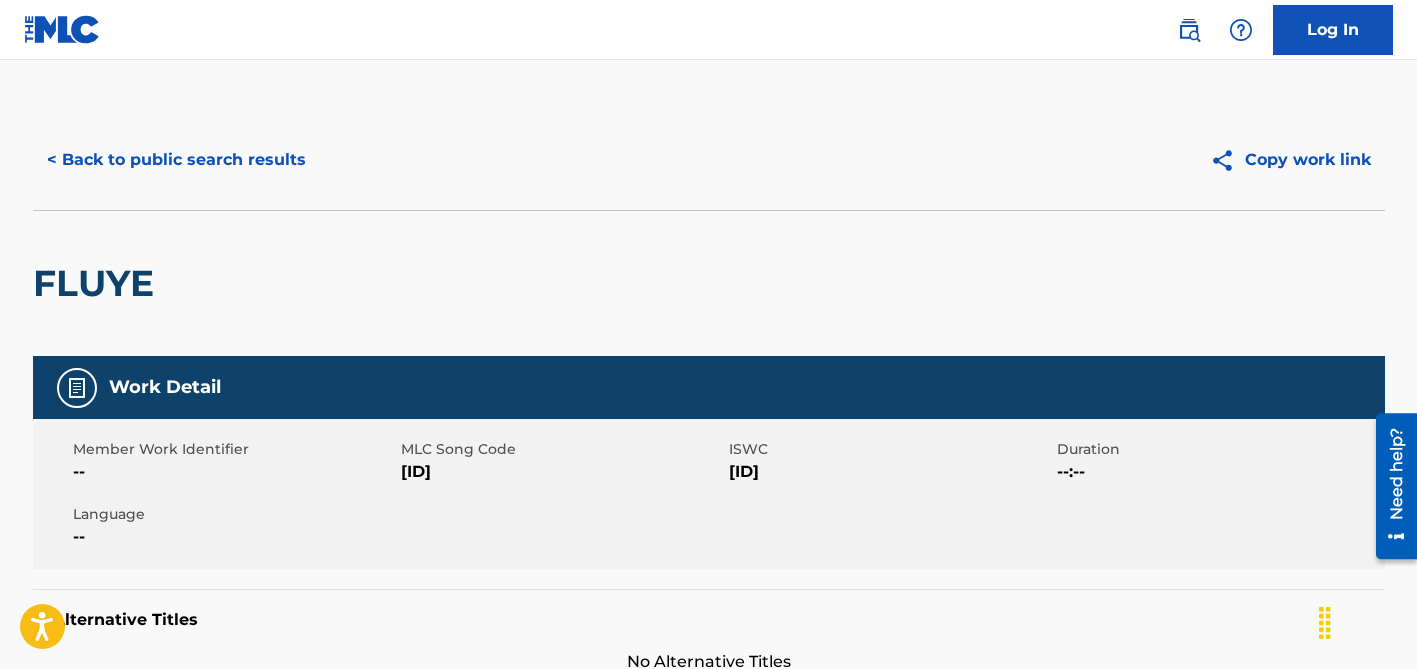 click on "< Back to public search results Copy work link" at bounding box center [709, 160] 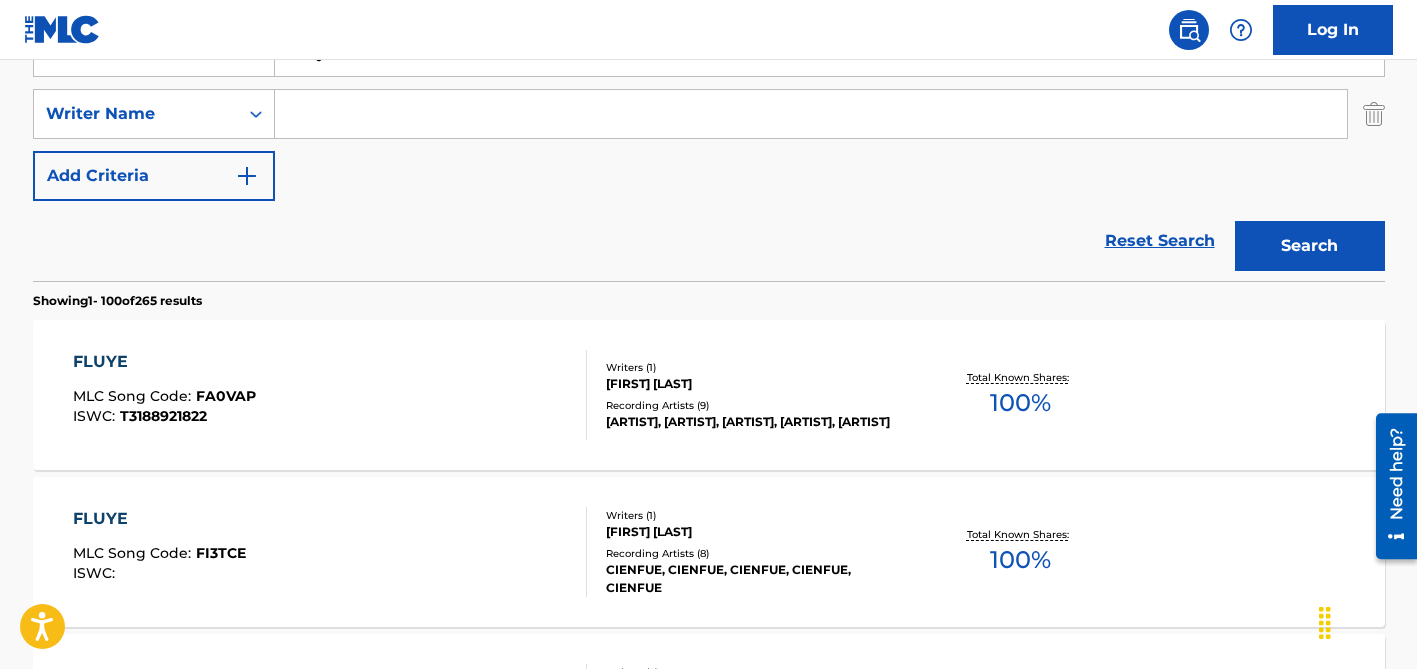 scroll, scrollTop: 0, scrollLeft: 0, axis: both 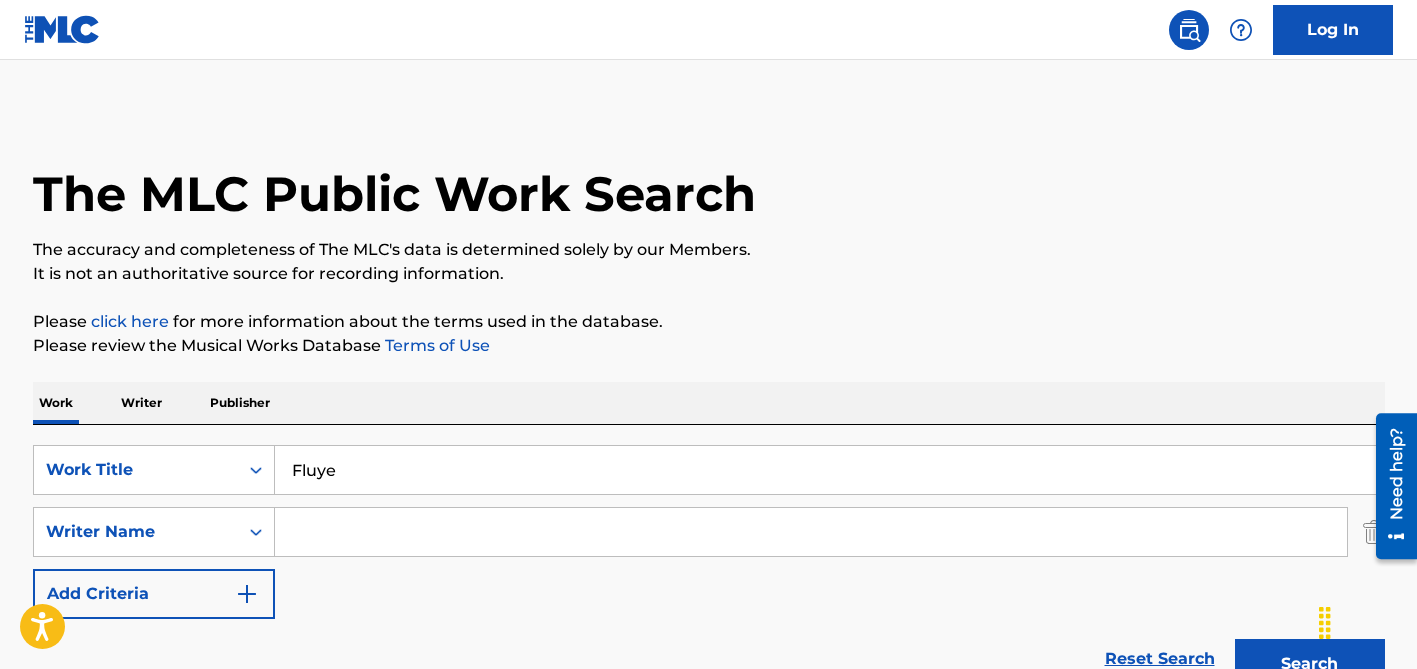 click on "Fluye" at bounding box center [829, 470] 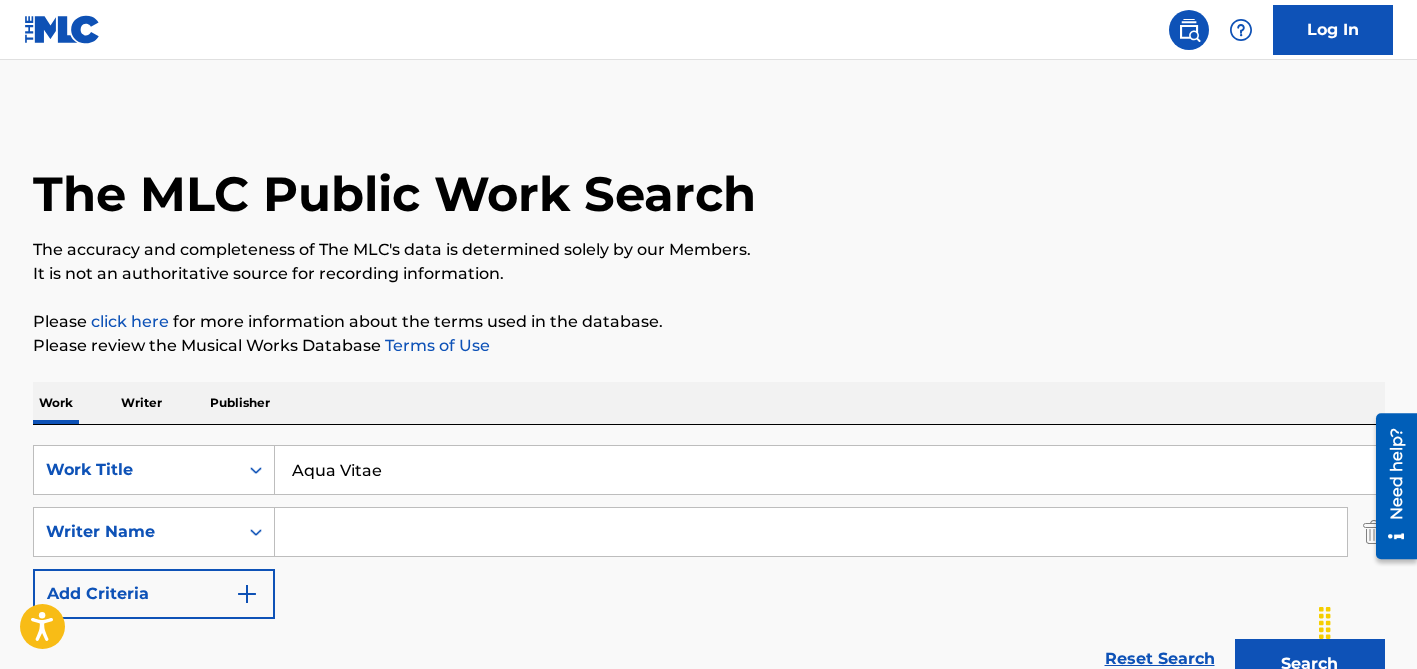 type on "Aqua Vitae" 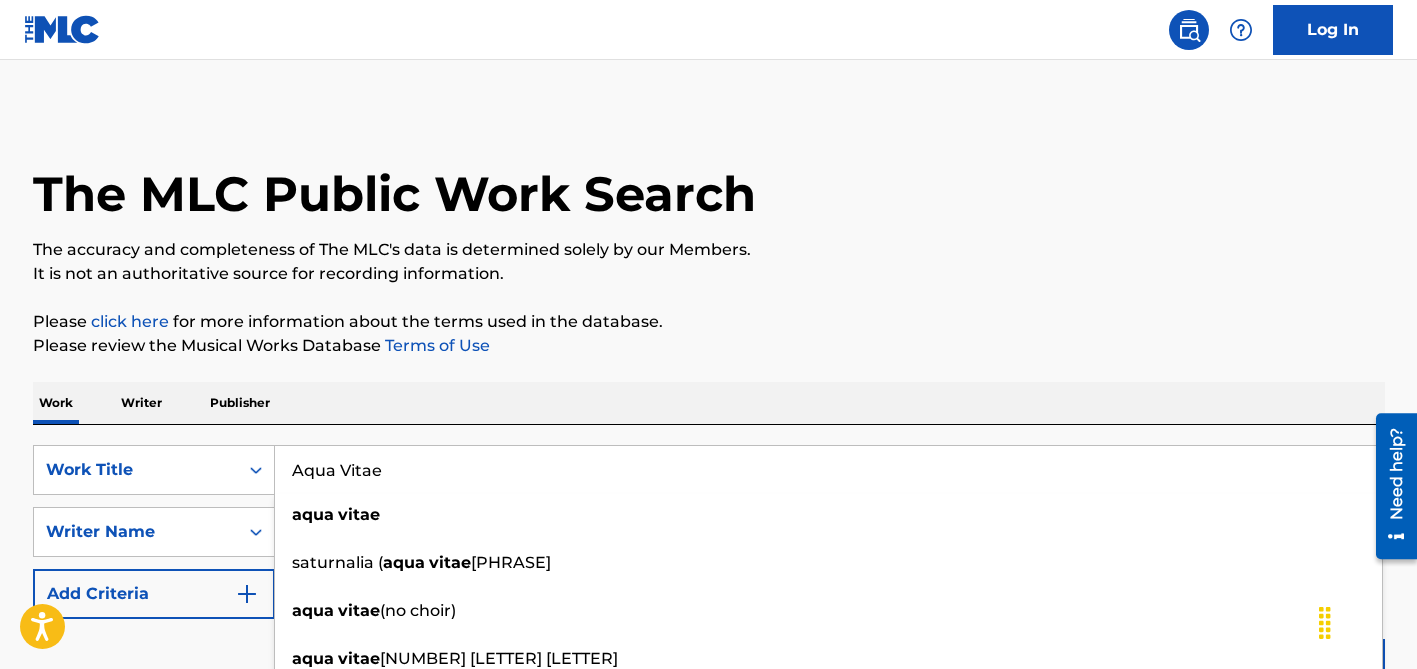 click on "Work Writer Publisher" at bounding box center [709, 403] 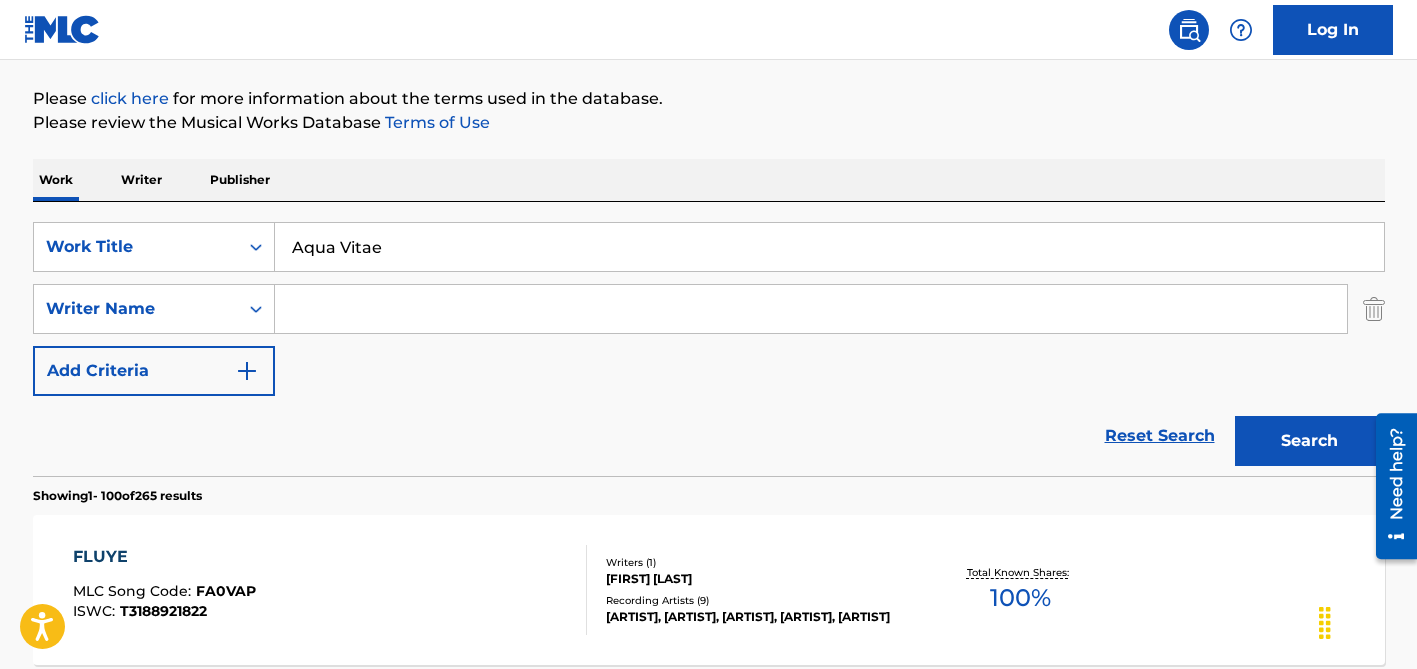 scroll, scrollTop: 239, scrollLeft: 0, axis: vertical 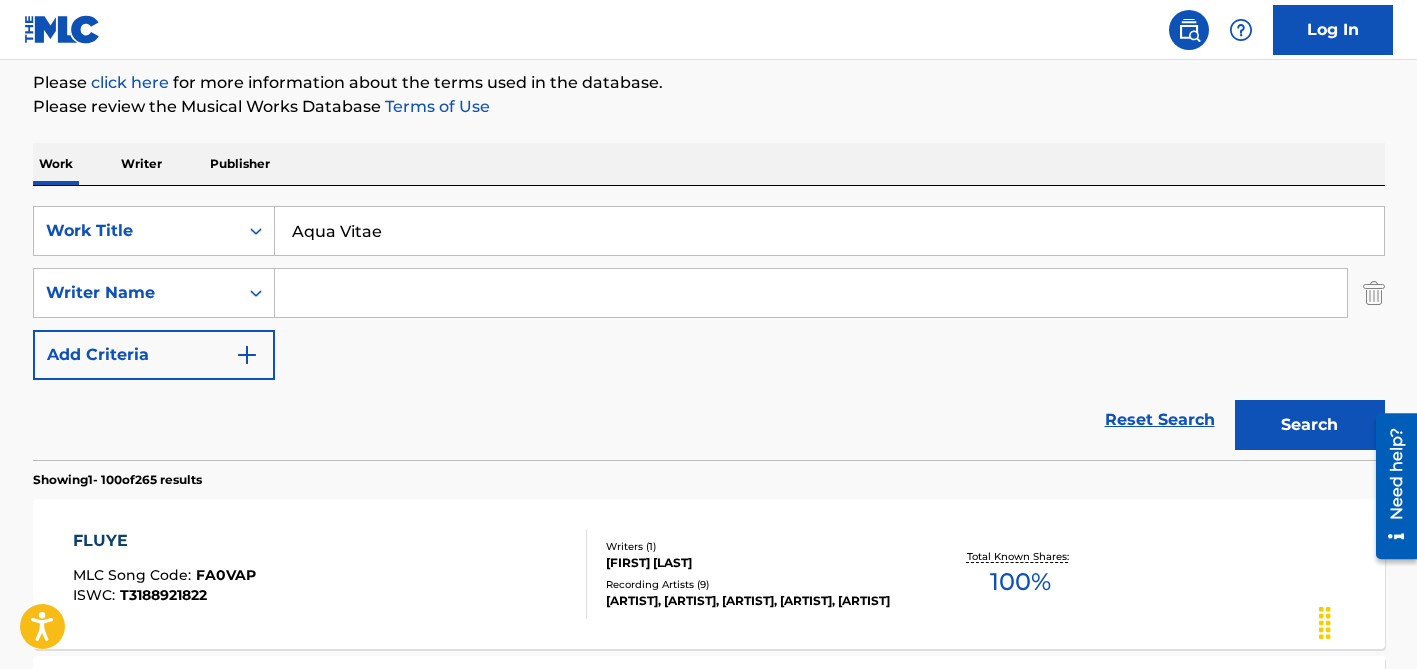 click at bounding box center [811, 293] 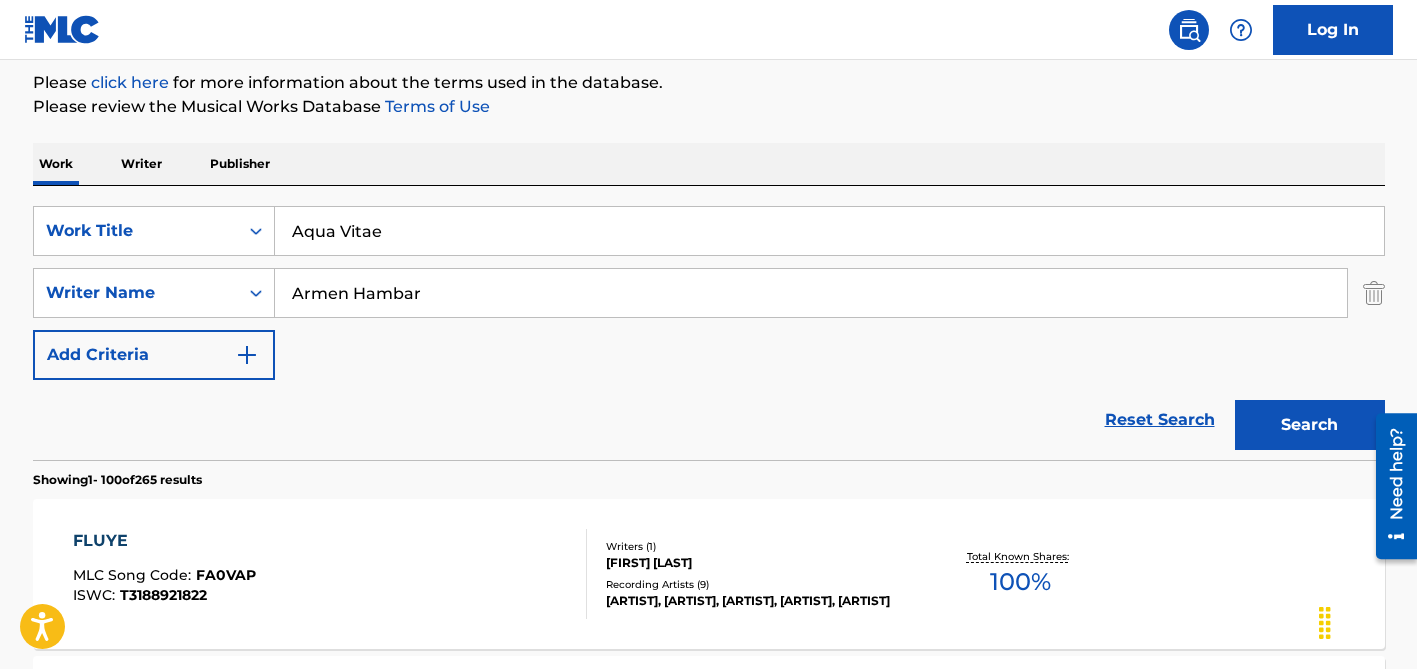 drag, startPoint x: 355, startPoint y: 294, endPoint x: 207, endPoint y: 267, distance: 150.44267 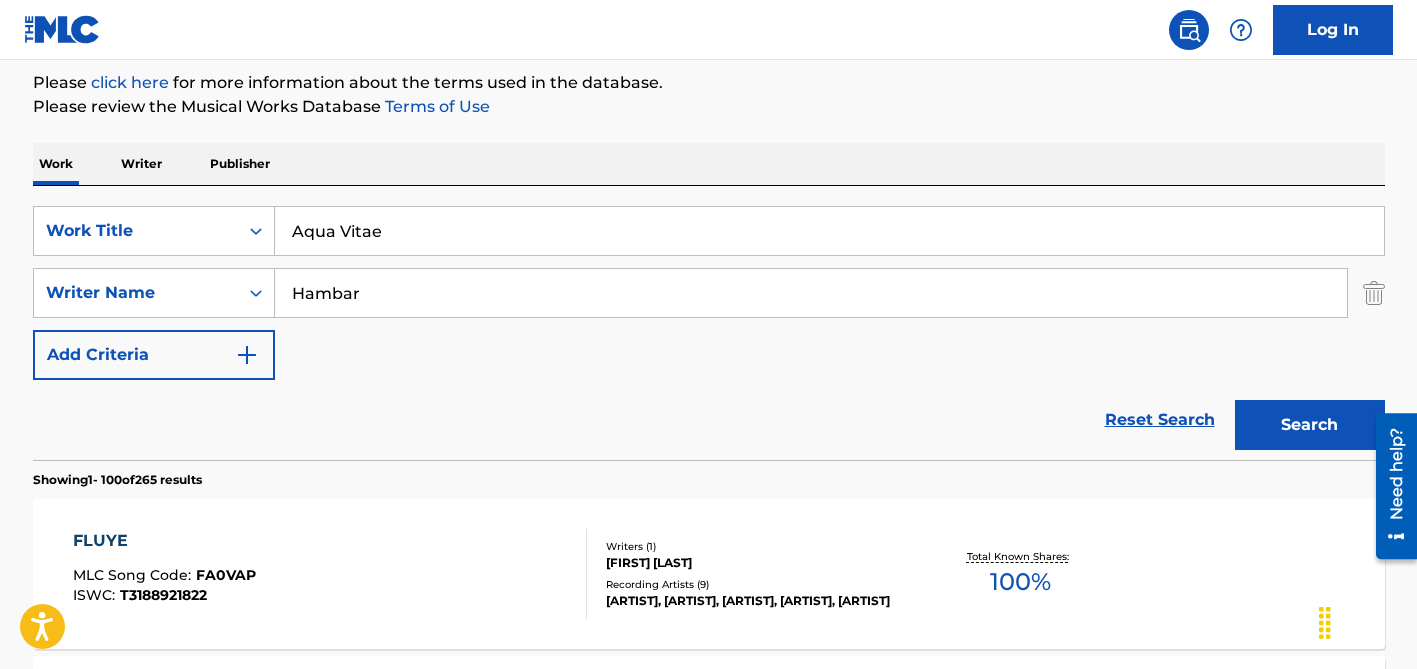 type on "Hambar" 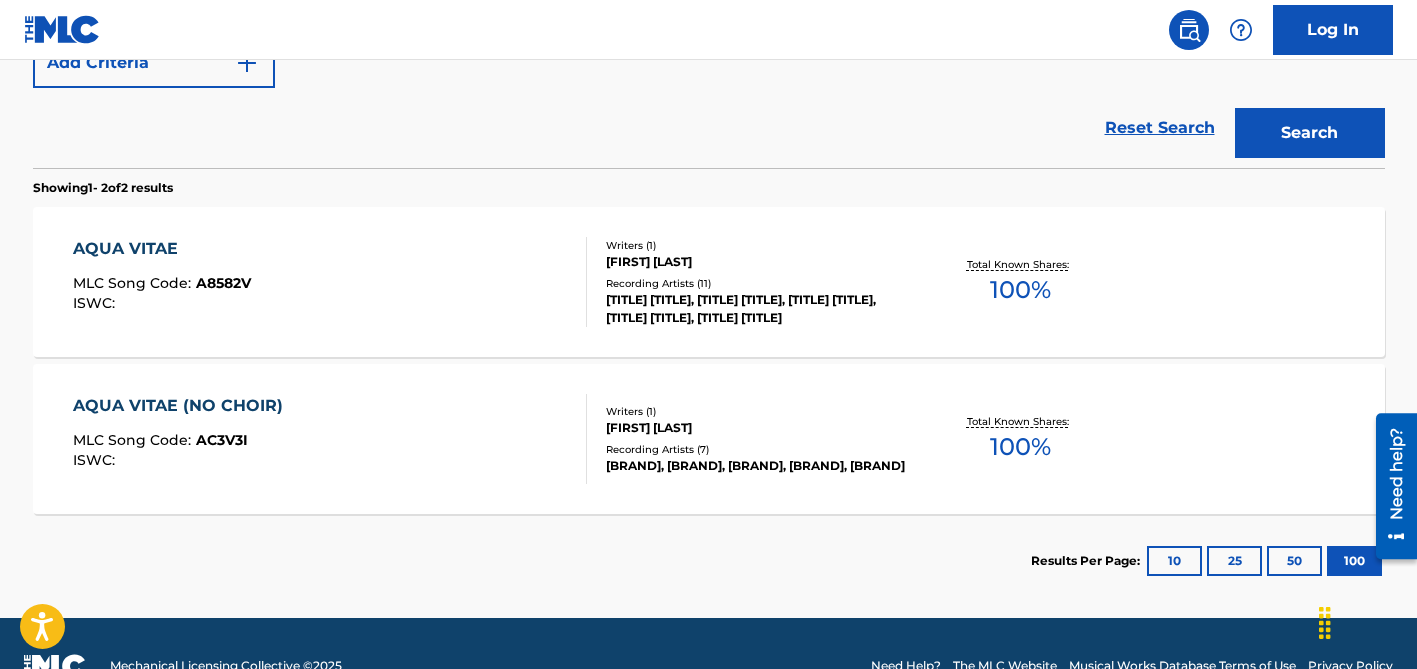 scroll, scrollTop: 565, scrollLeft: 0, axis: vertical 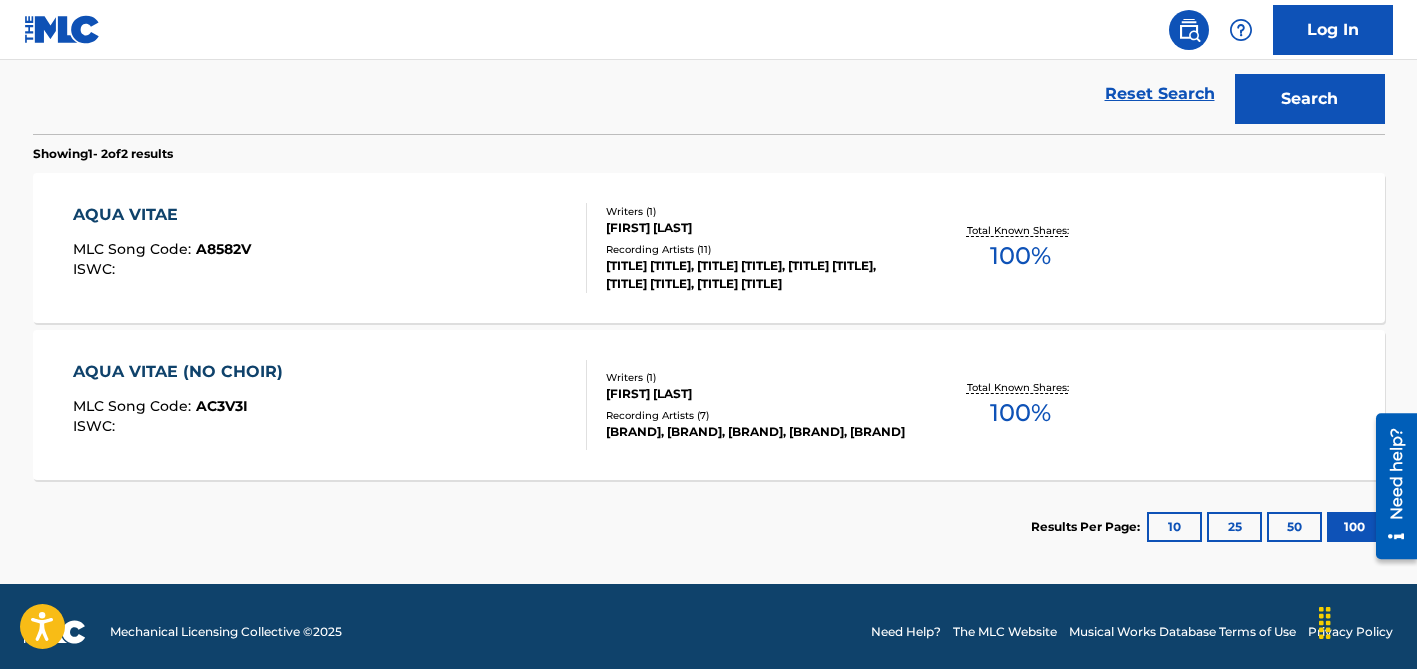 click on "[TITLE] [TITLE], [TITLE] [TITLE], [TITLE] [TITLE], [TITLE] [TITLE], [TITLE] [TITLE]" at bounding box center (757, 275) 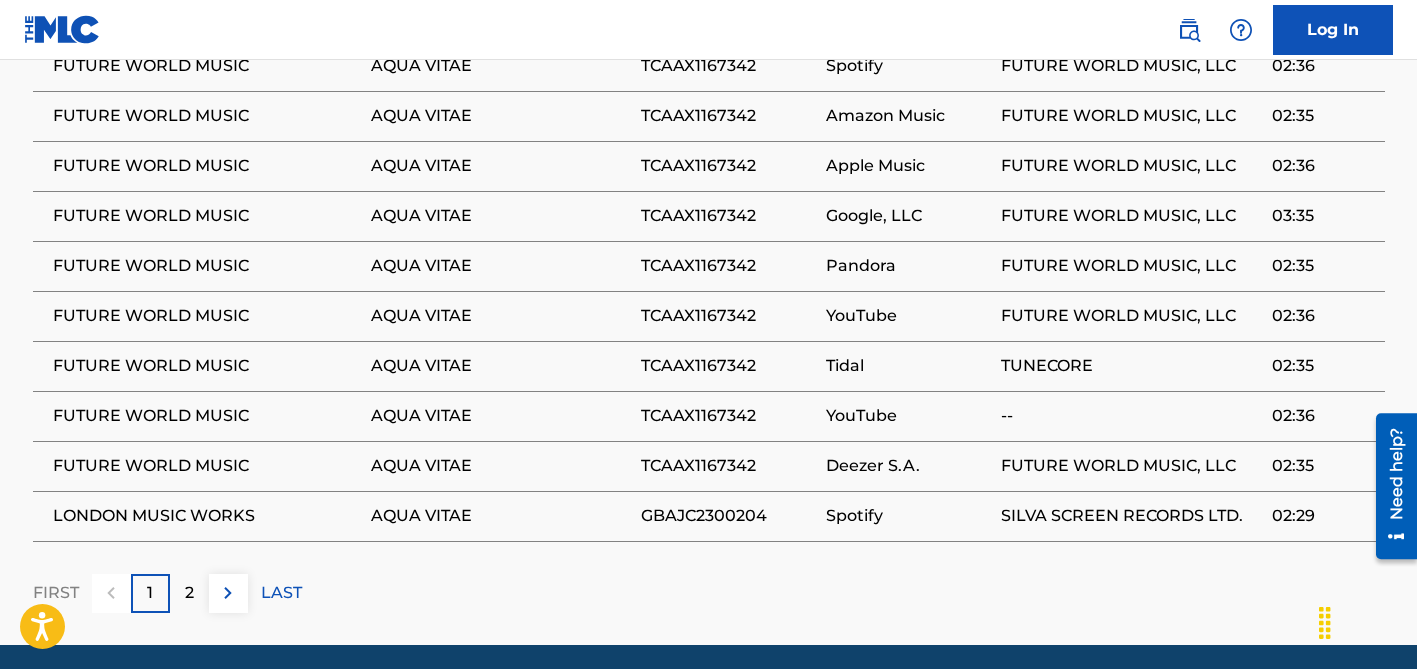 scroll, scrollTop: 1275, scrollLeft: 0, axis: vertical 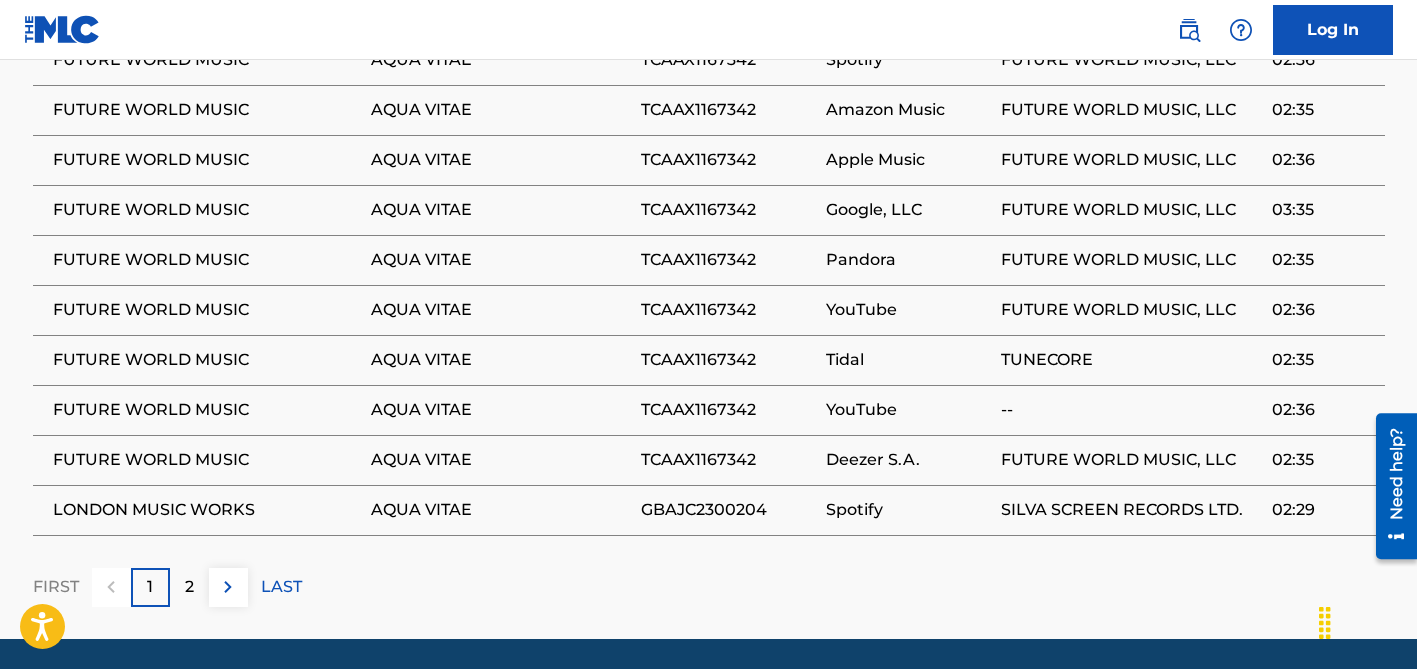 click on "FUTURE WORLD MUSIC" at bounding box center [207, 310] 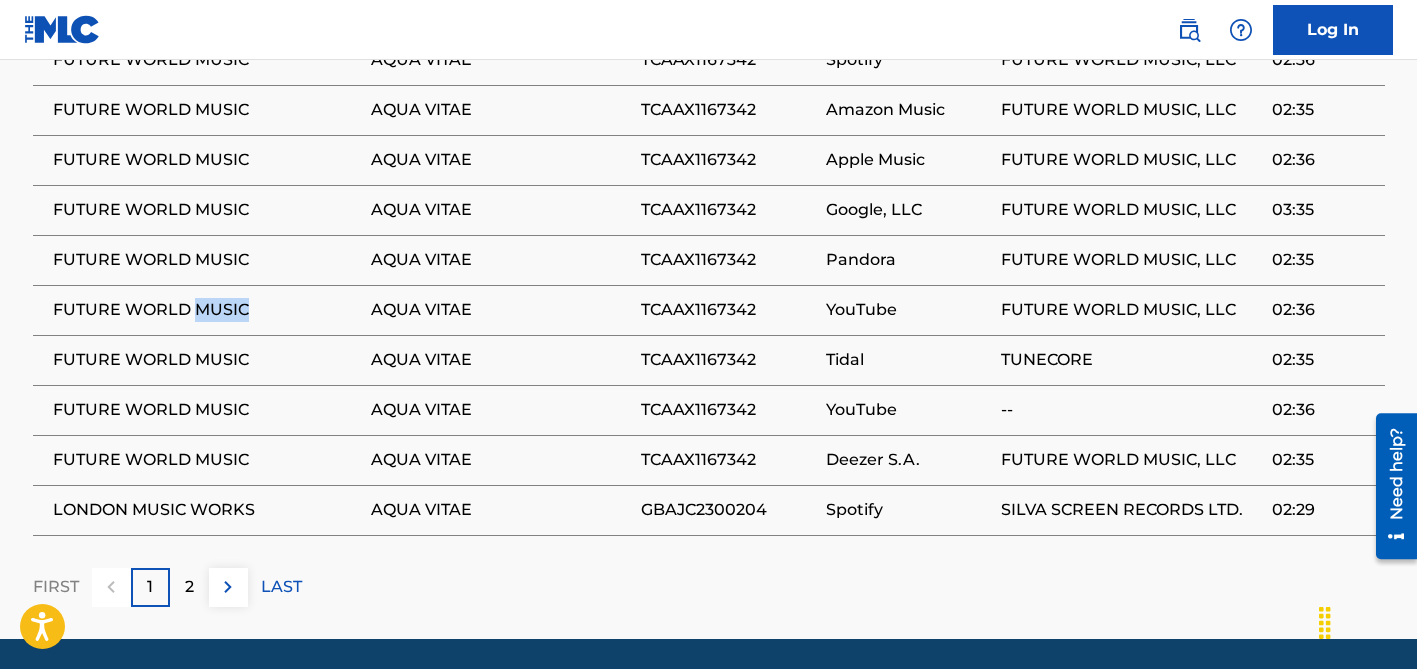 click on "FUTURE WORLD MUSIC" at bounding box center (207, 310) 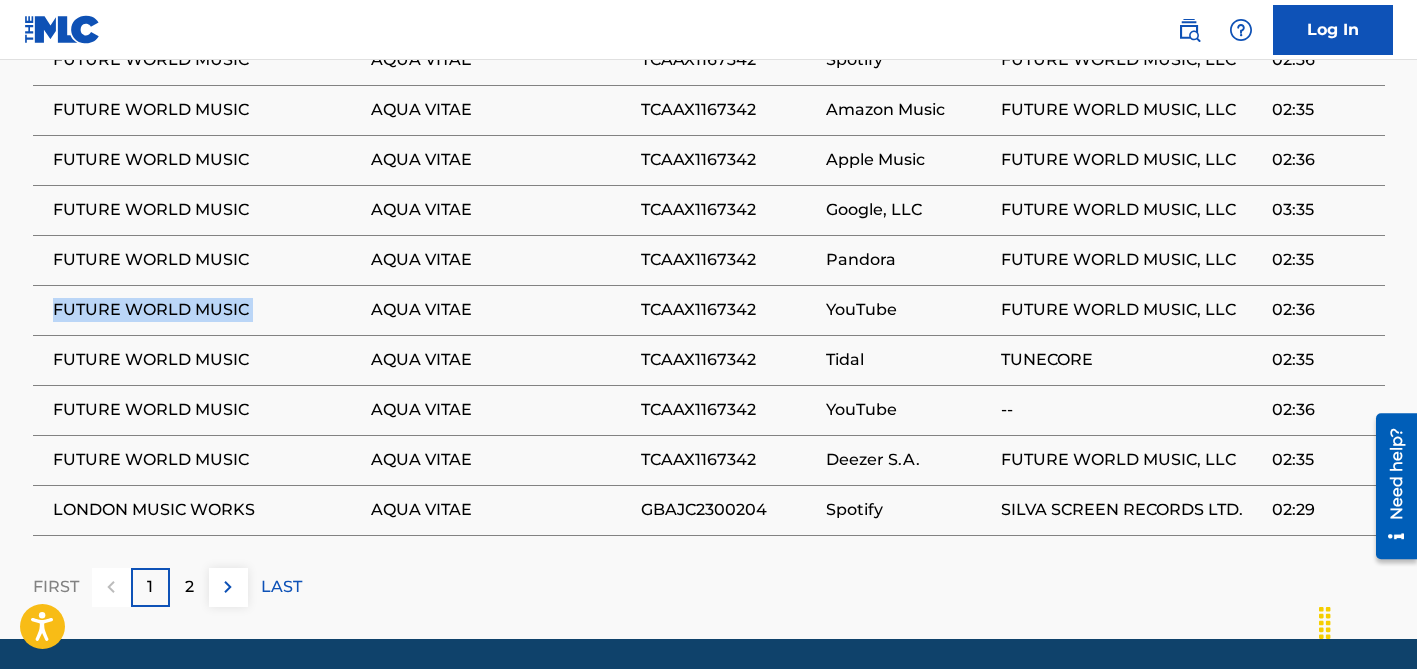 click on "FUTURE WORLD MUSIC" at bounding box center (207, 310) 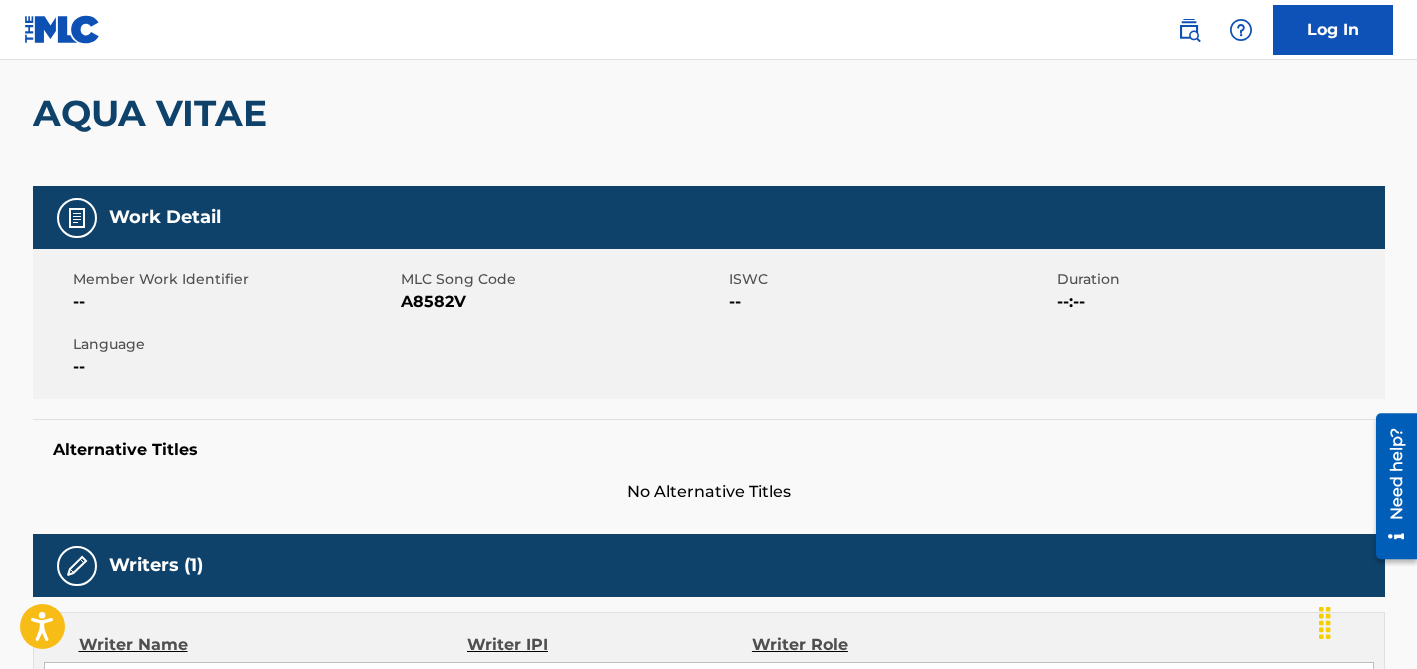 scroll, scrollTop: 0, scrollLeft: 0, axis: both 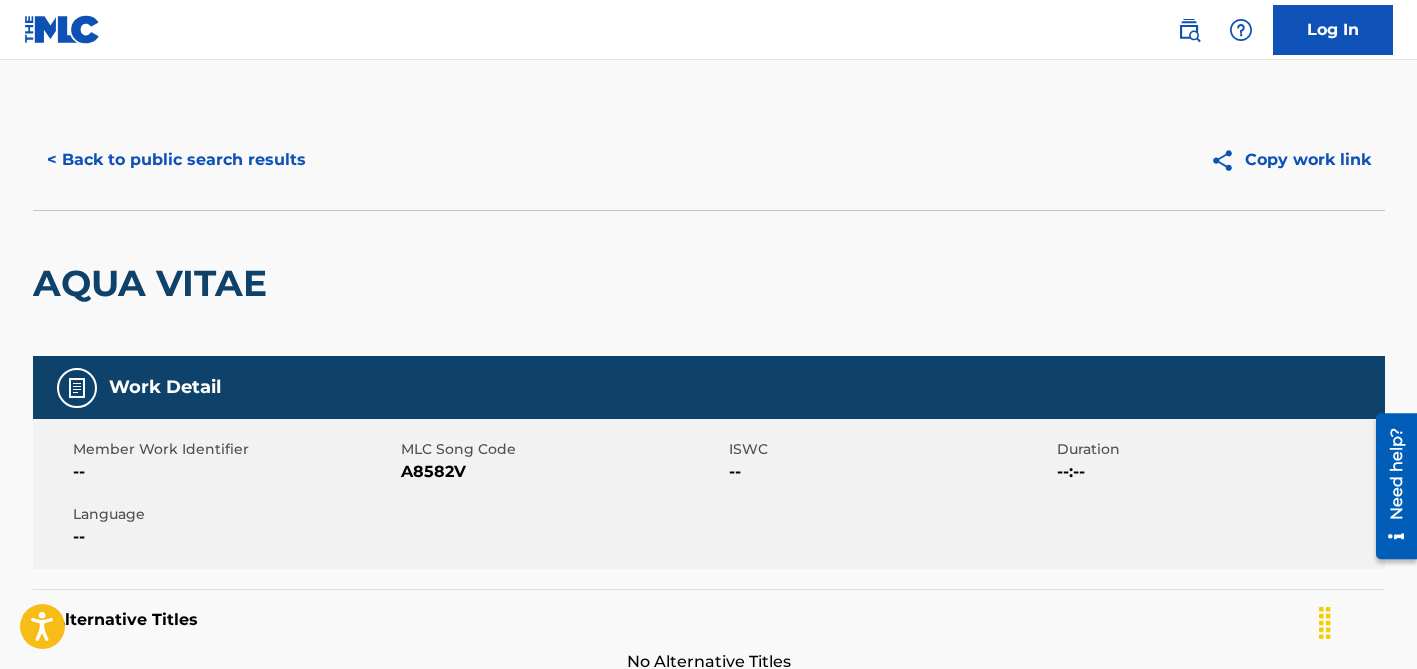 click on "< Back to public search results" at bounding box center [176, 160] 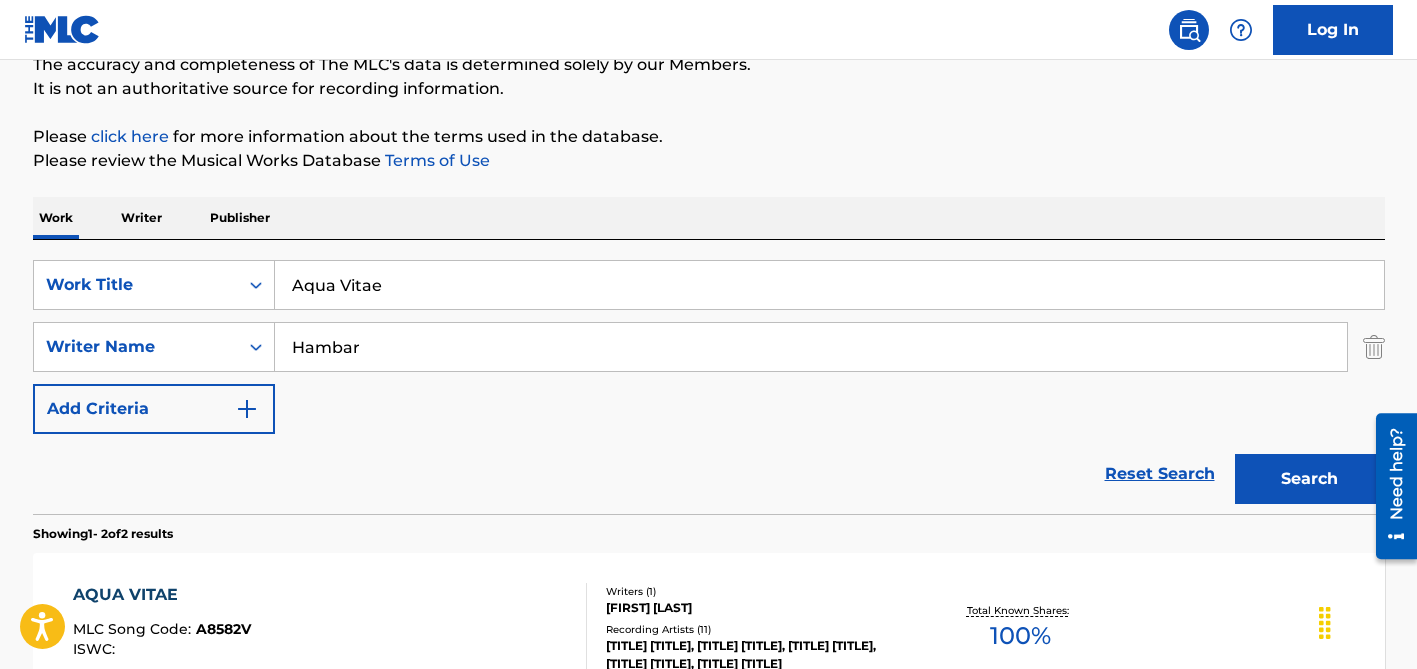 scroll, scrollTop: 163, scrollLeft: 0, axis: vertical 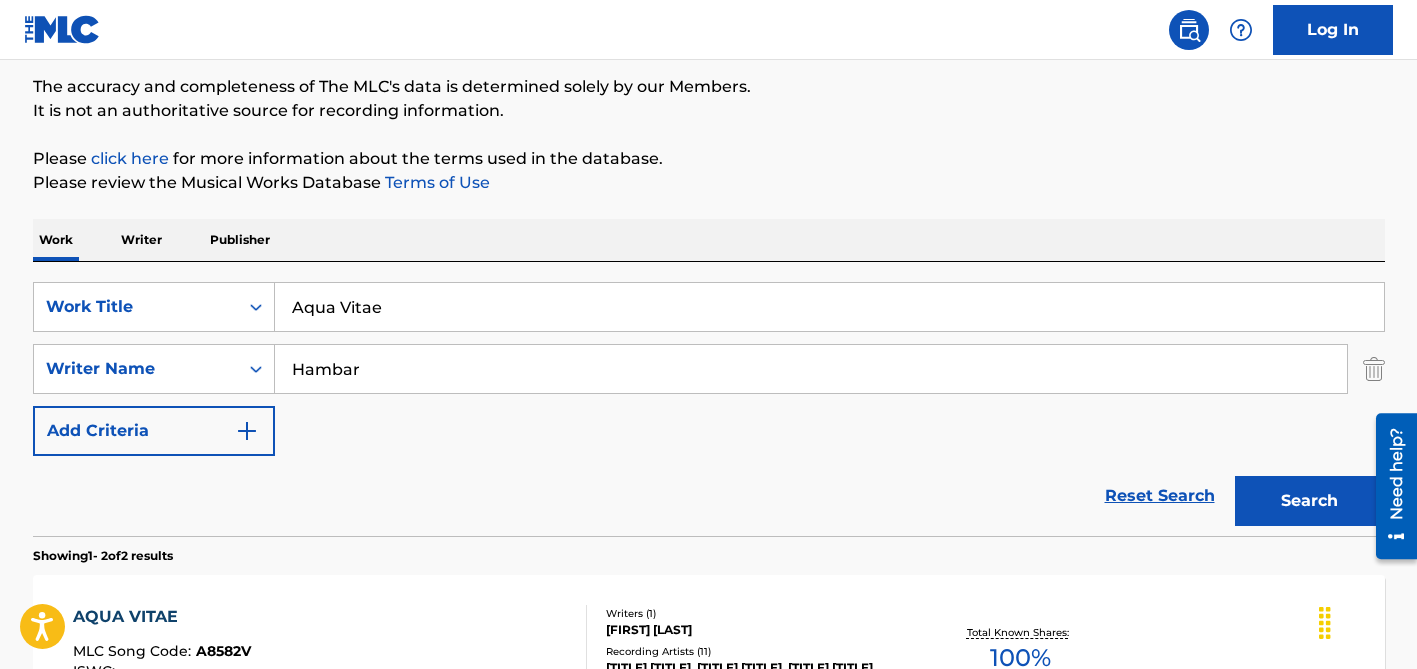 click on "Aqua Vitae" at bounding box center [829, 307] 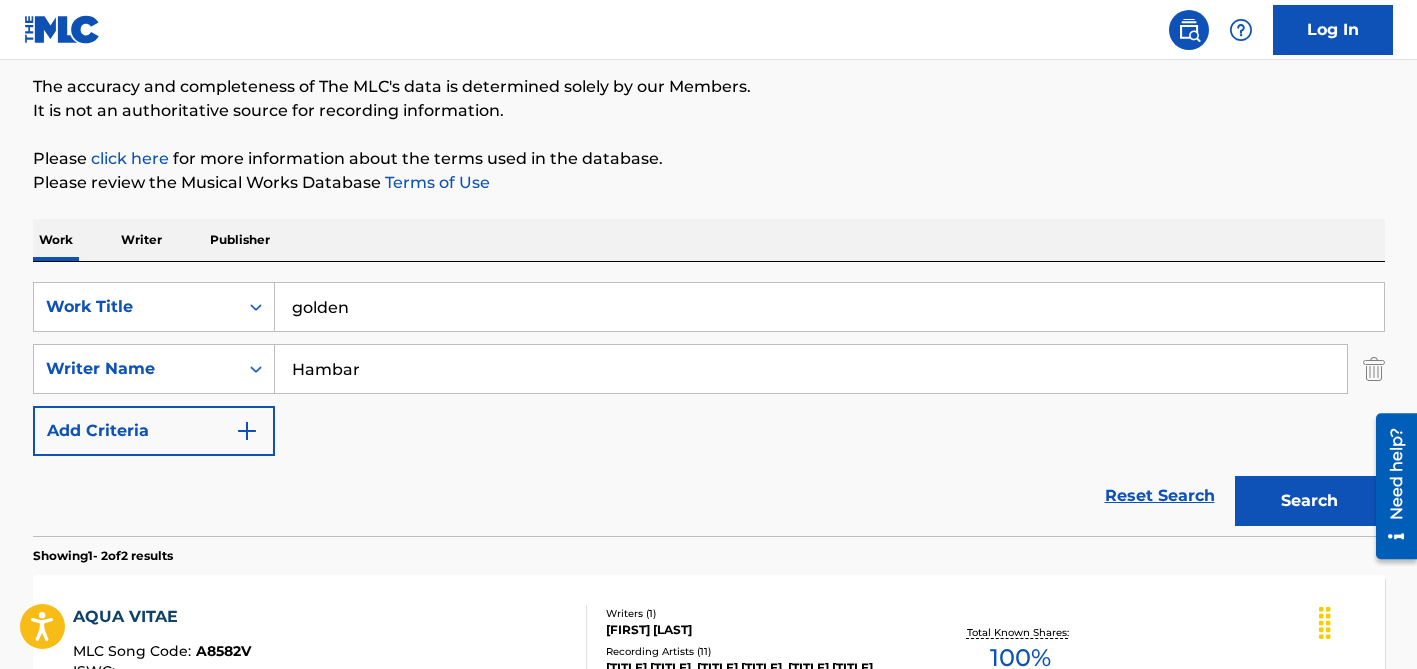 type on "golden" 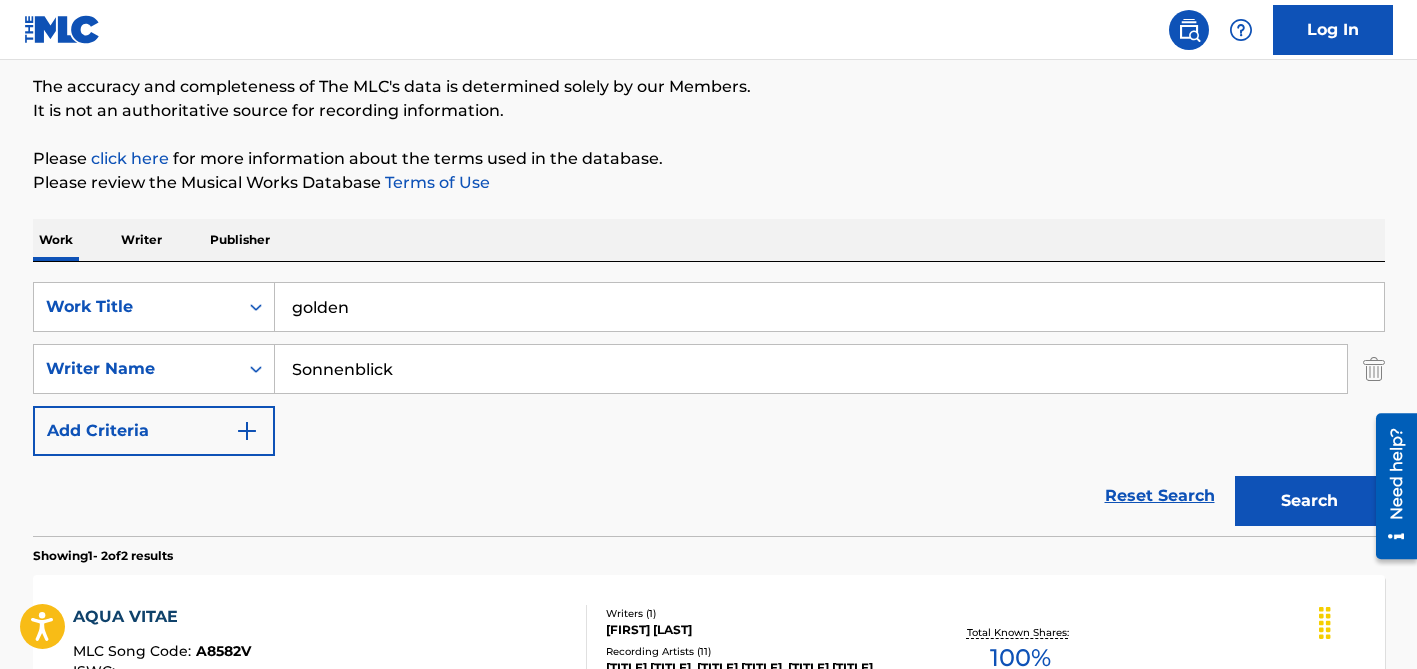 click on "Sonnenblick" at bounding box center (811, 369) 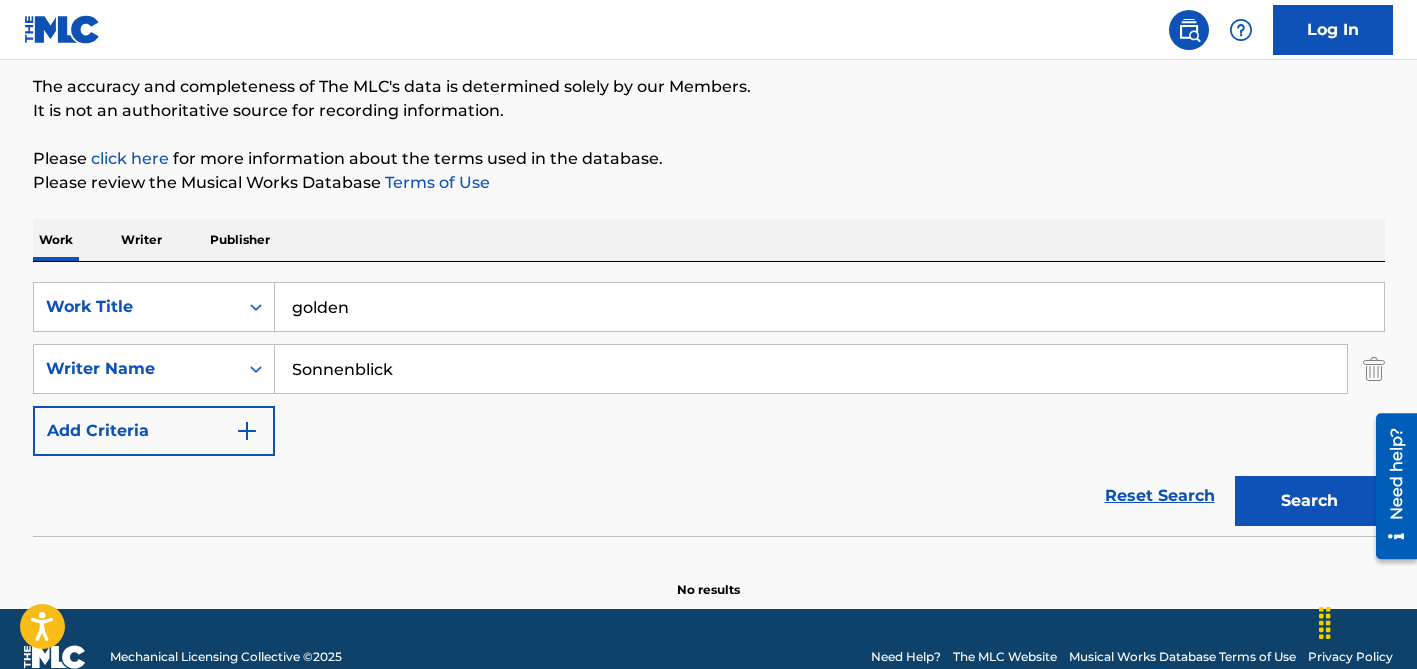 click on "Sonnenblick" at bounding box center (811, 369) 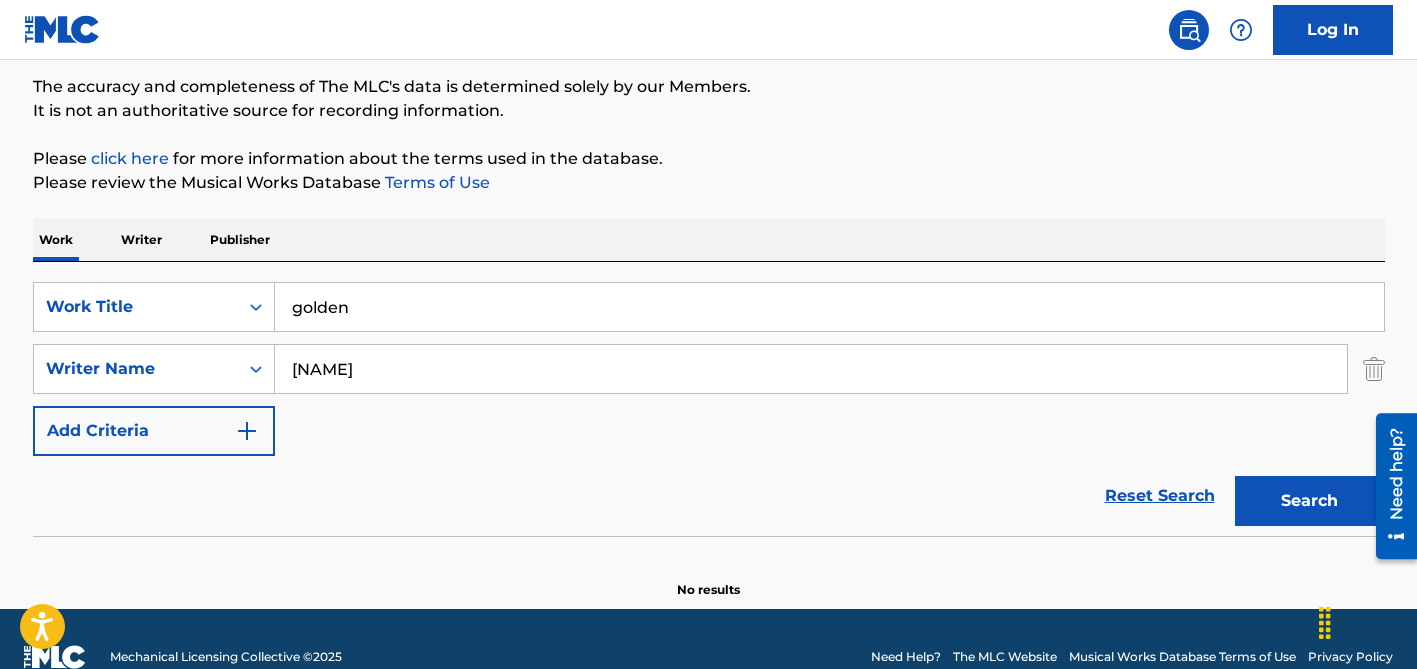 type on "[NAME]" 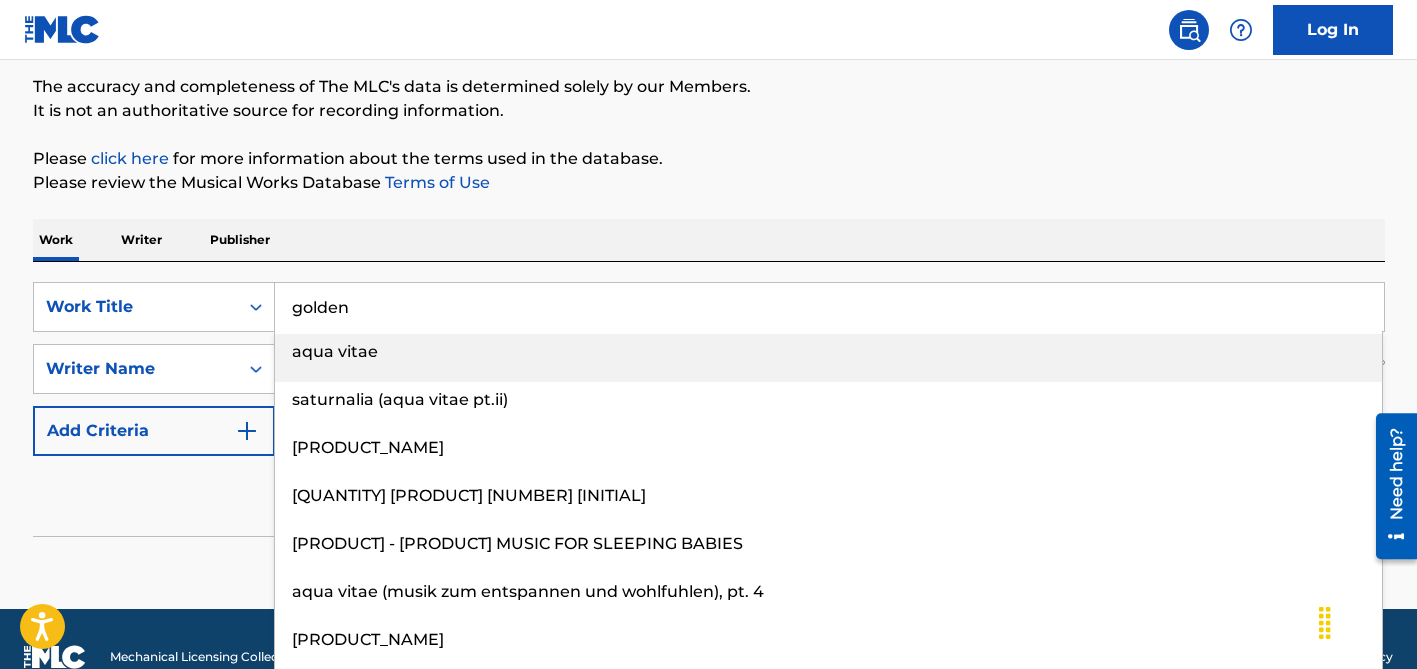 click on "golden" at bounding box center (829, 307) 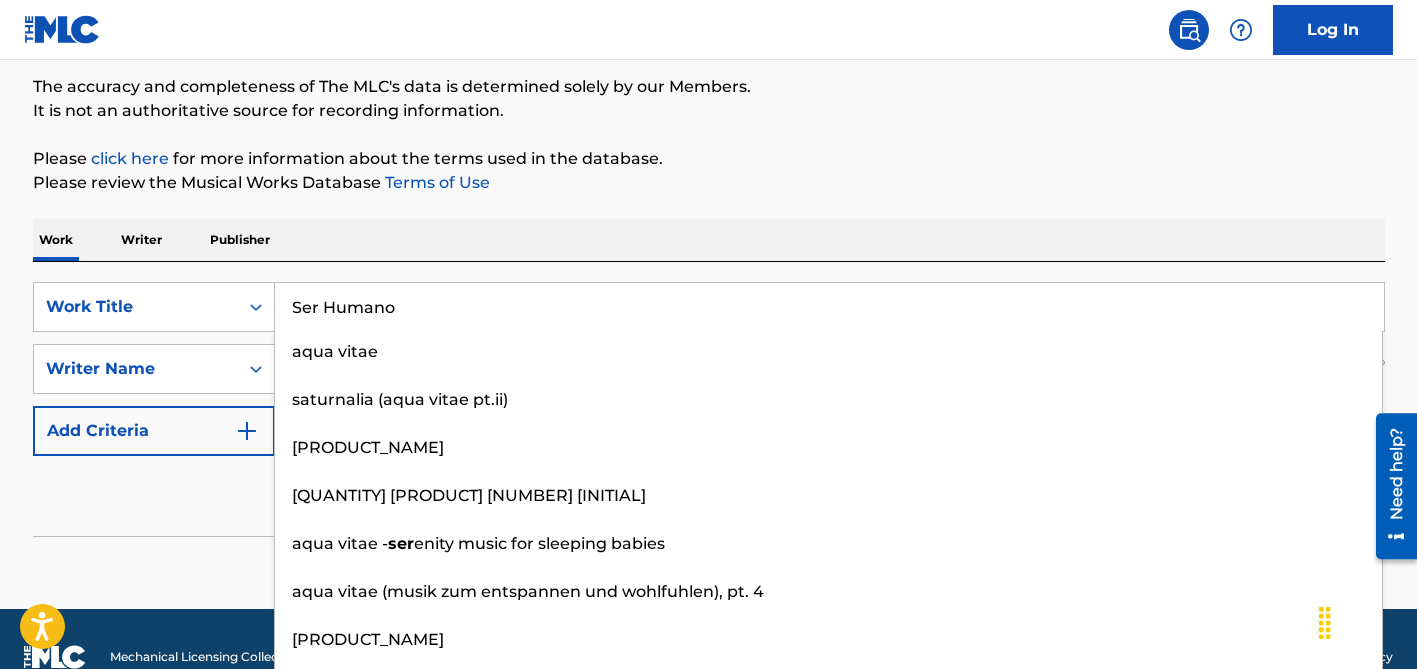type on "Ser Humano" 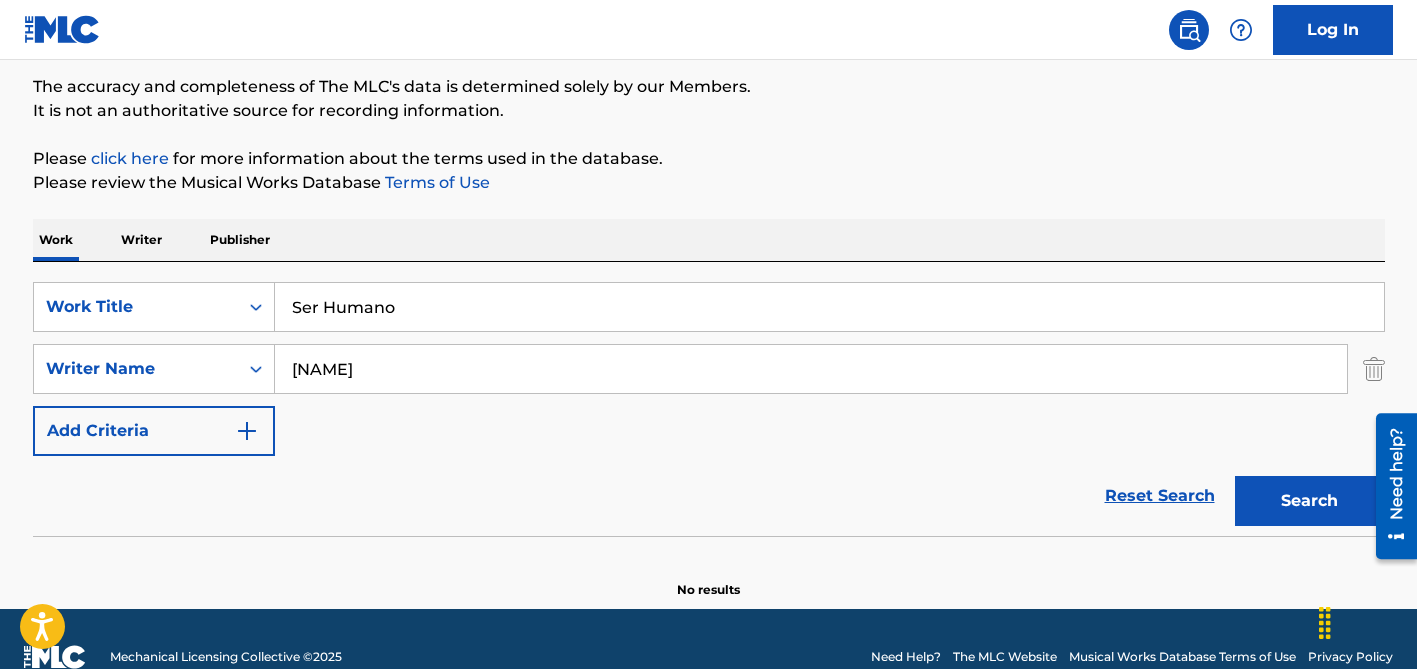 click on "Reset Search Search" at bounding box center (709, 496) 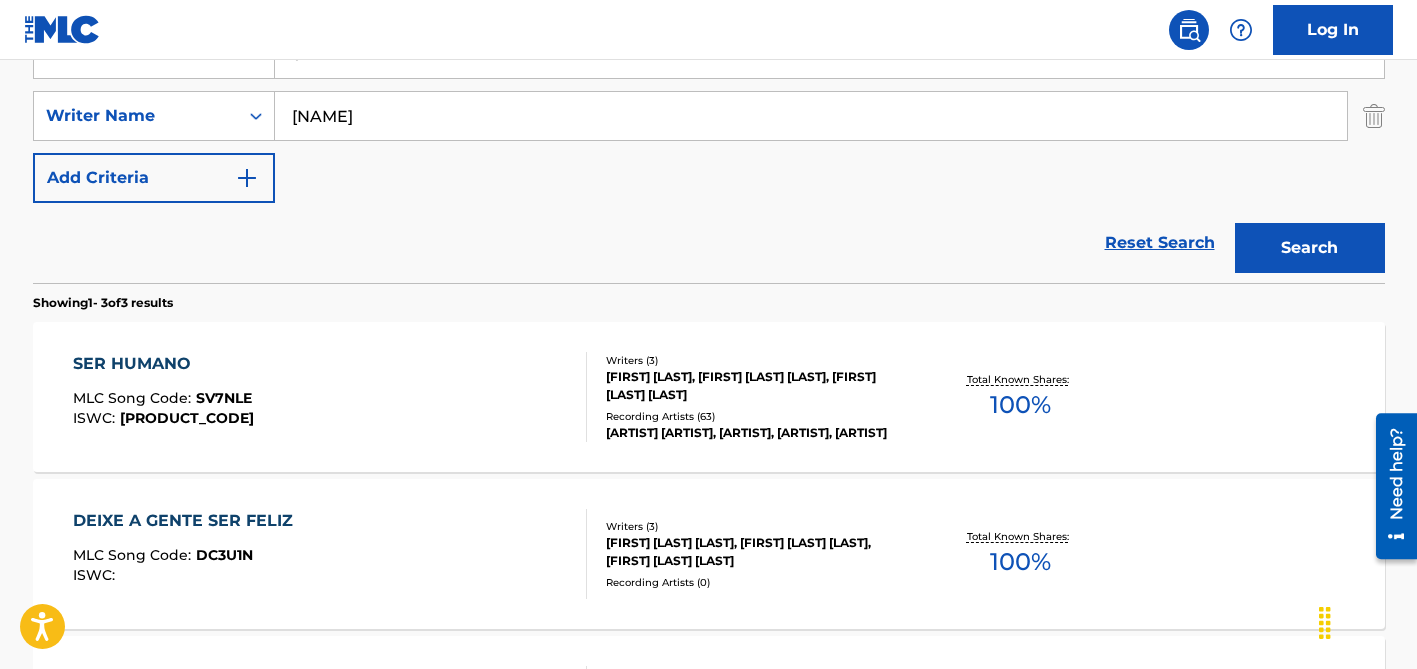 scroll, scrollTop: 422, scrollLeft: 0, axis: vertical 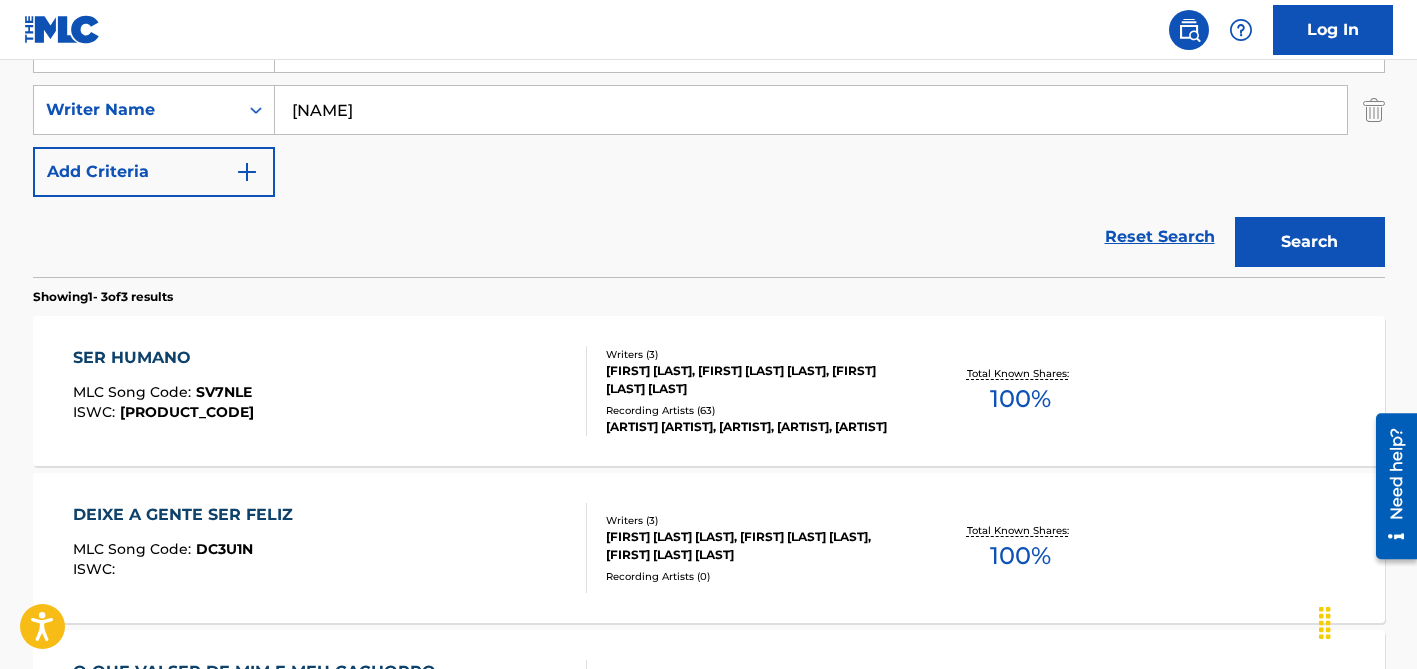click on "Recording Artists ( 63 )" at bounding box center (757, 410) 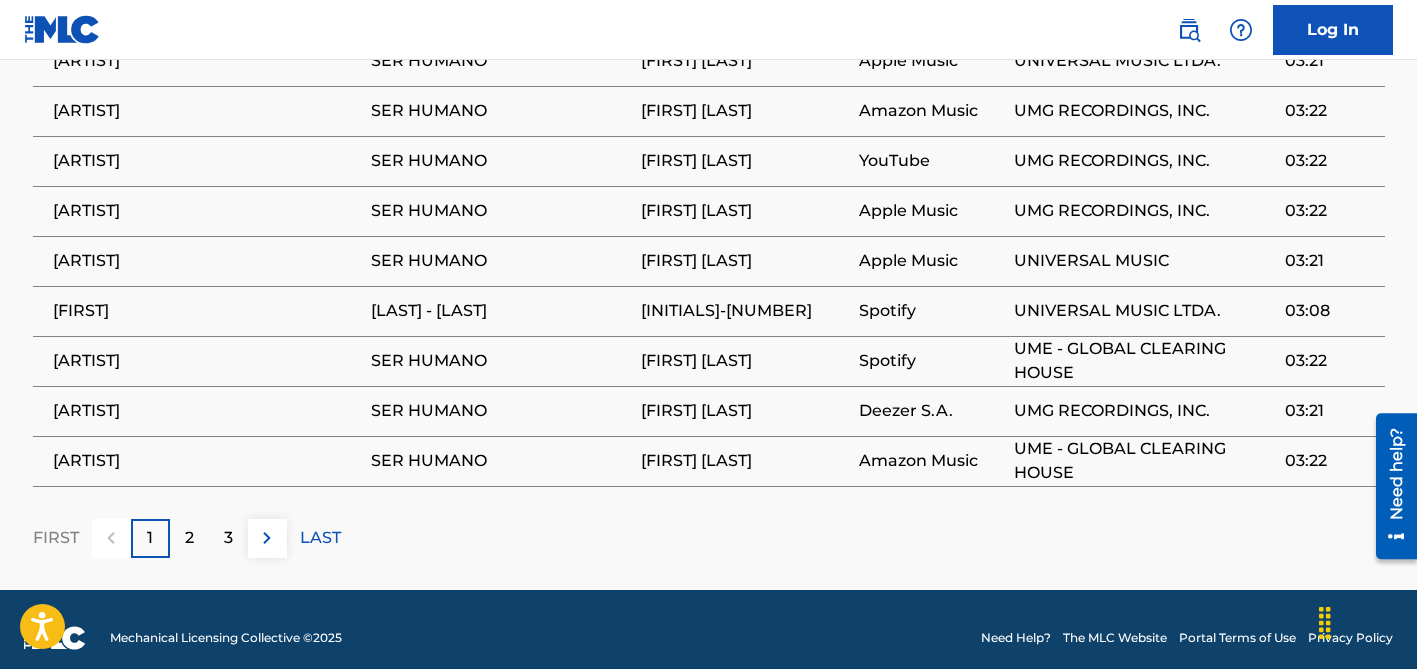 scroll, scrollTop: 1931, scrollLeft: 0, axis: vertical 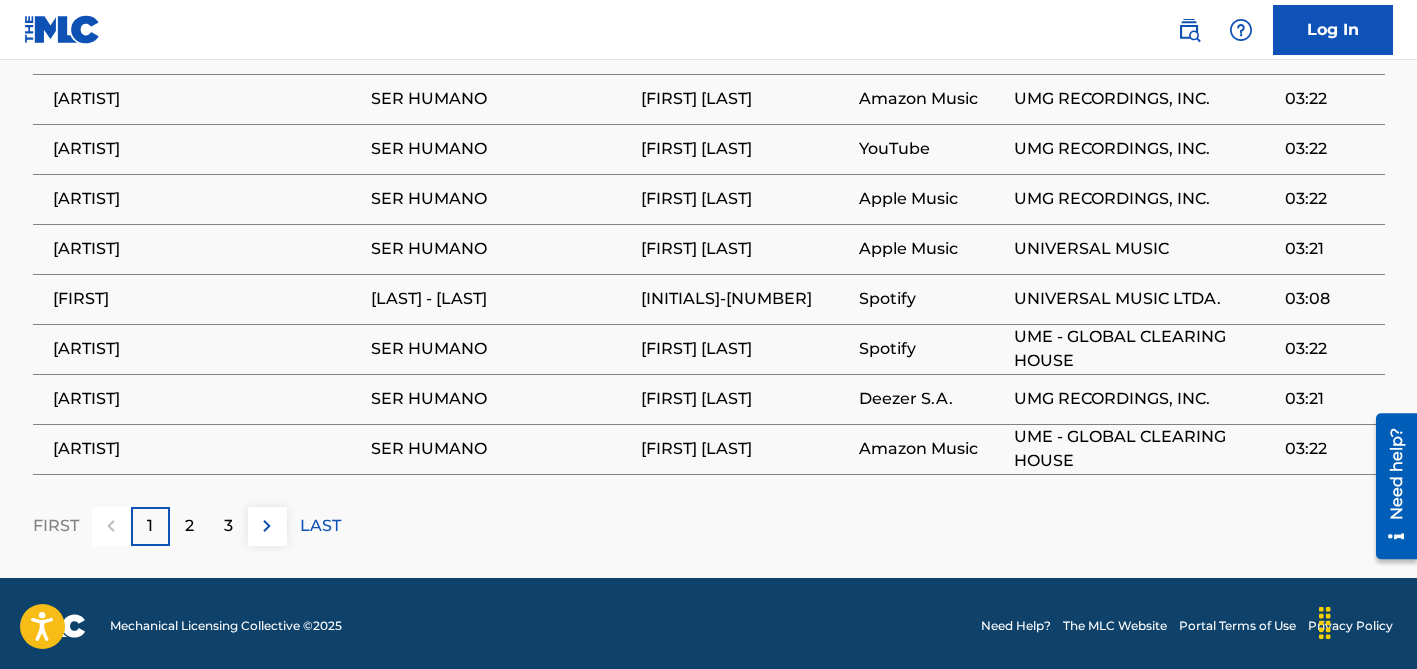 click on "[FIRST]" at bounding box center (207, 299) 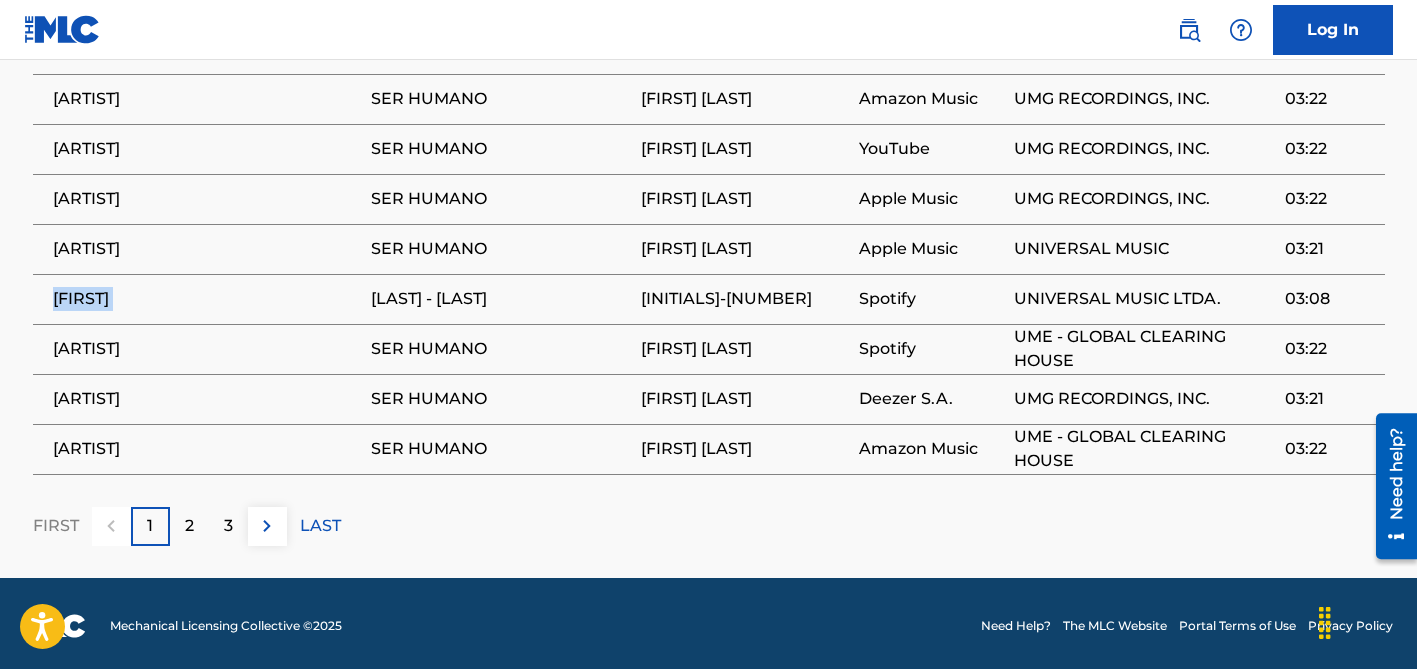 click on "[FIRST]" at bounding box center [207, 299] 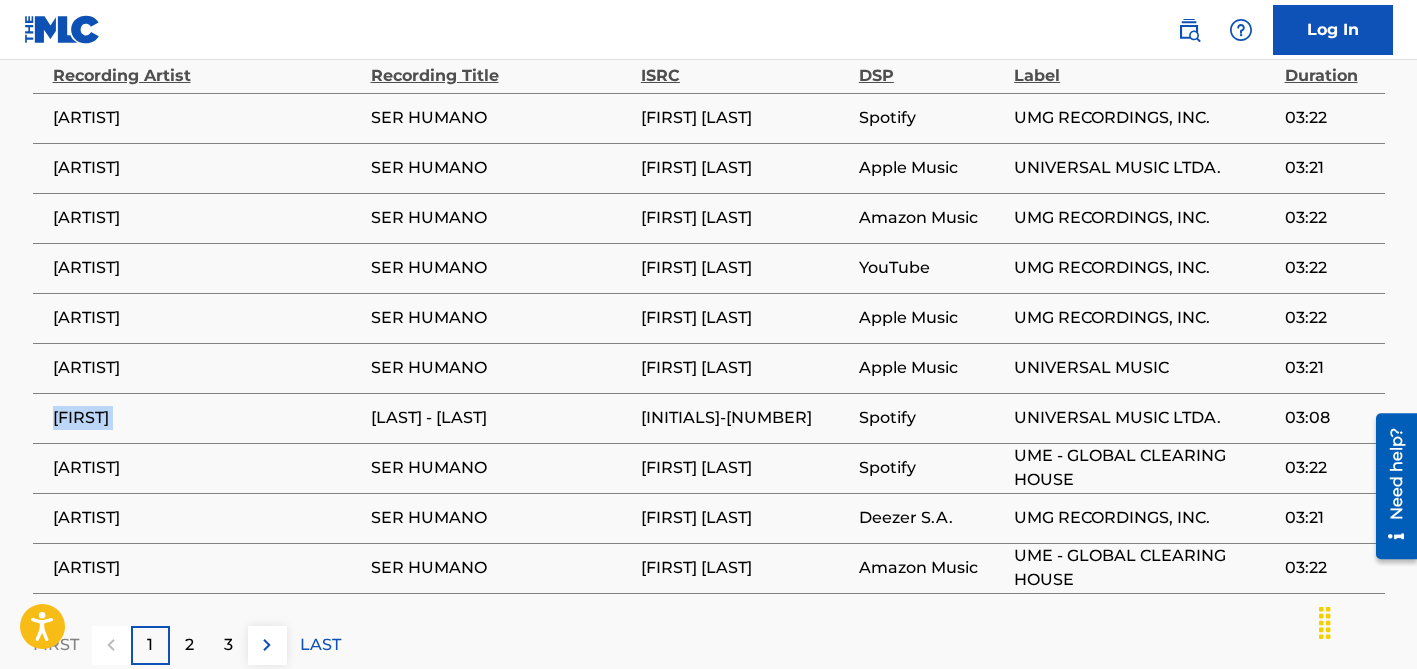 scroll, scrollTop: 1816, scrollLeft: 0, axis: vertical 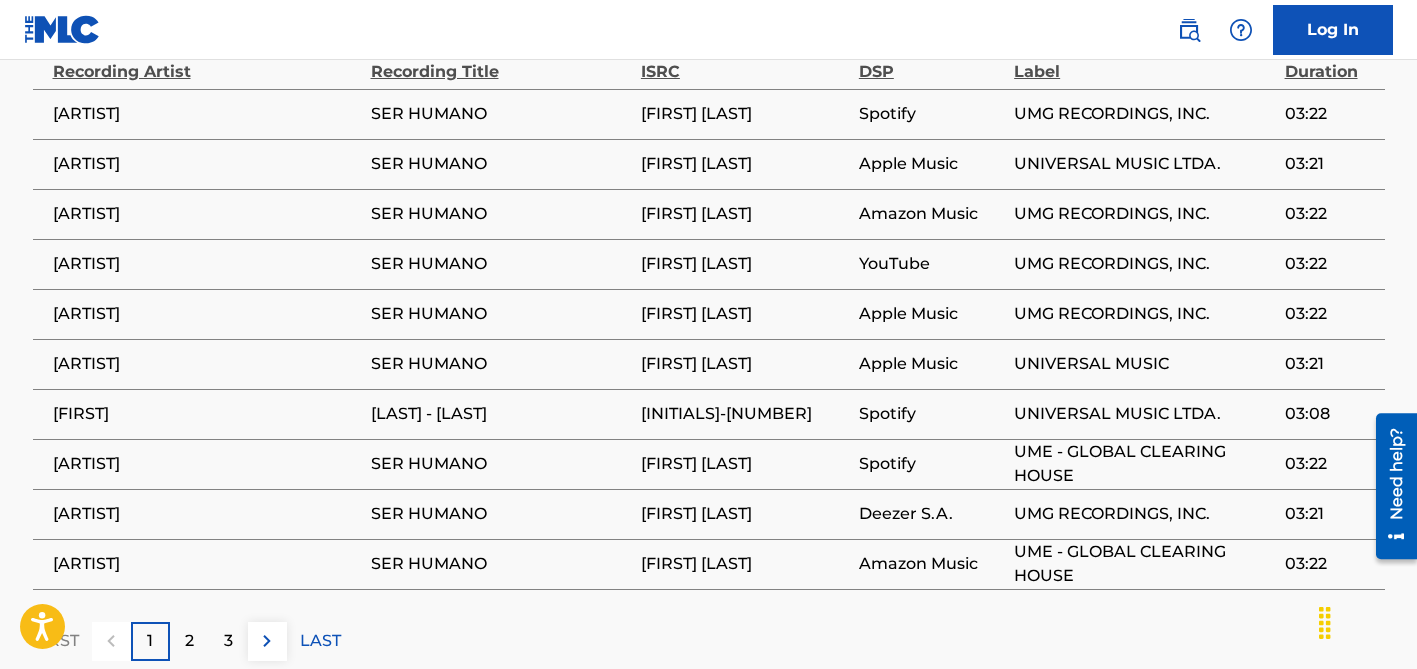 click on "2" at bounding box center (189, 641) 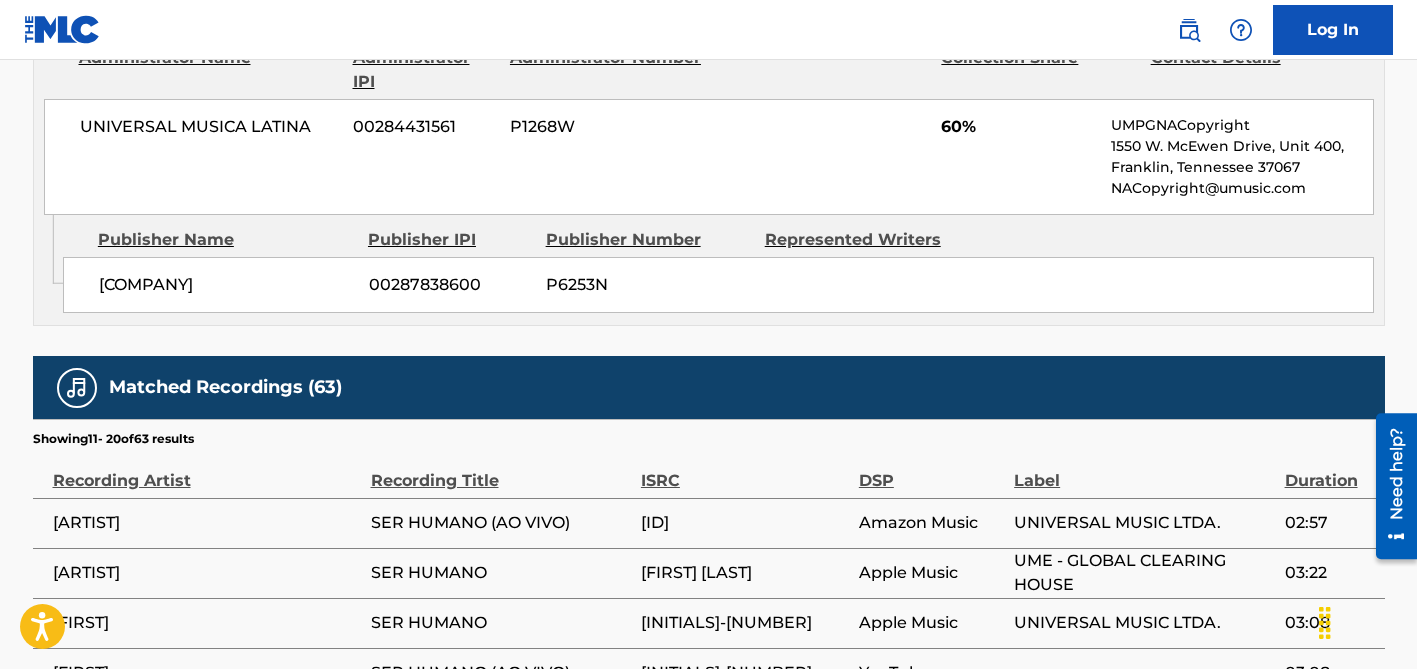 scroll, scrollTop: 1816, scrollLeft: 0, axis: vertical 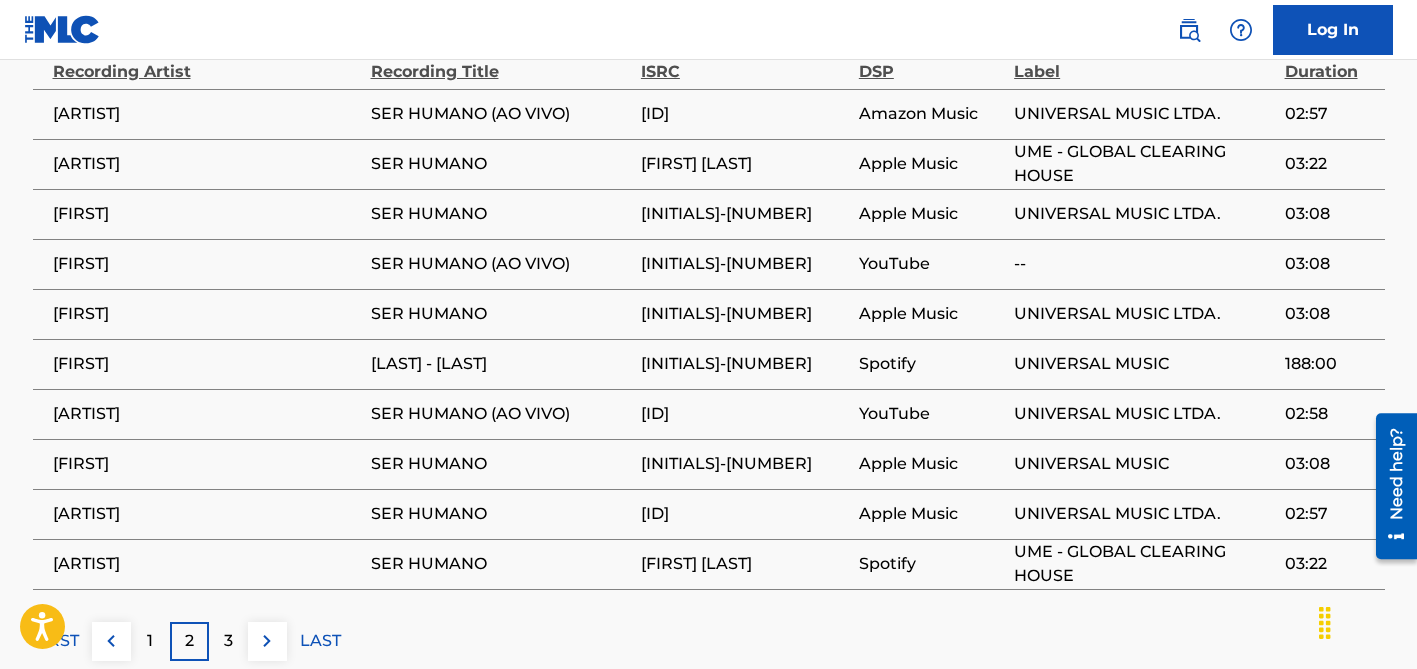 click on "[INITIALS]-[NUMBER]" at bounding box center [745, 464] 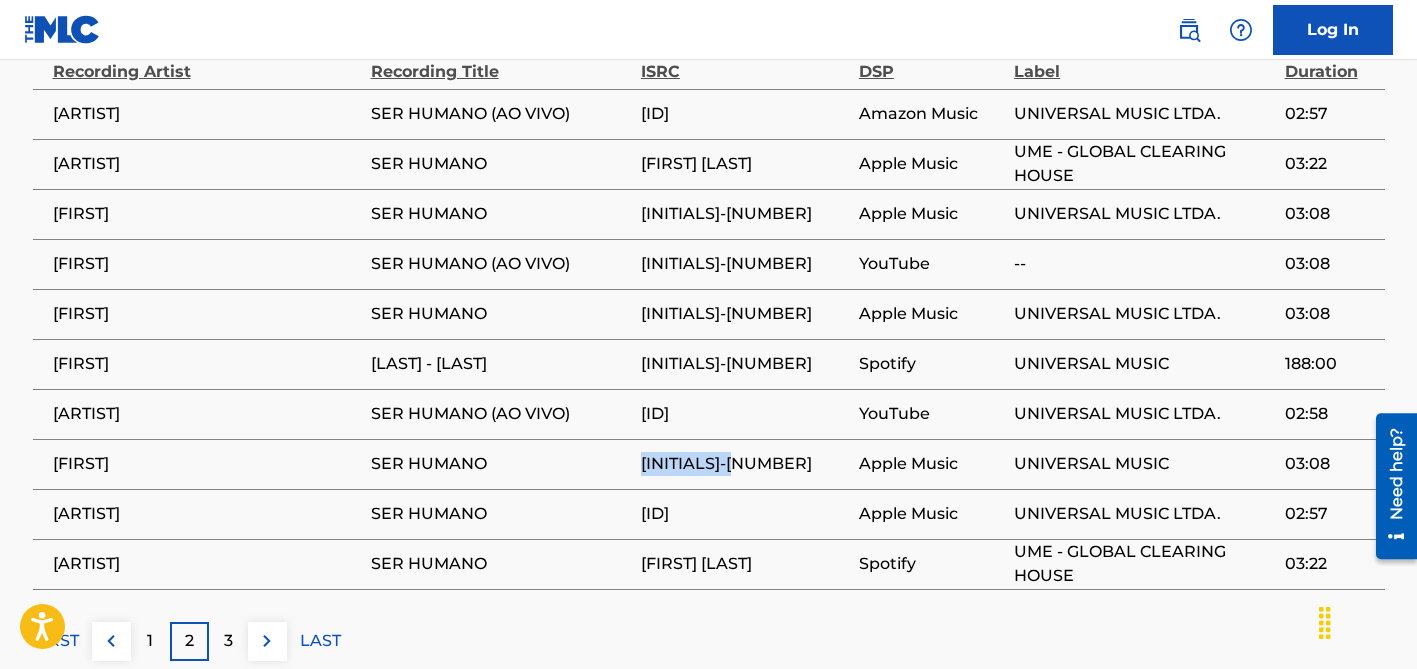 click on "[INITIALS]-[NUMBER]" at bounding box center [745, 464] 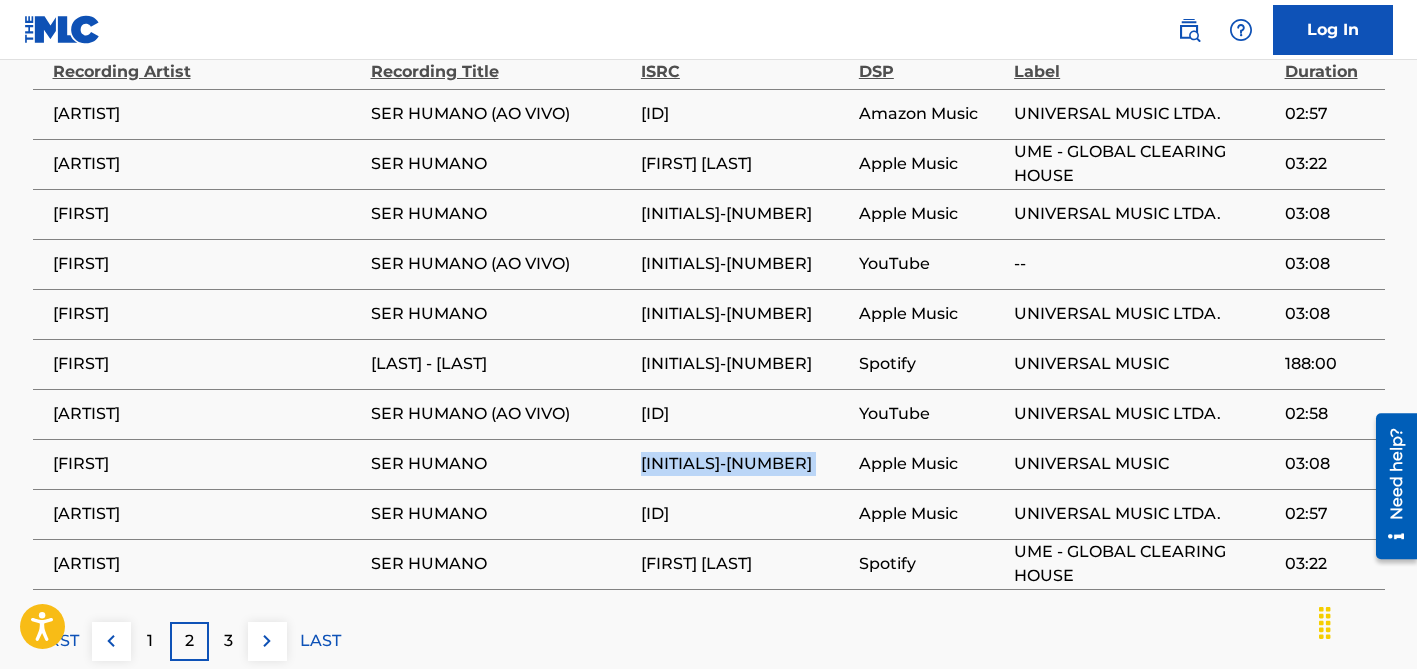 click on "[INITIALS]-[NUMBER]" at bounding box center [745, 464] 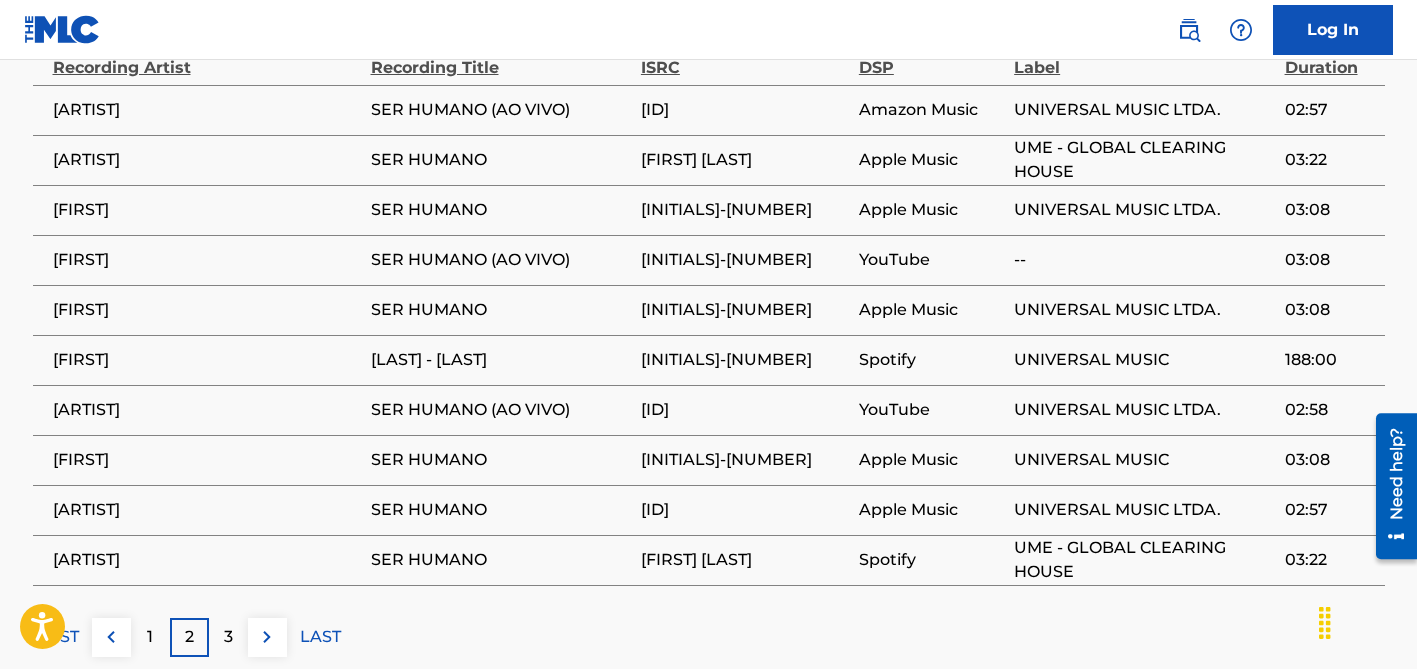 click on "3" at bounding box center [228, 637] 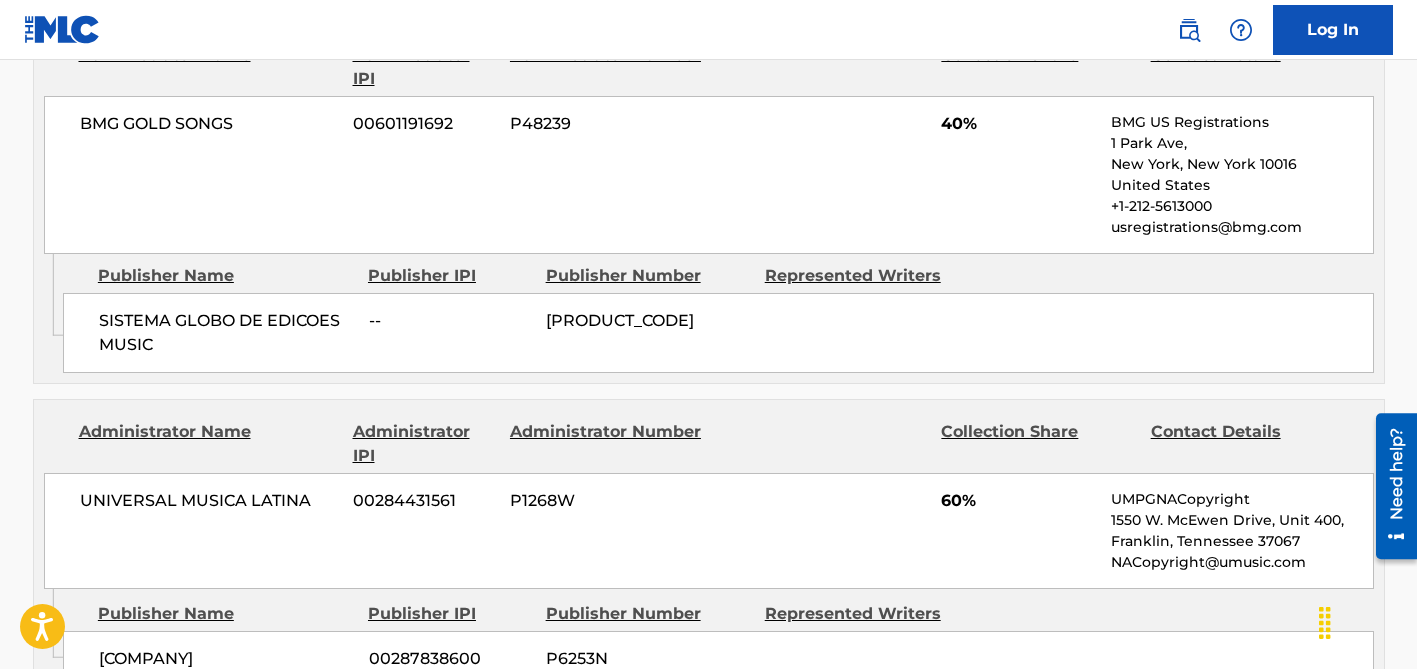 scroll, scrollTop: 498, scrollLeft: 0, axis: vertical 